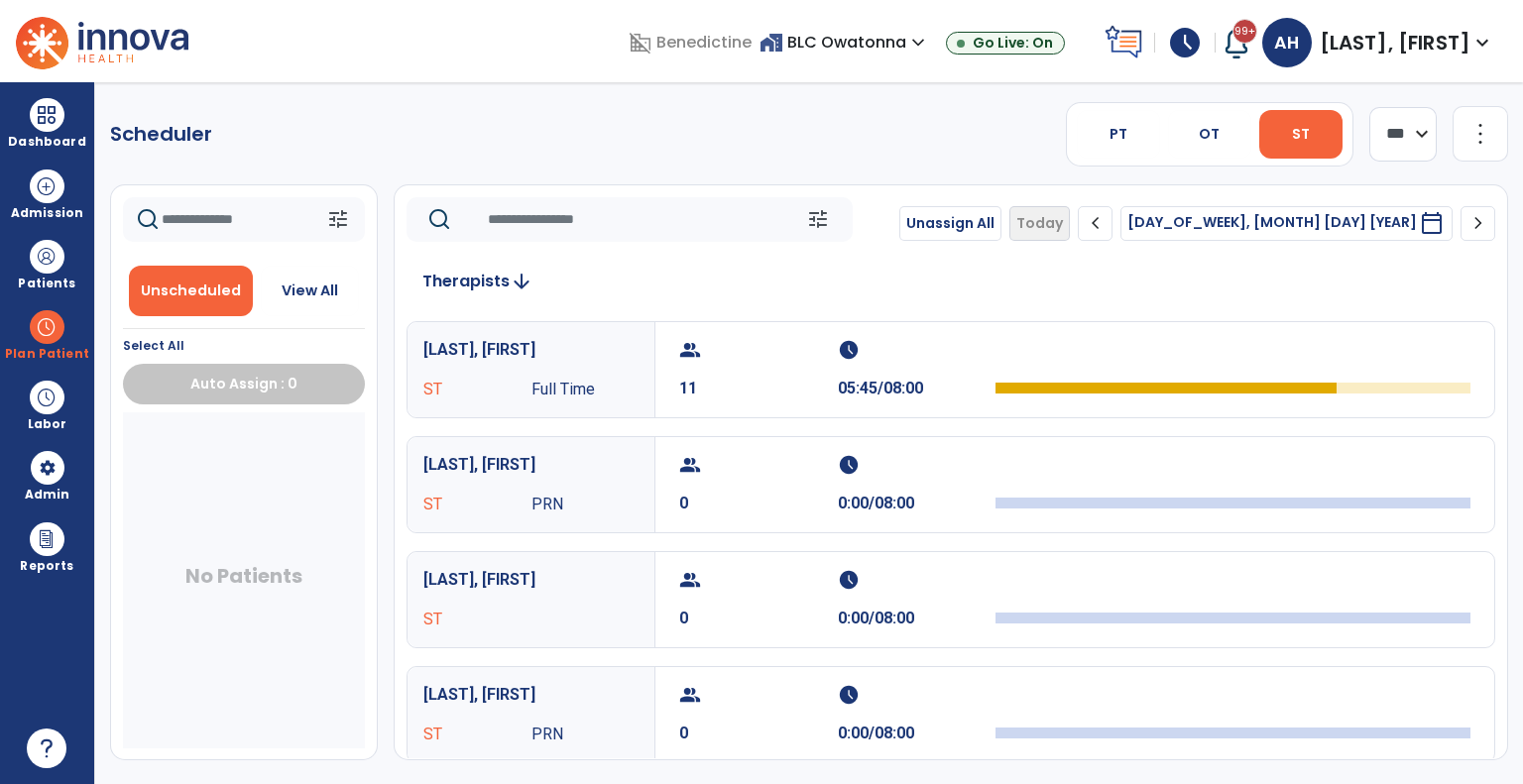 select on "*******" 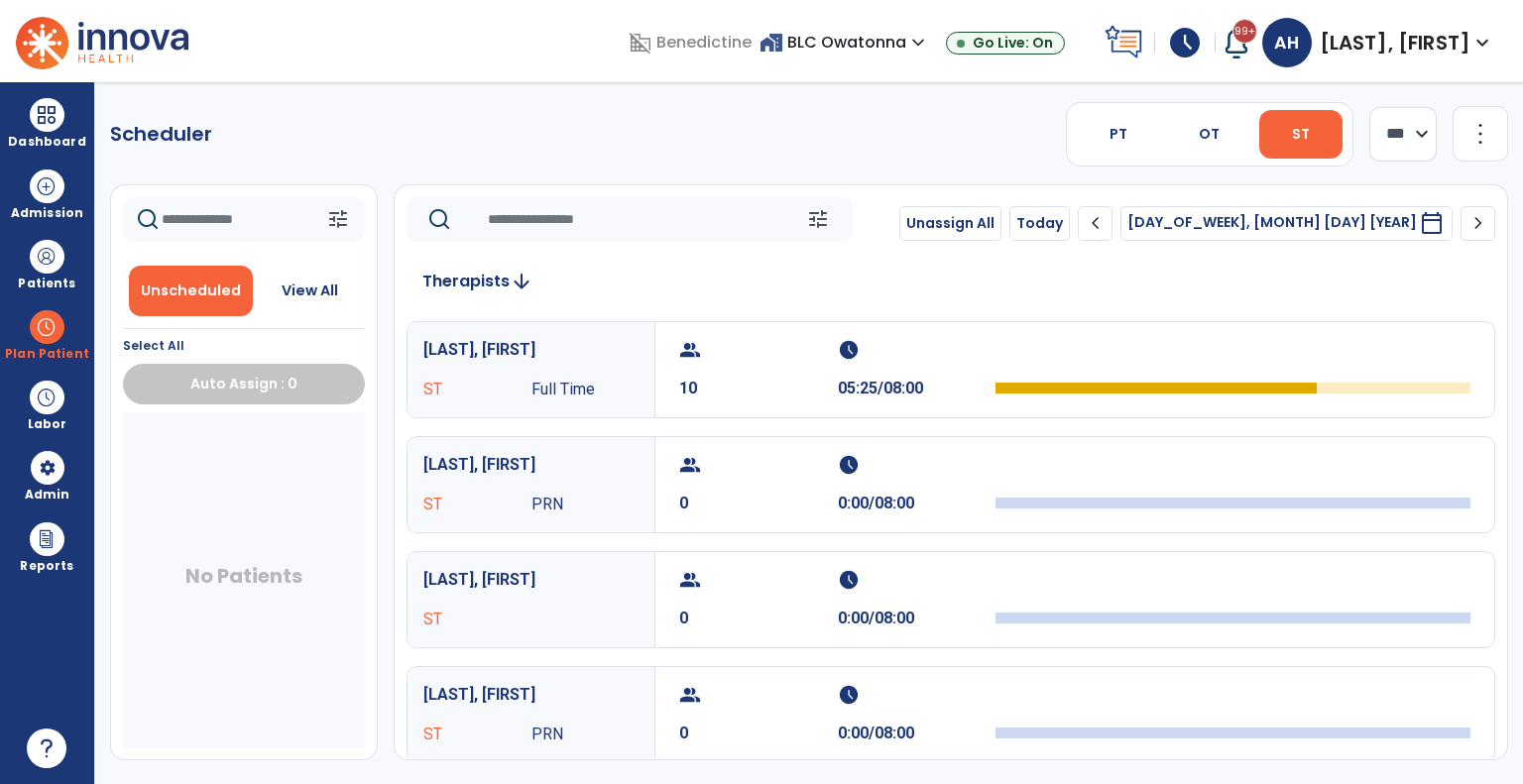 click on "chevron_right" 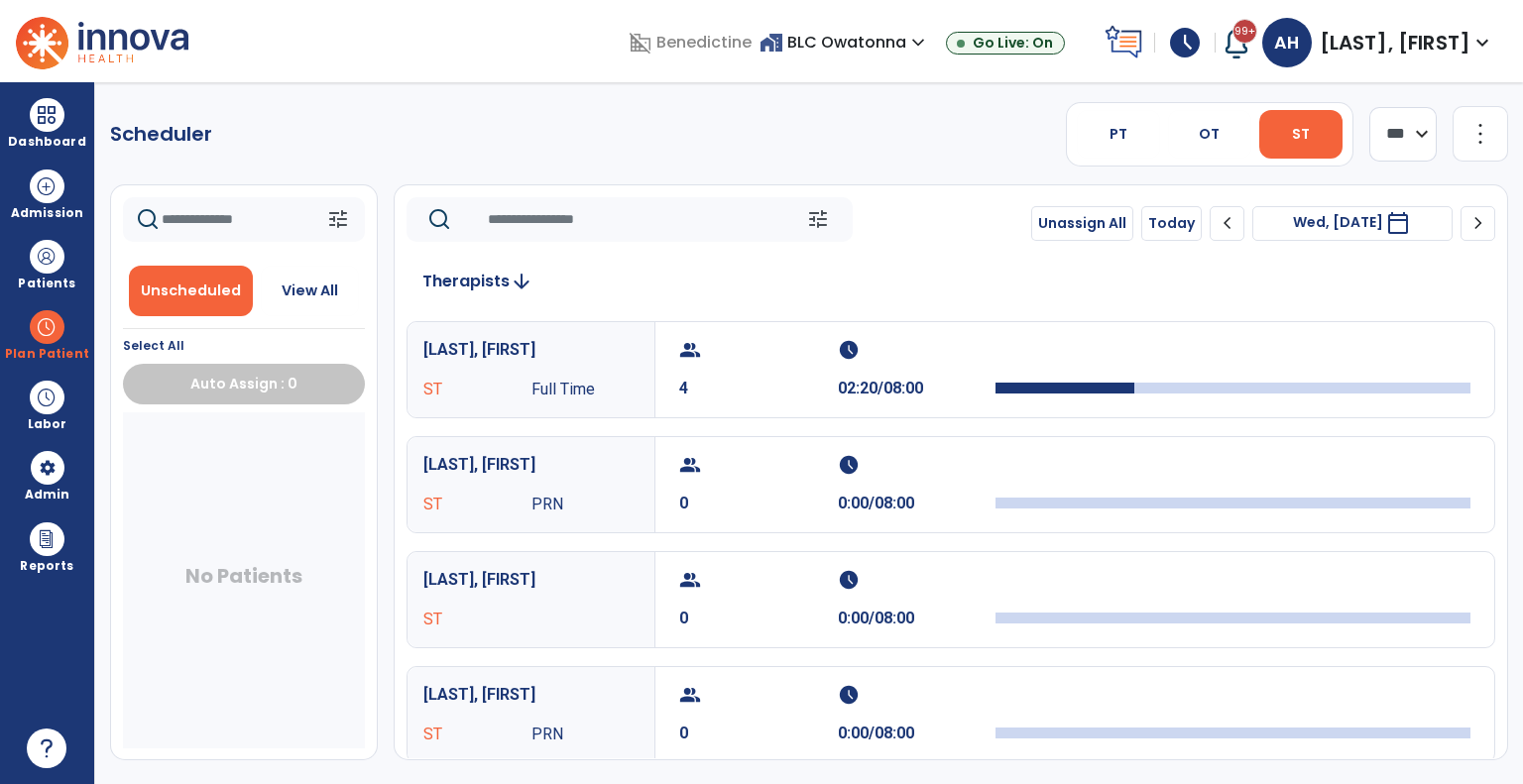 click on "chevron_right" 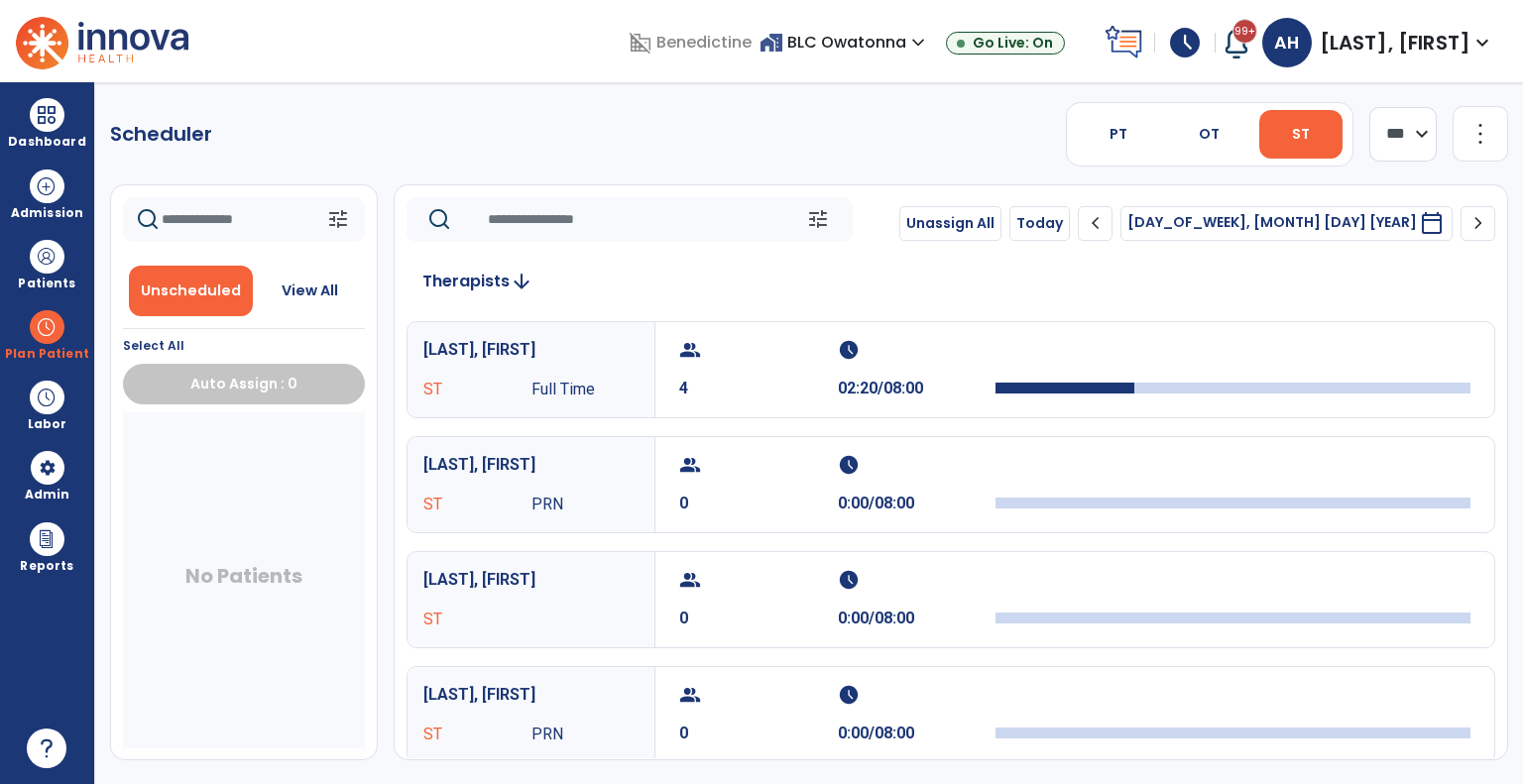 click on "chevron_right" 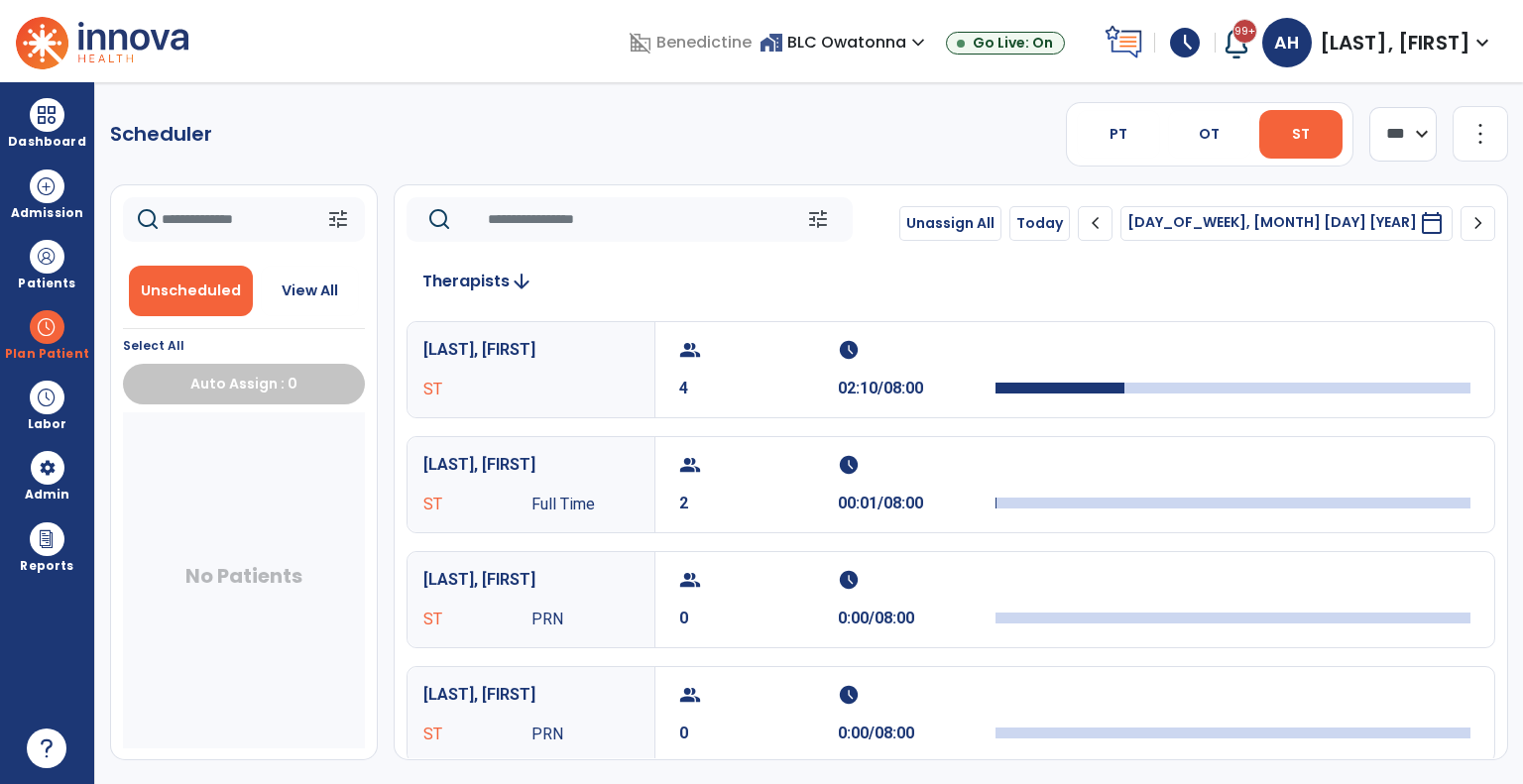 click on "chevron_right" 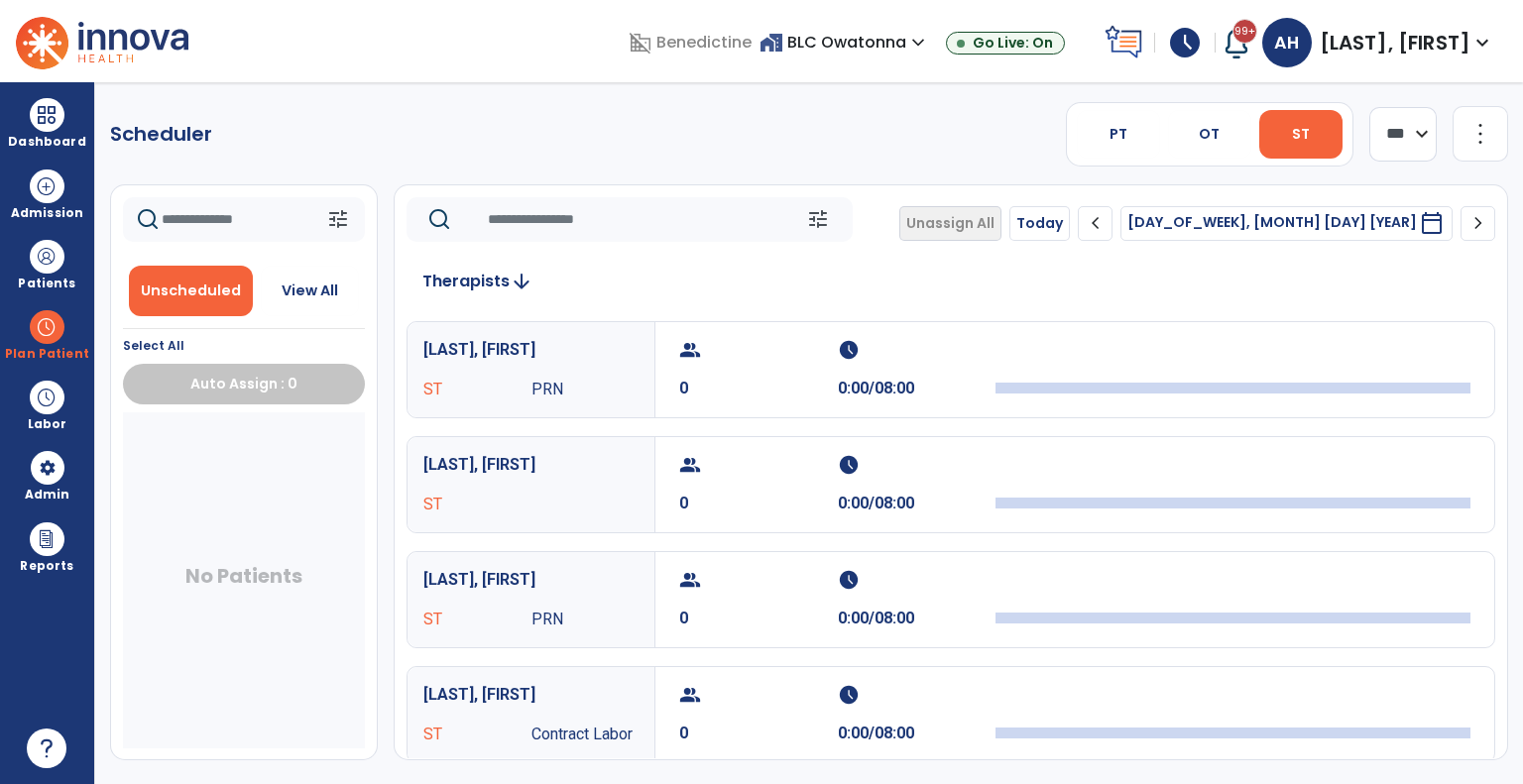 click on "chevron_right" 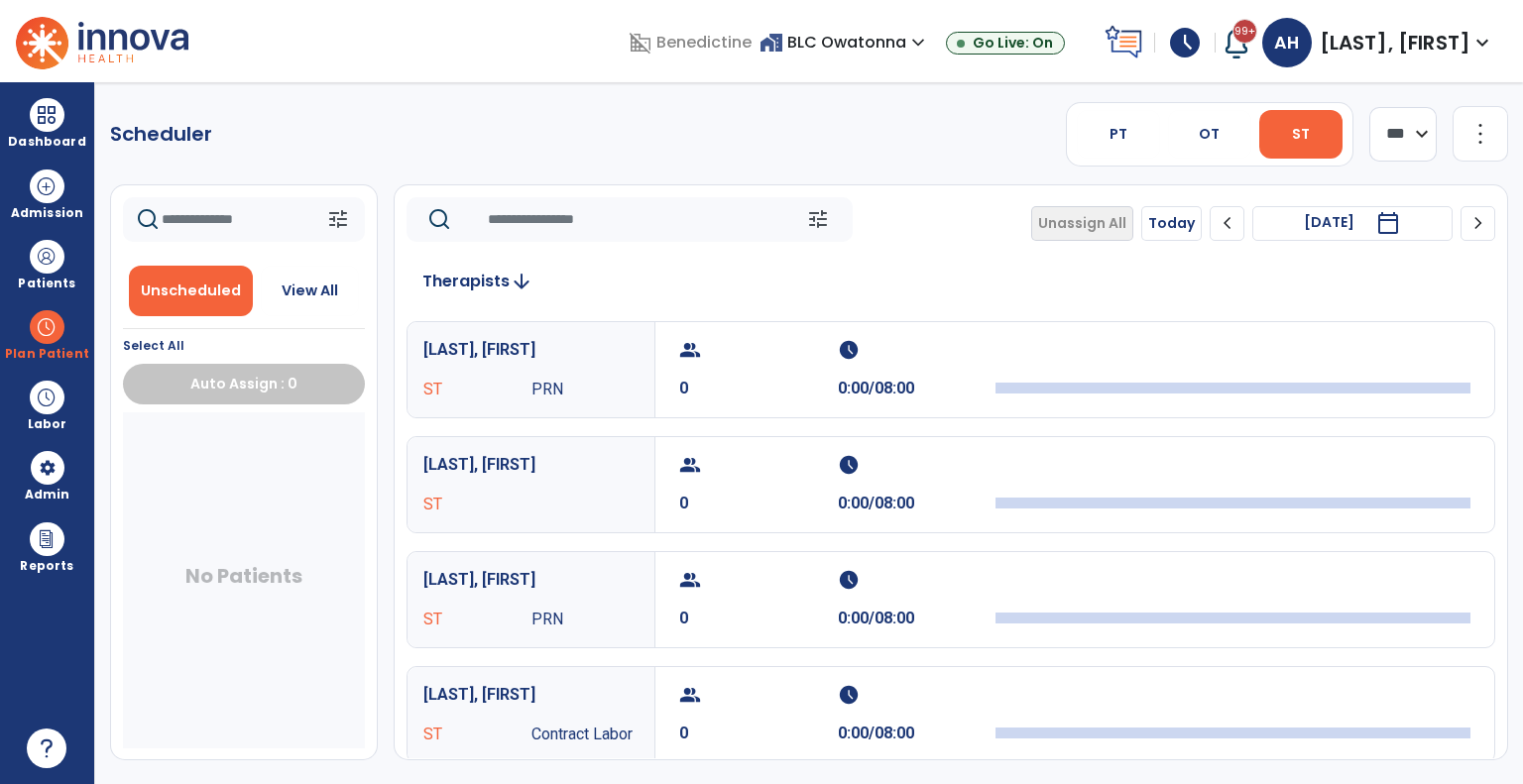 click on "chevron_right" 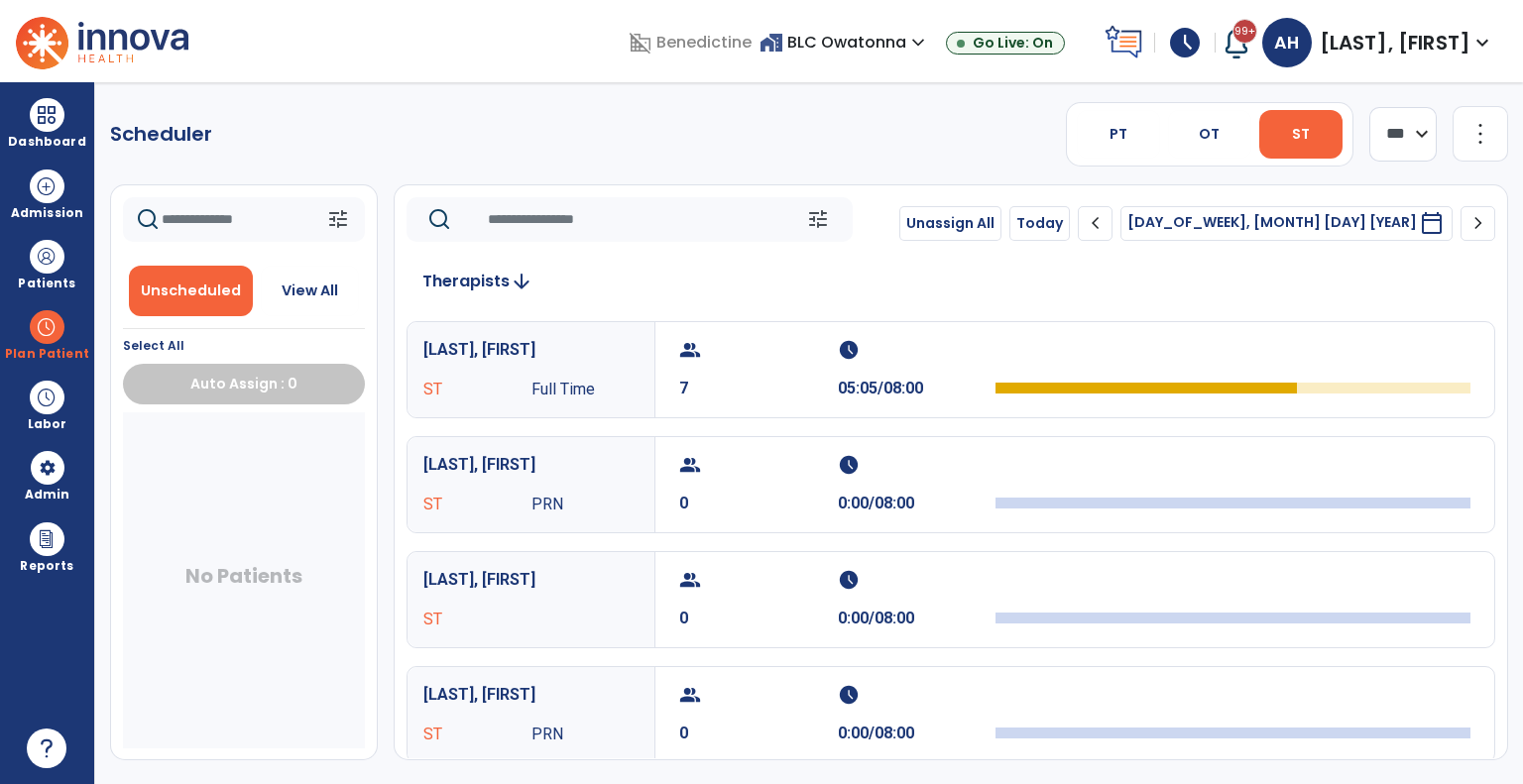 click on "chevron_right" 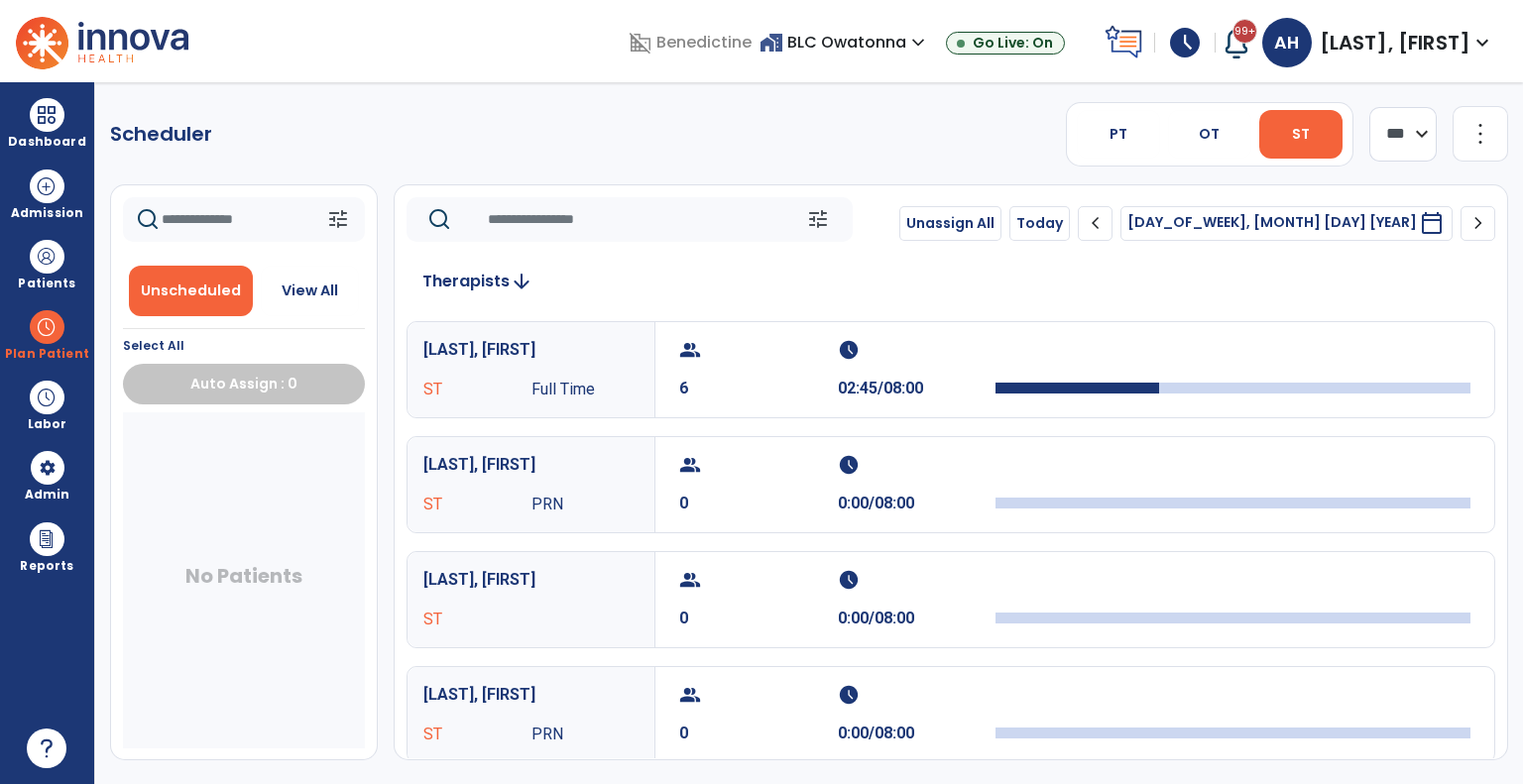 click on "chevron_left" 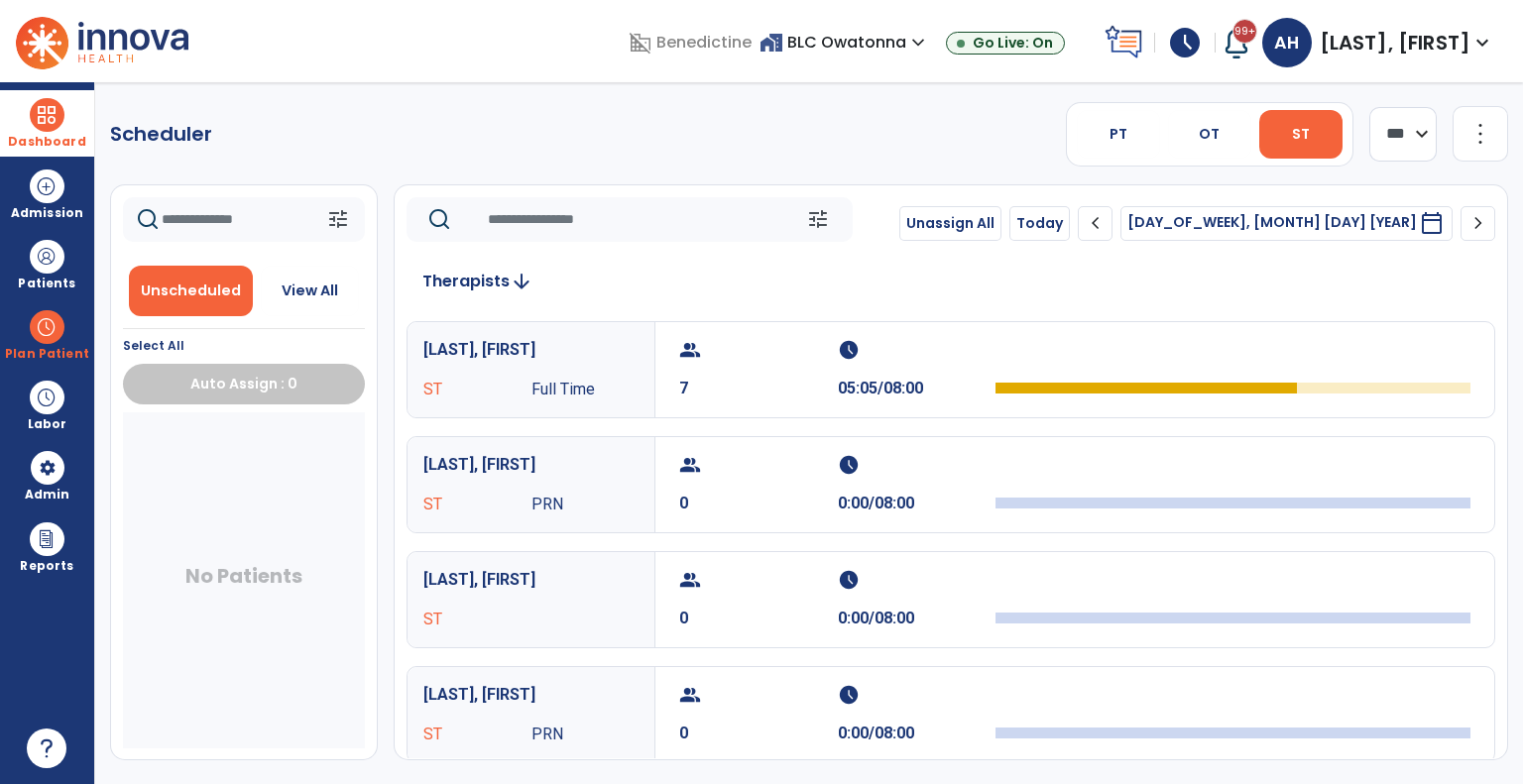 click on "Dashboard" at bounding box center (47, 142) 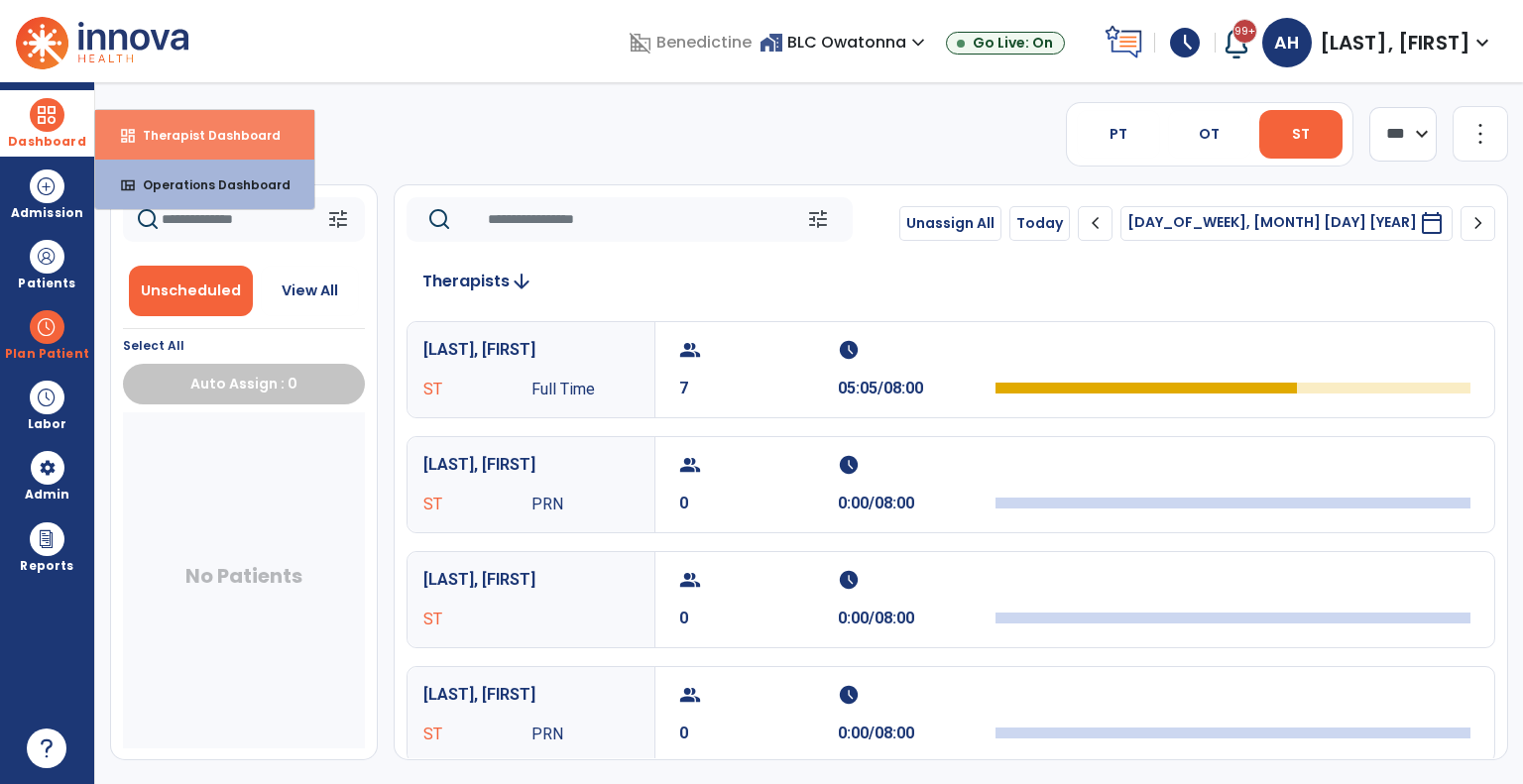 click on "dashboard  Therapist Dashboard" at bounding box center (204, 135) 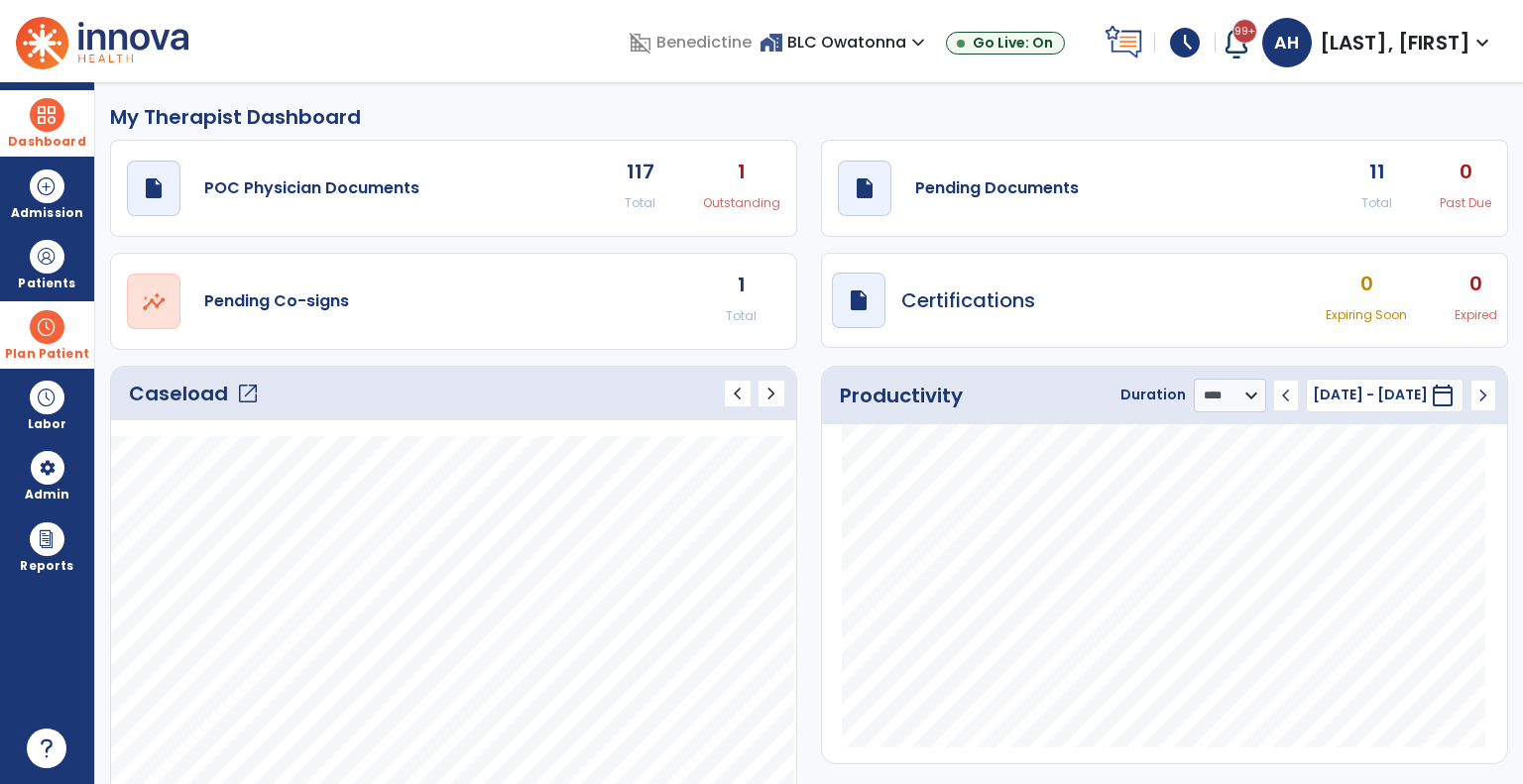 click at bounding box center [47, 327] 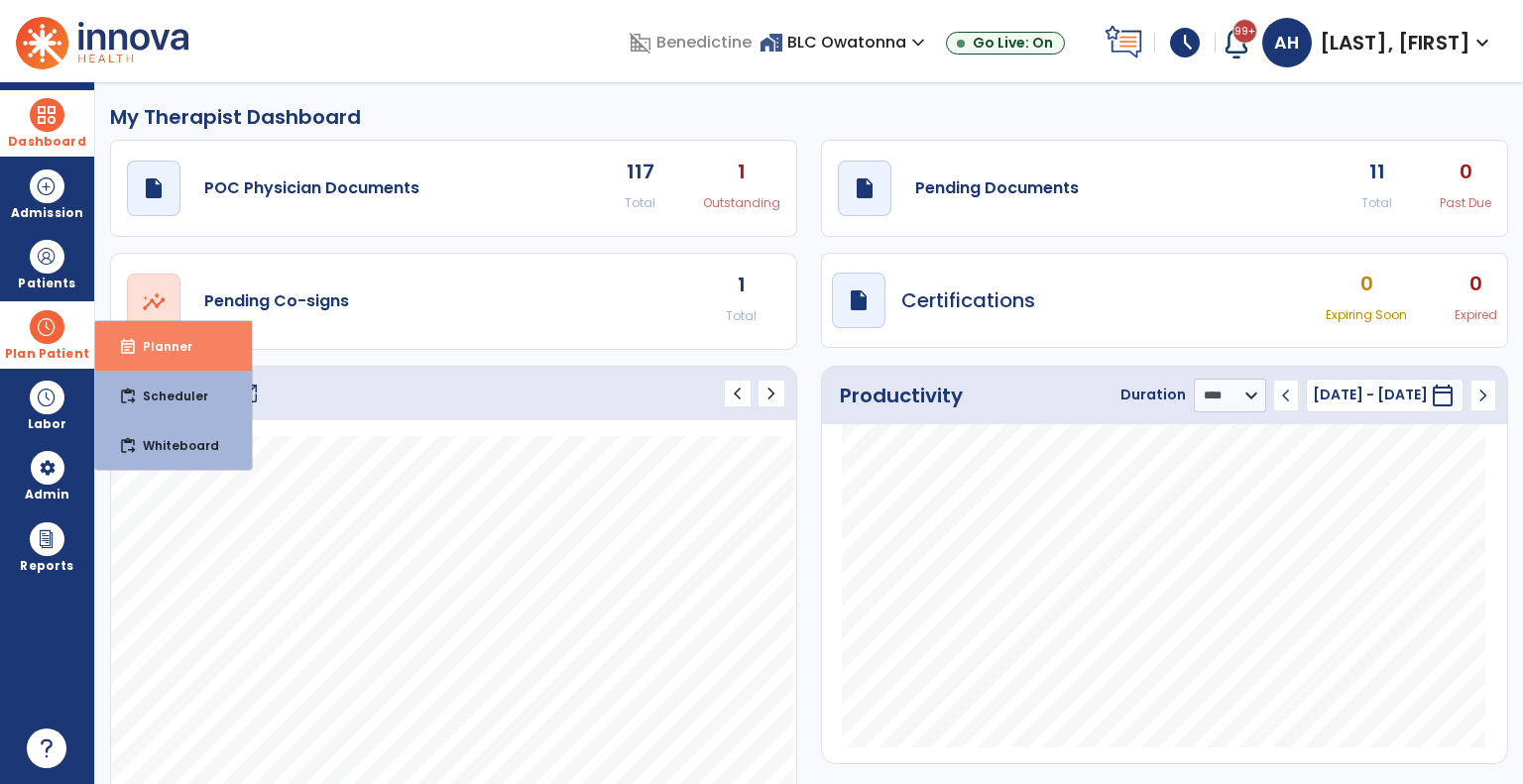 click on "event_note" at bounding box center [128, 347] 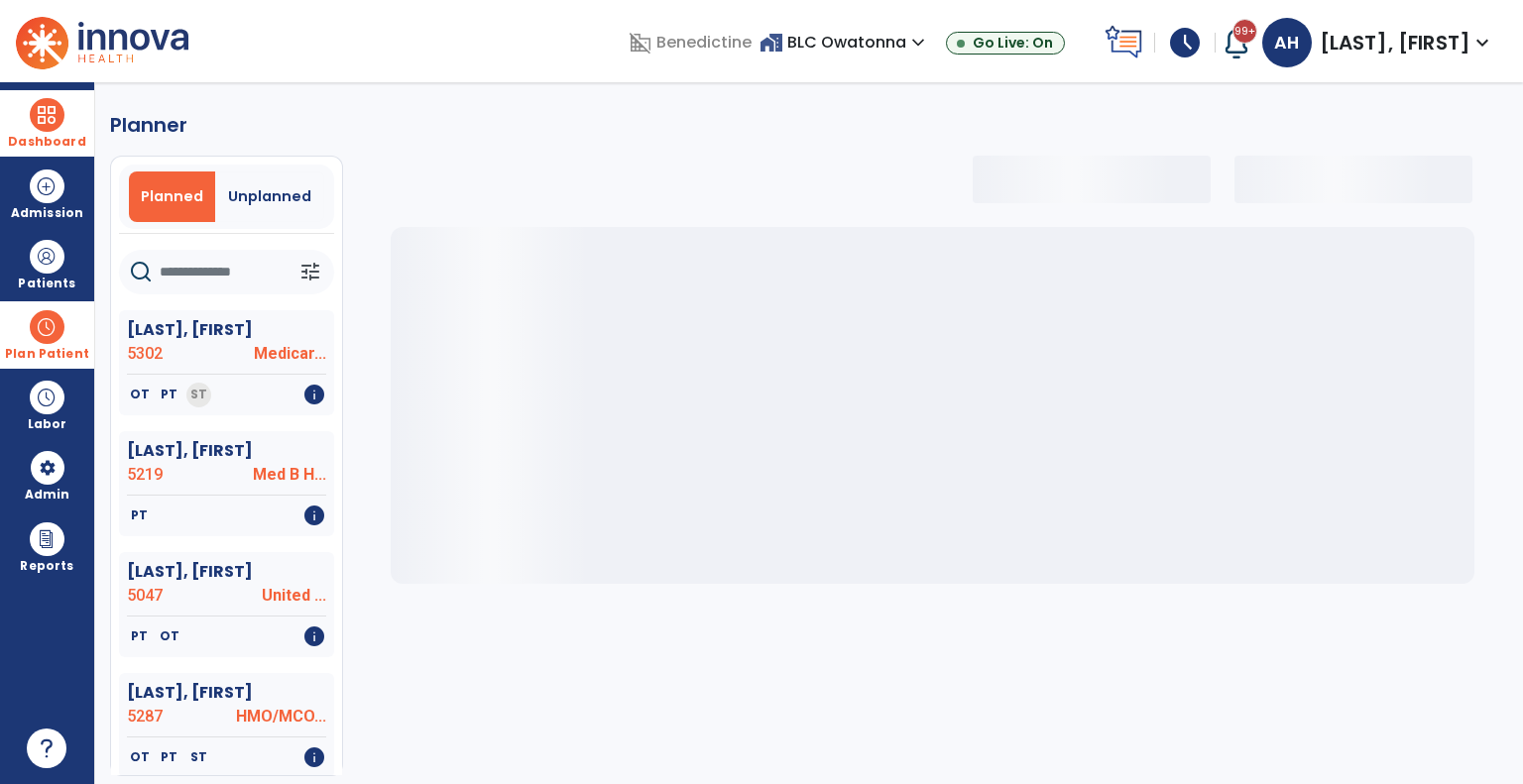 select on "***" 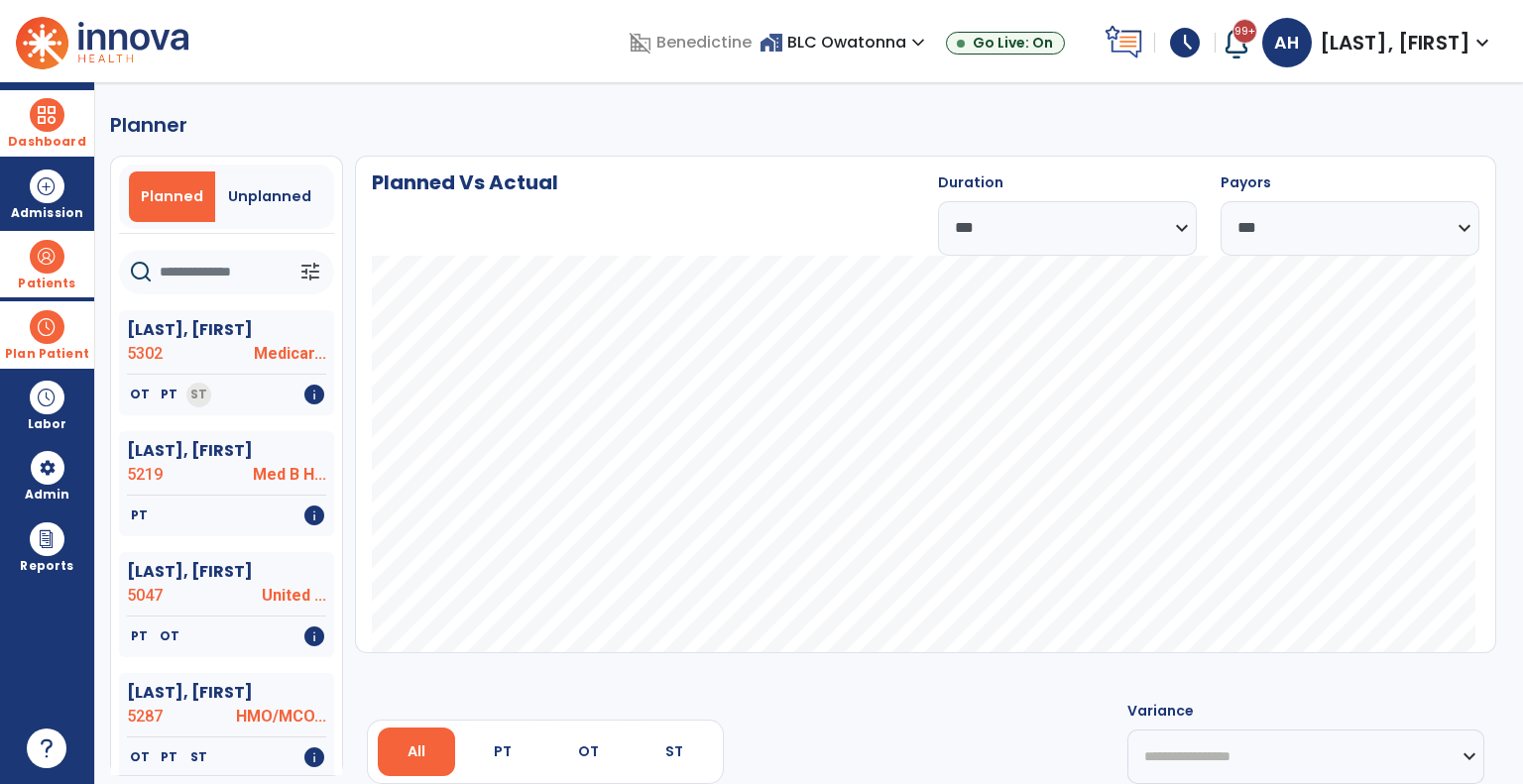 click on "Patients" at bounding box center [47, 283] 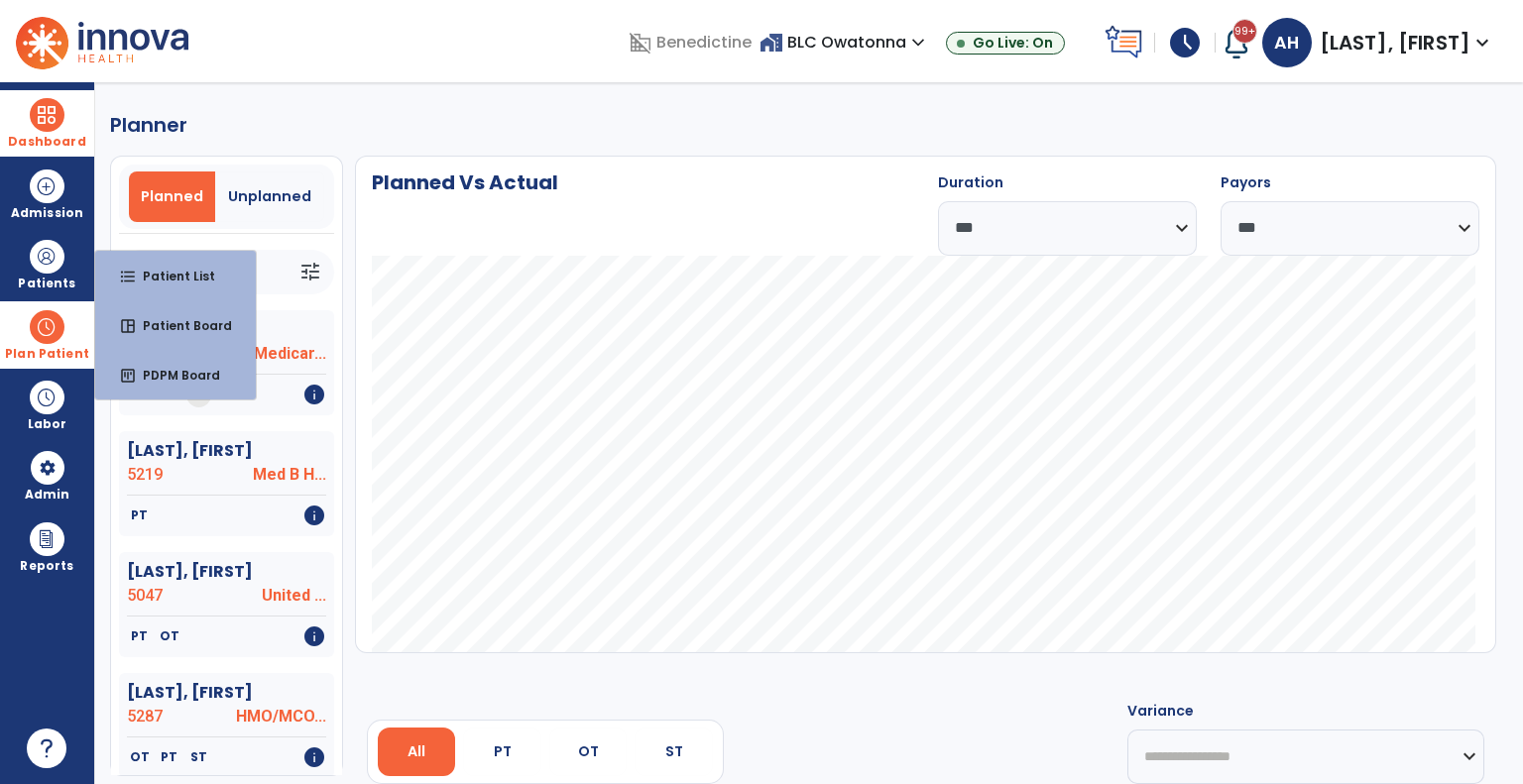 click on "Dashboard" at bounding box center [47, 142] 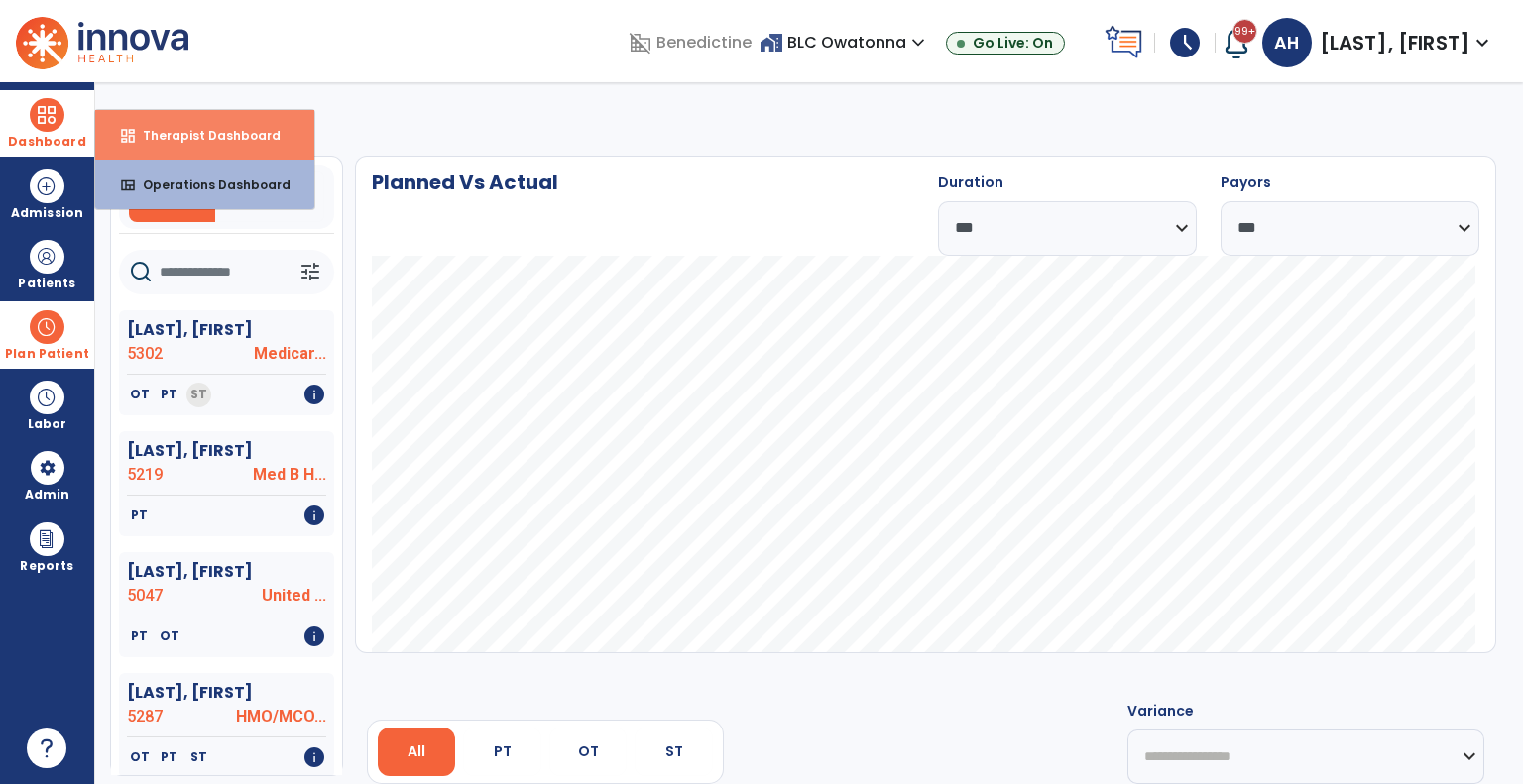 click on "dashboard" at bounding box center [128, 136] 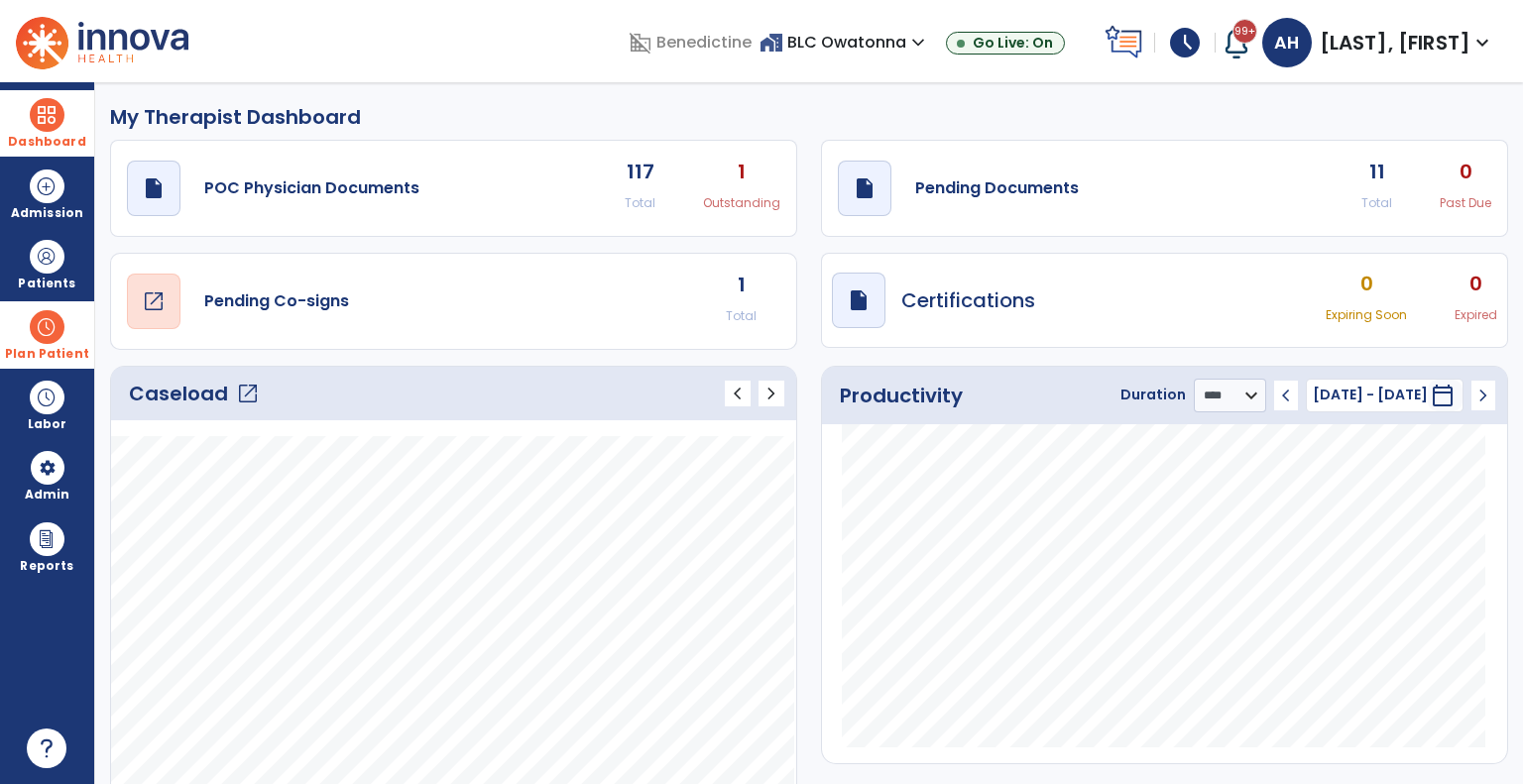 click on "open_in_new" 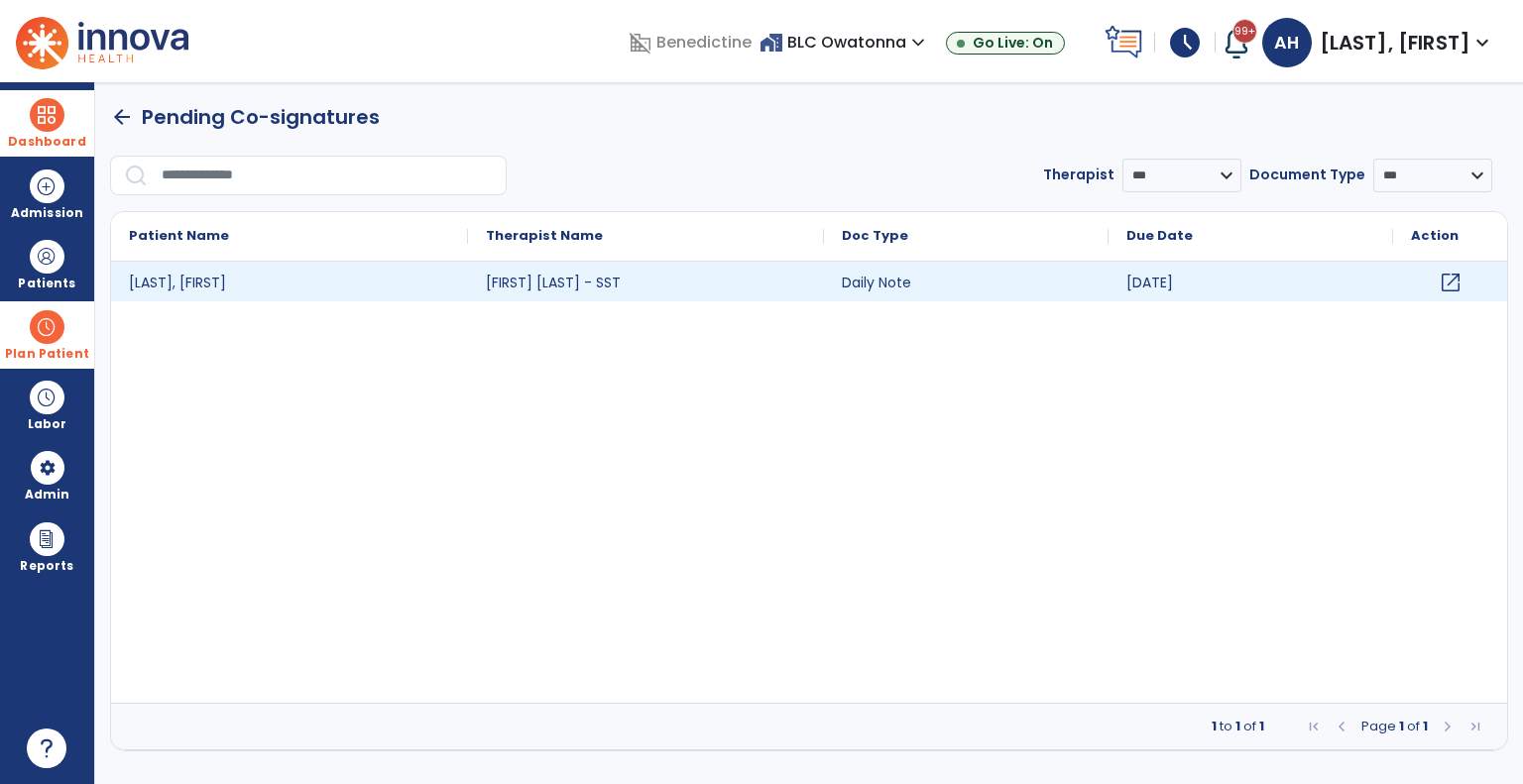 click on "open_in_new" 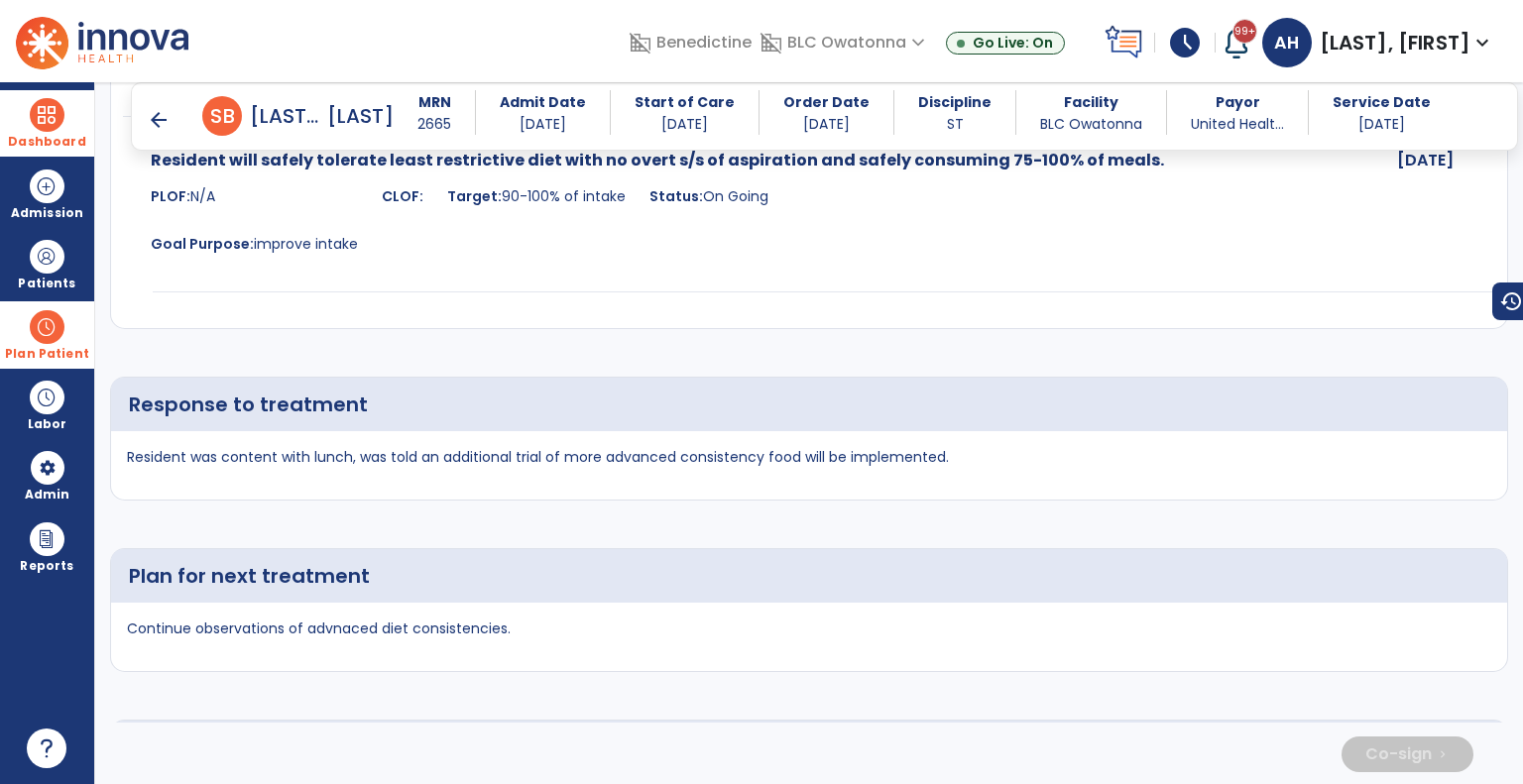 scroll, scrollTop: 3192, scrollLeft: 0, axis: vertical 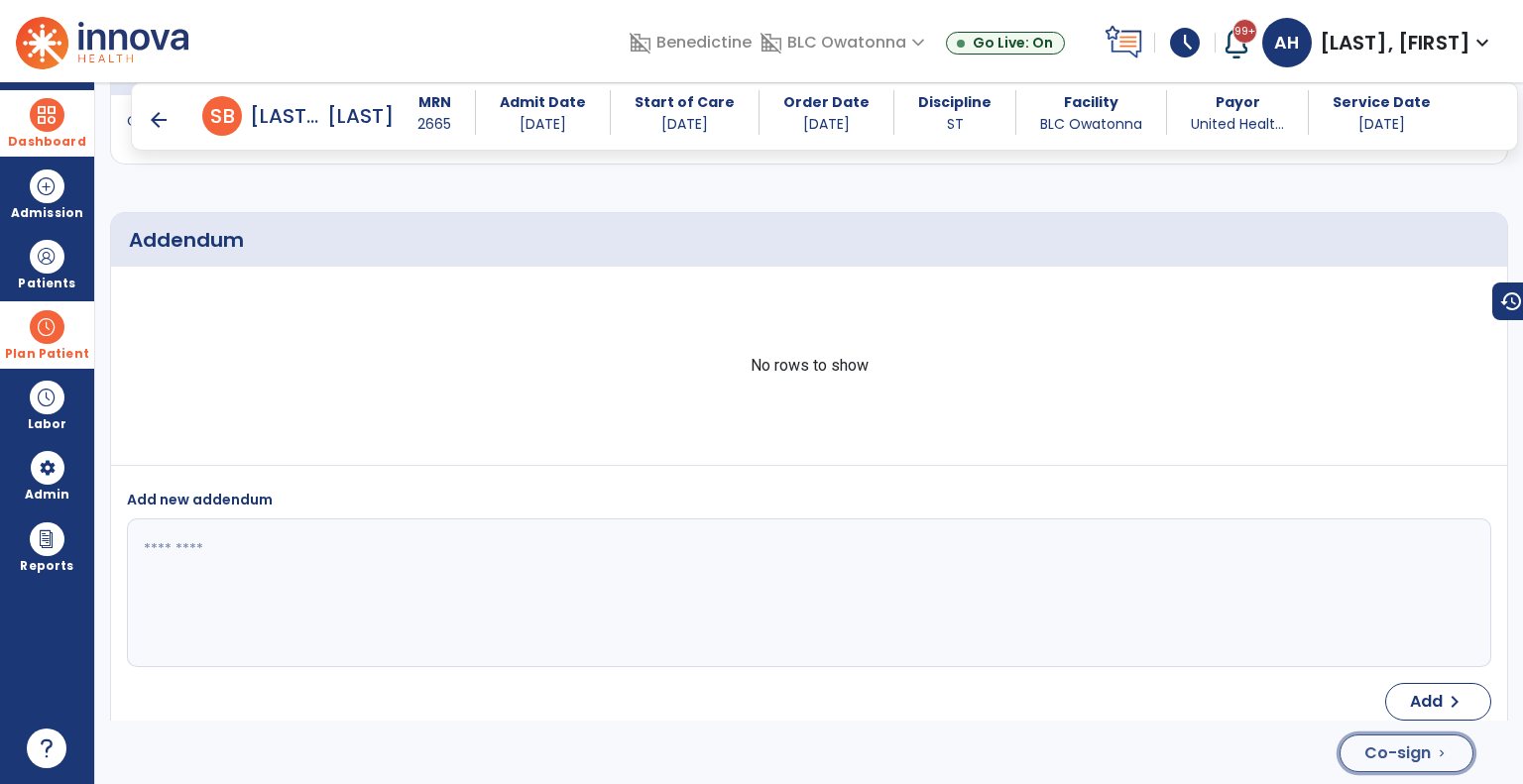 click on "Co-sign" 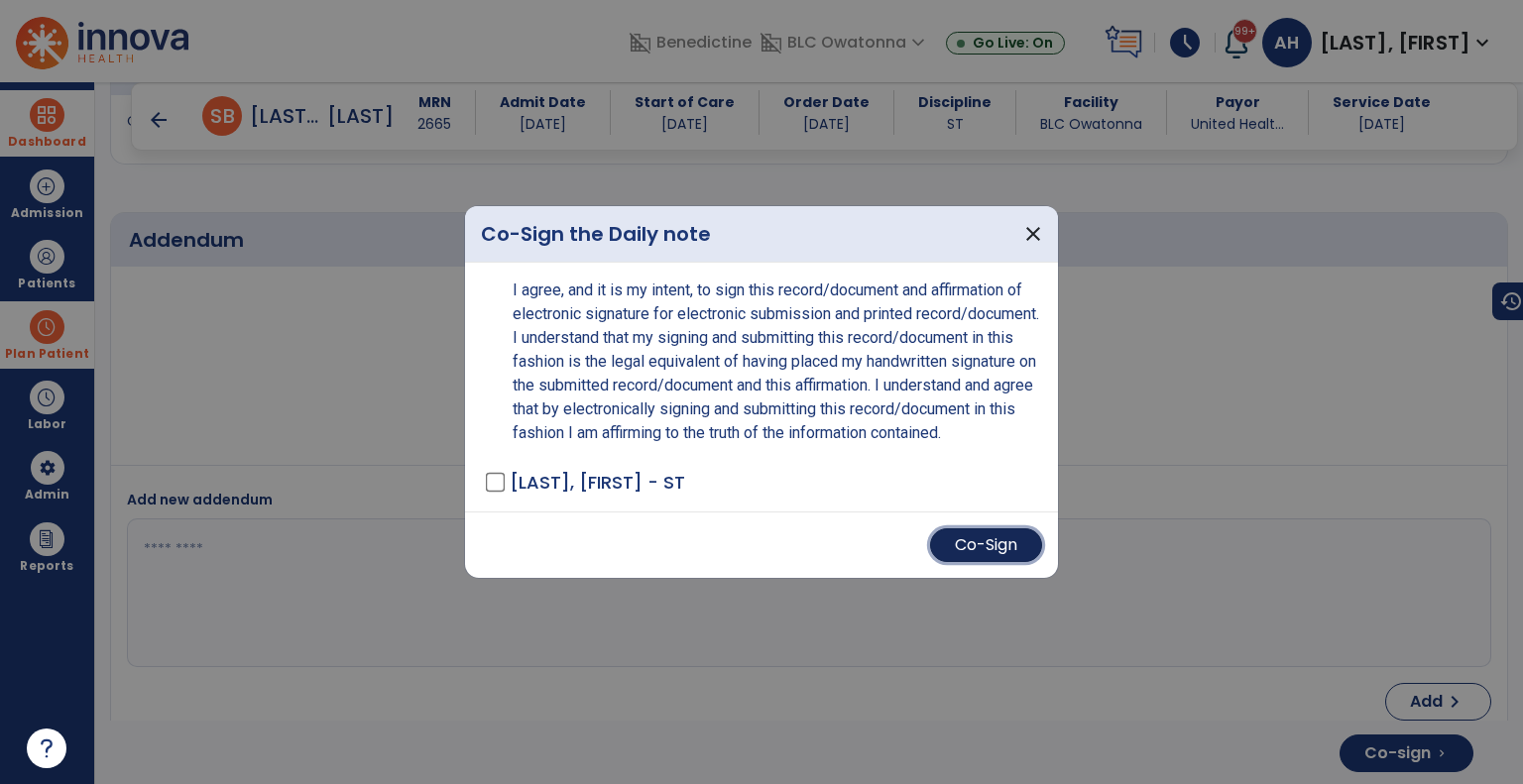 click on "Co-Sign" at bounding box center [986, 545] 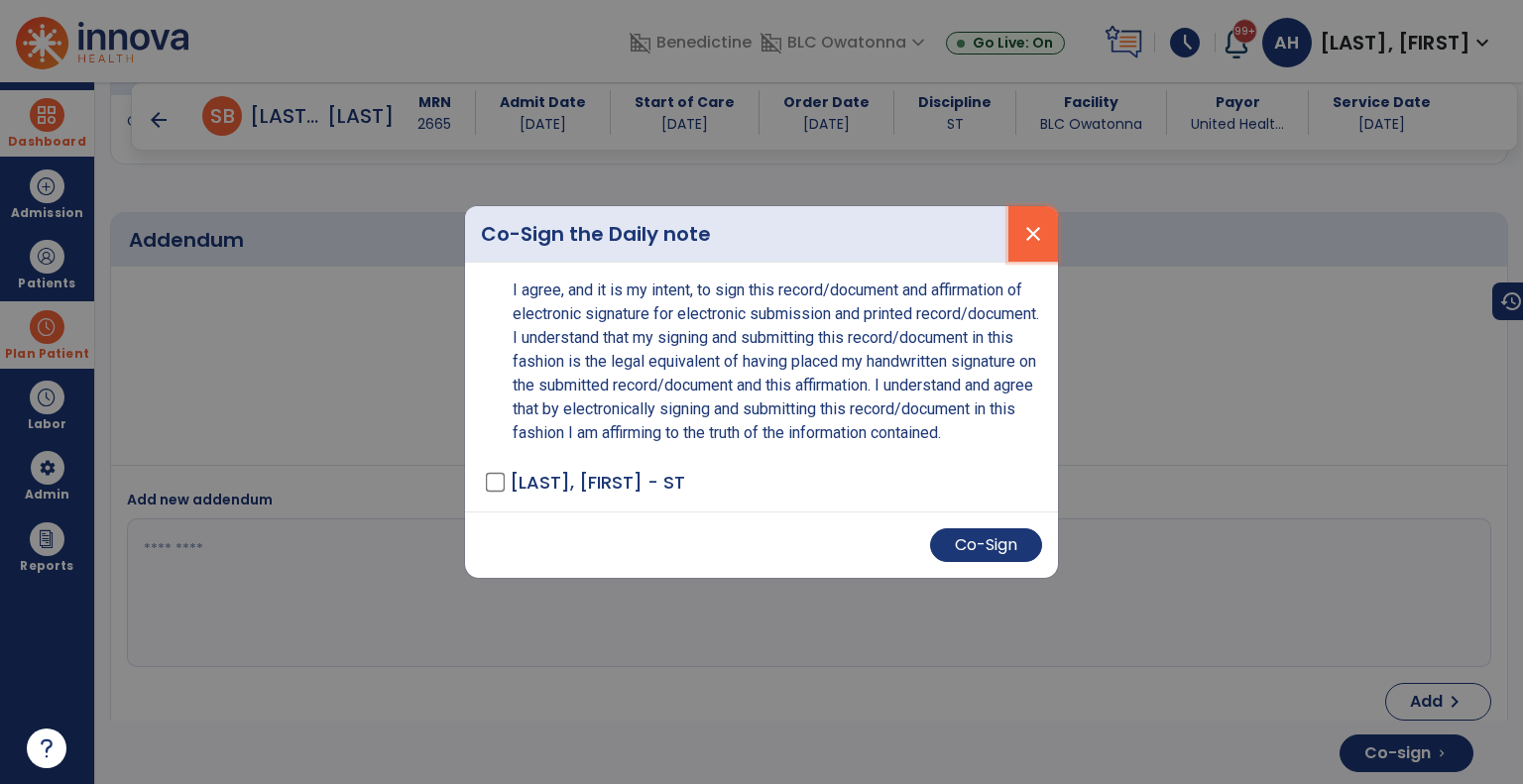click on "close" at bounding box center [1033, 234] 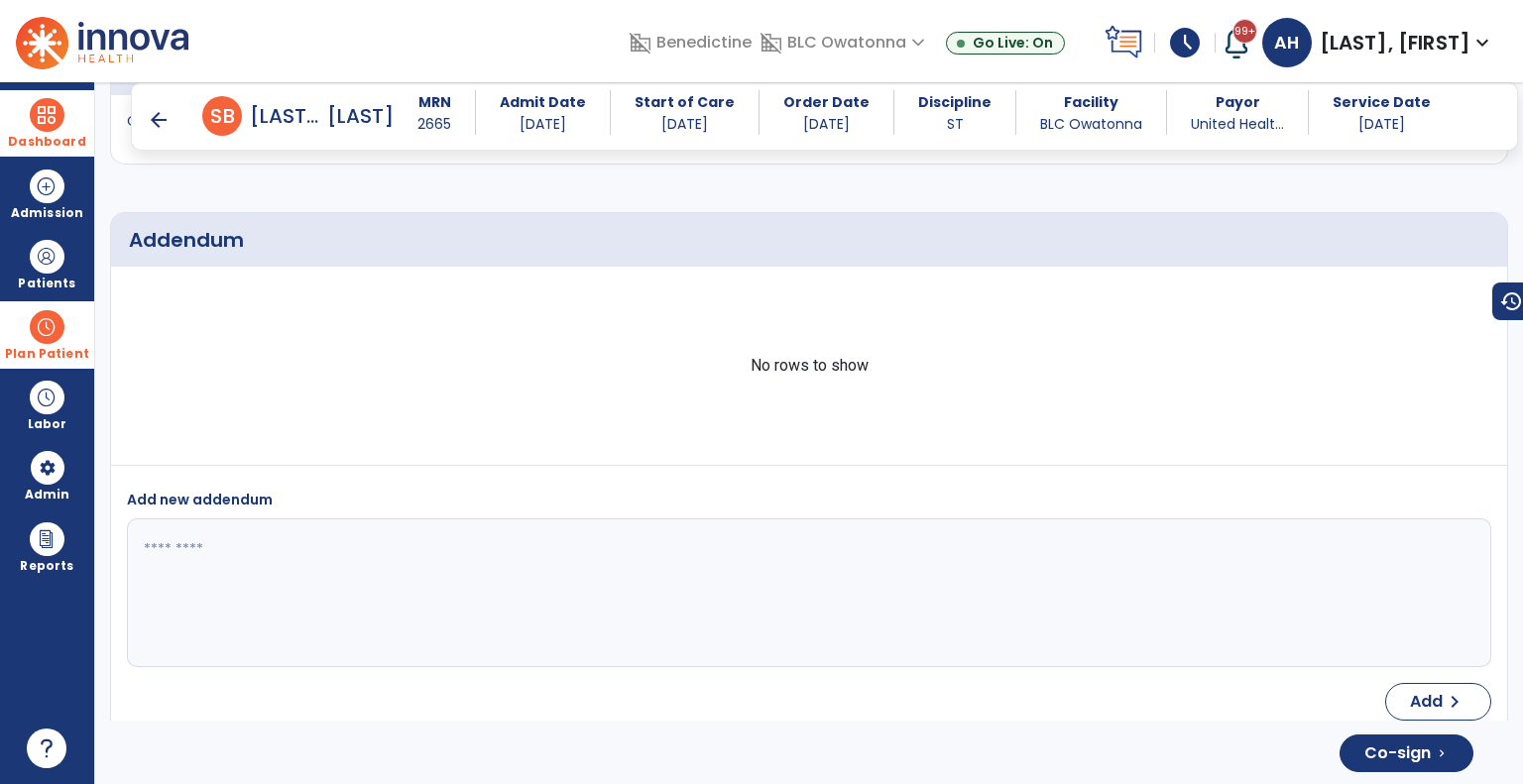click on "arrow_back" at bounding box center [159, 120] 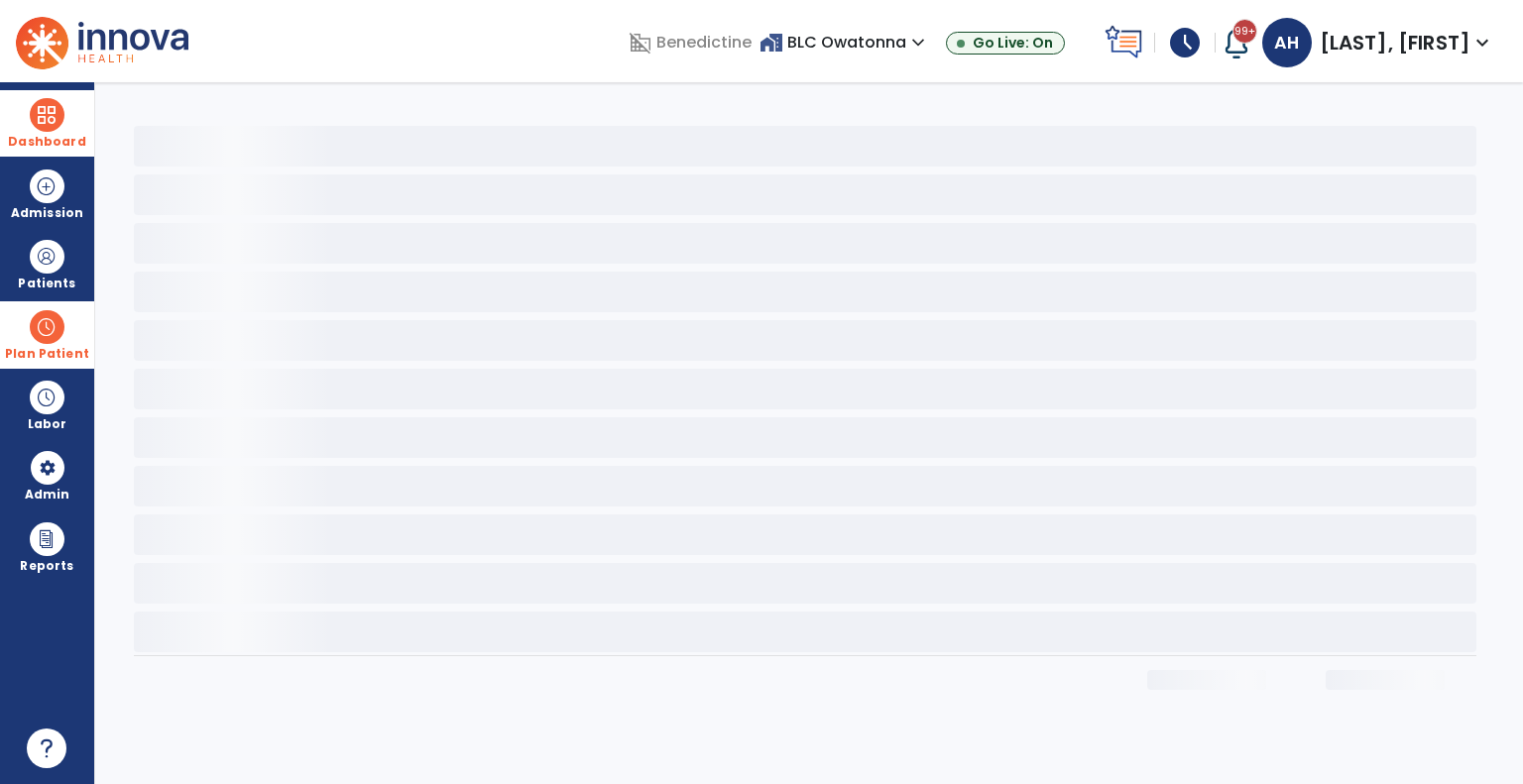 scroll, scrollTop: 0, scrollLeft: 0, axis: both 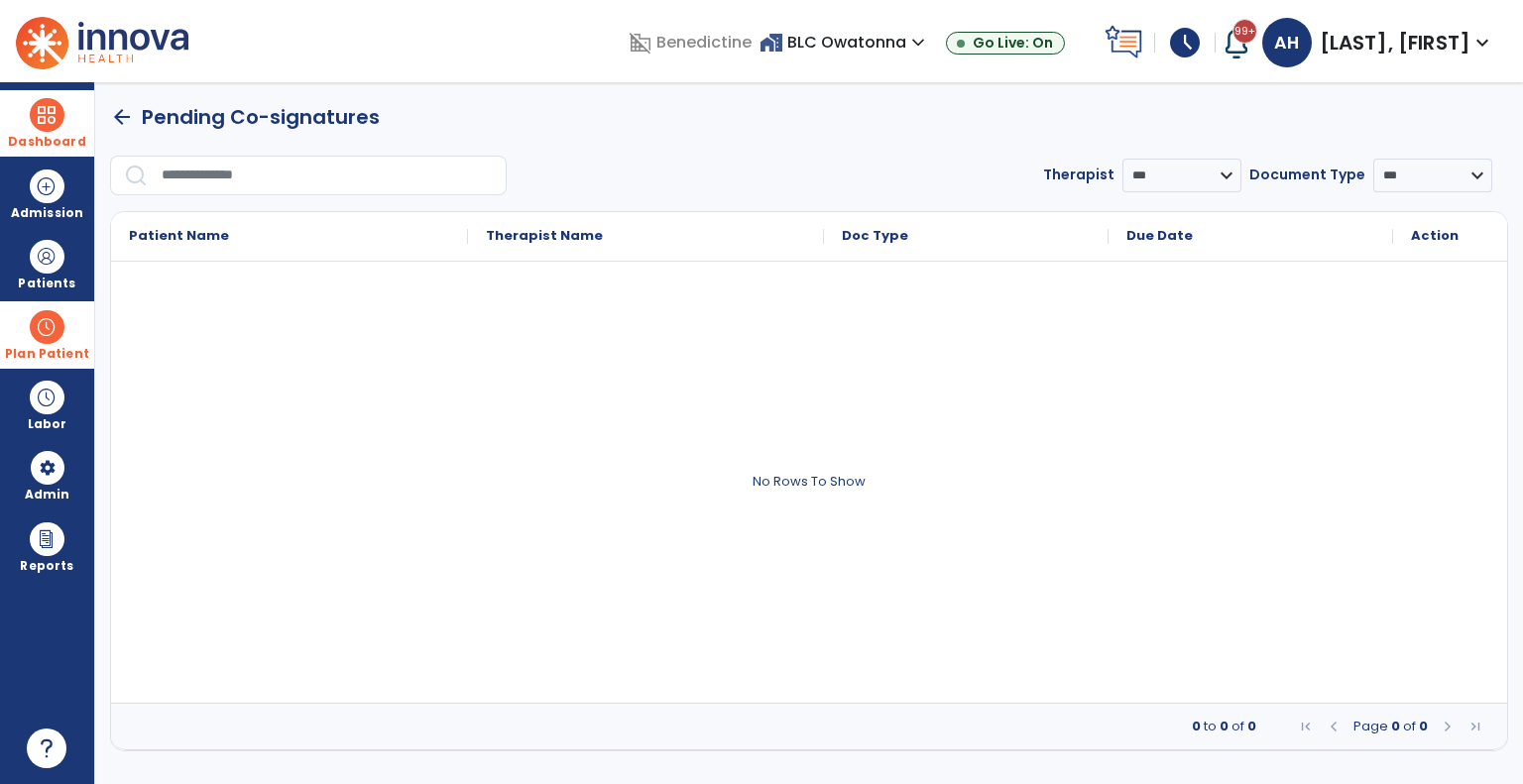 click on "arrow_back" 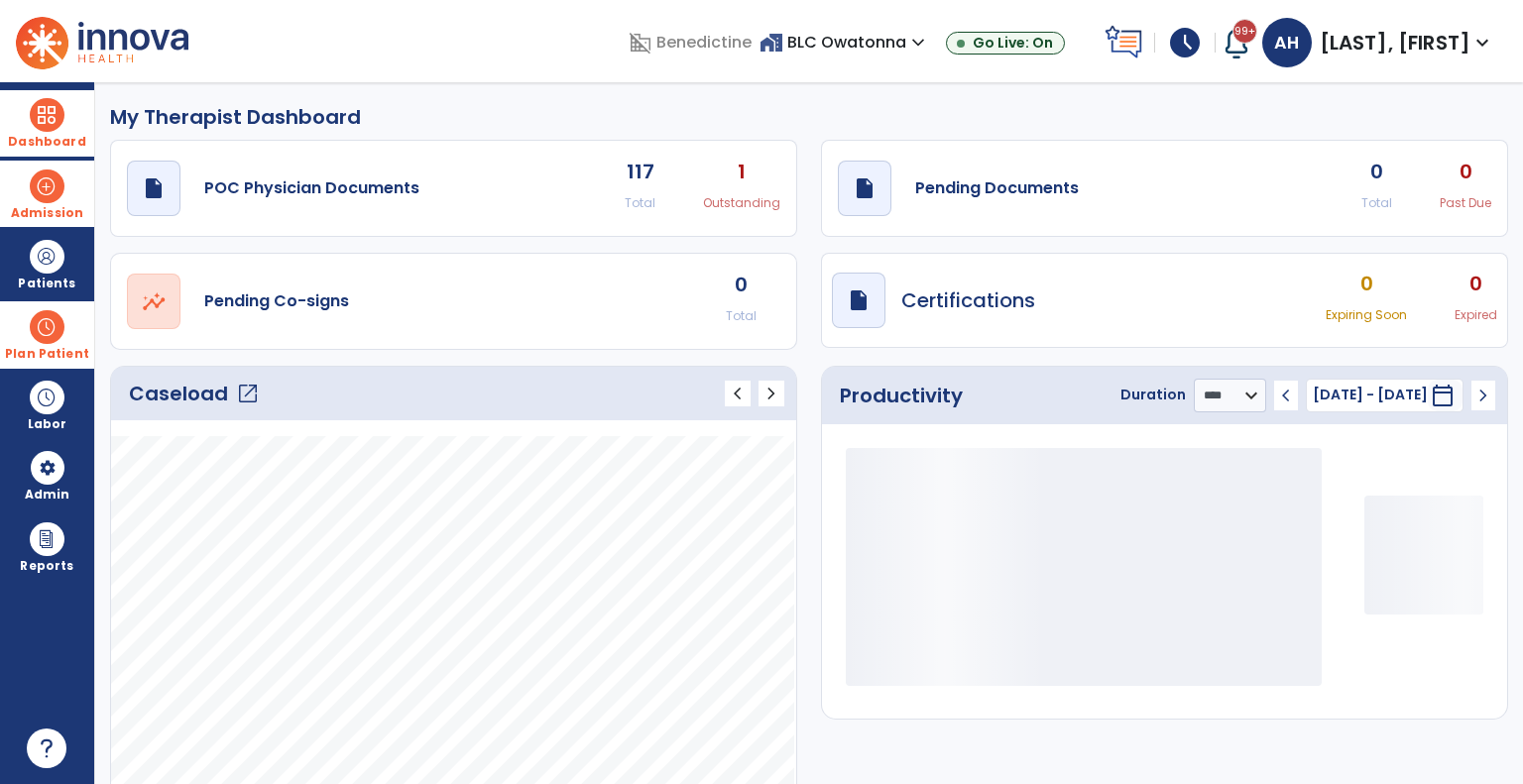 click at bounding box center [47, 186] 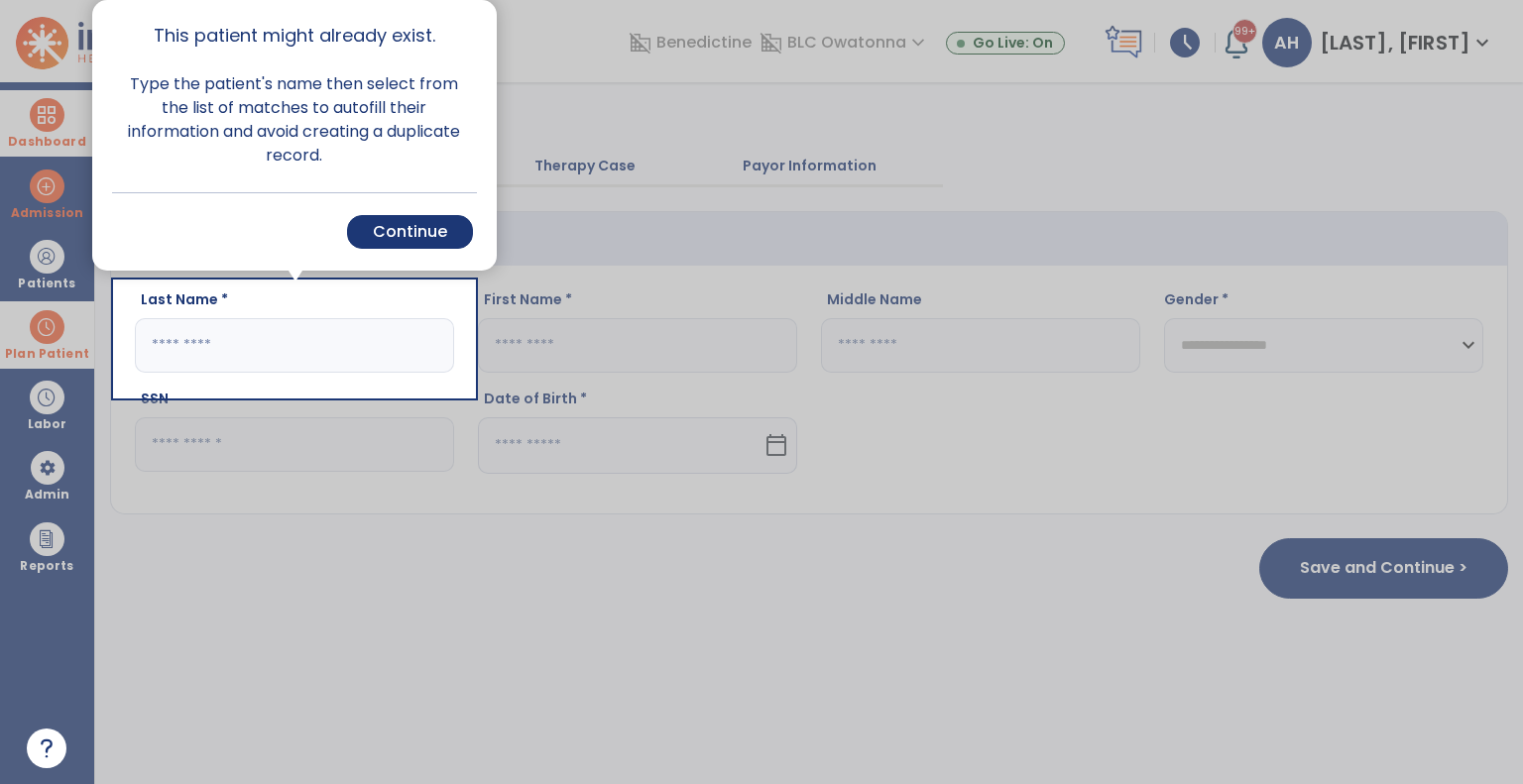 click at bounding box center [998, 392] 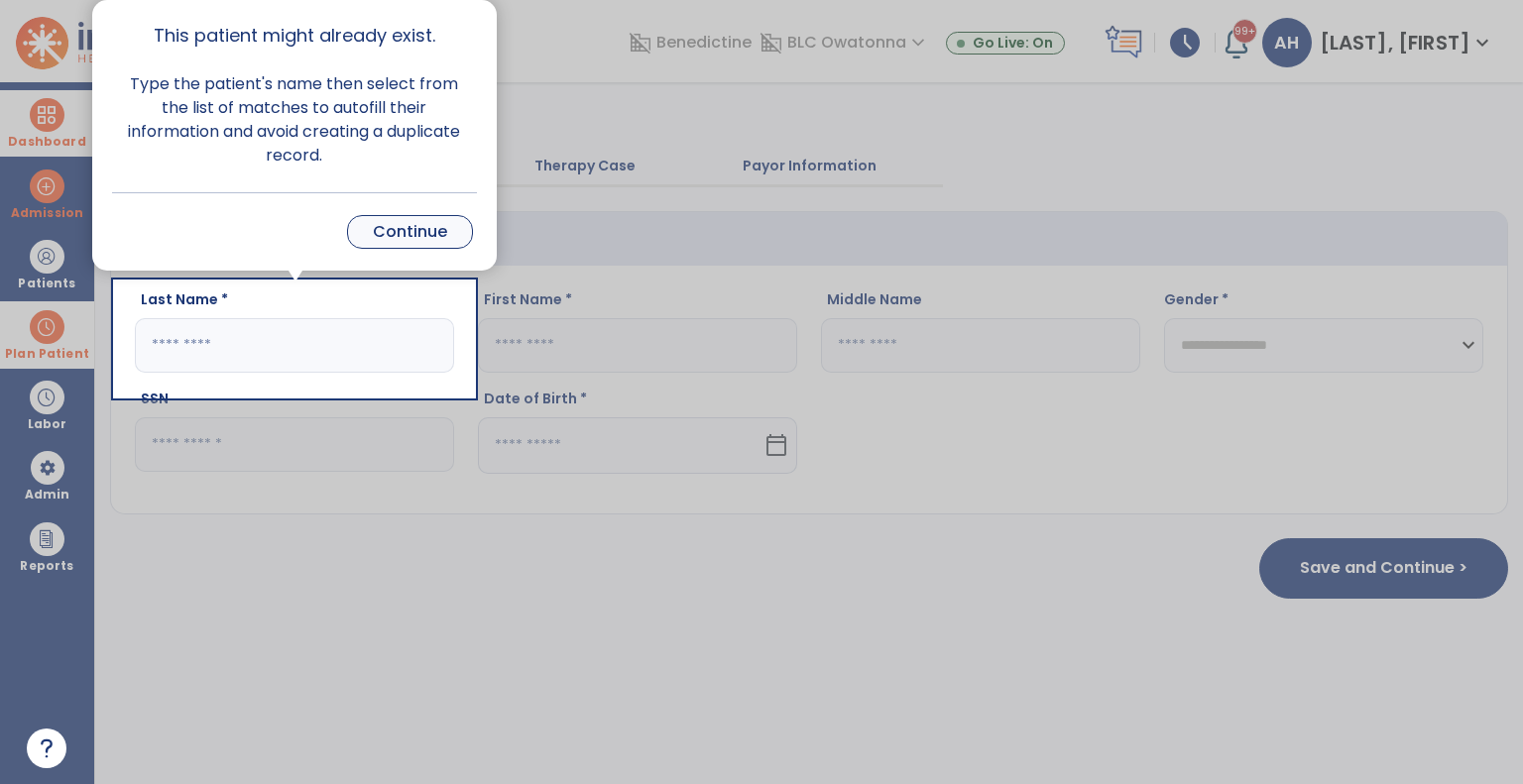 click on "Continue" at bounding box center [410, 232] 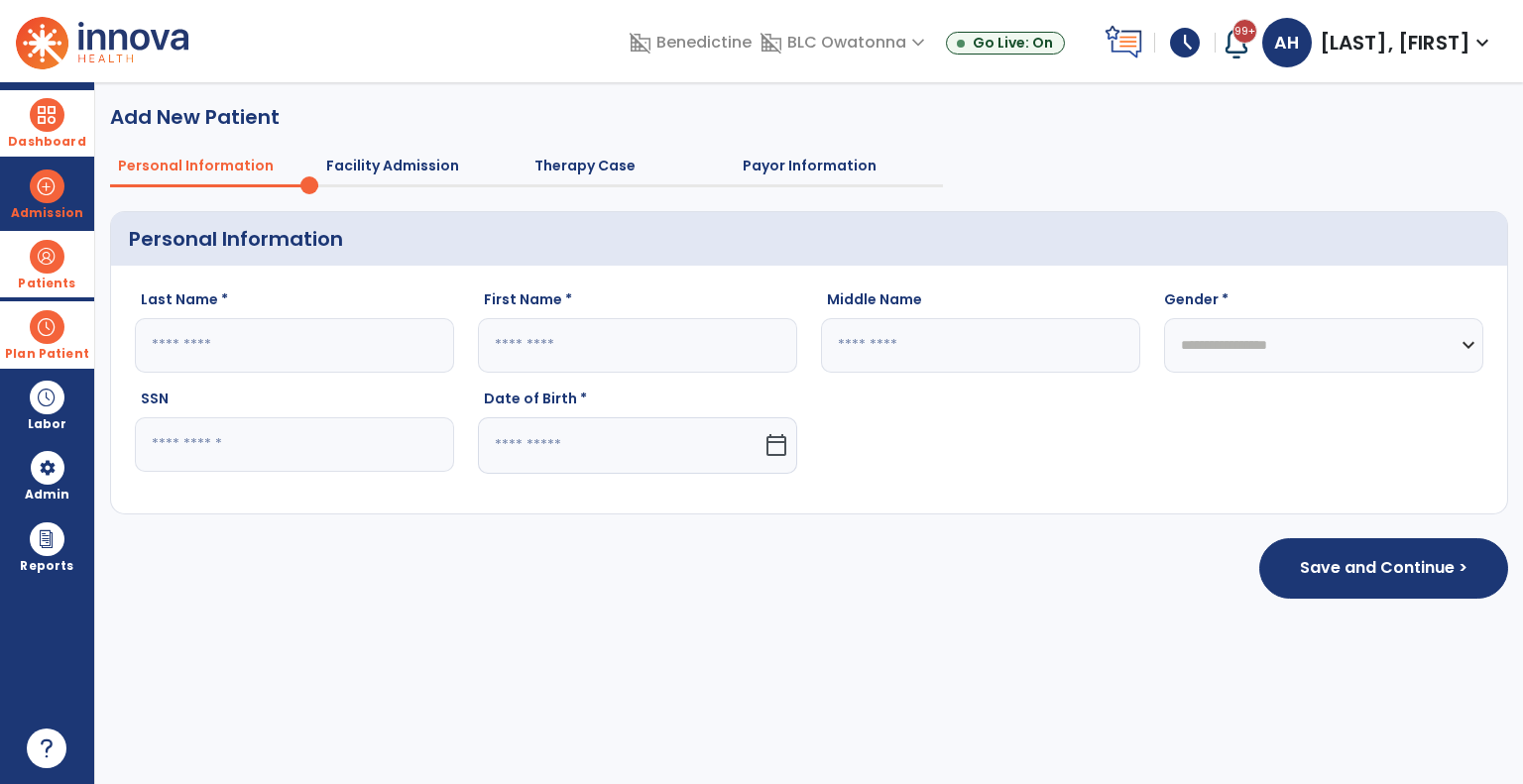 click at bounding box center [47, 257] 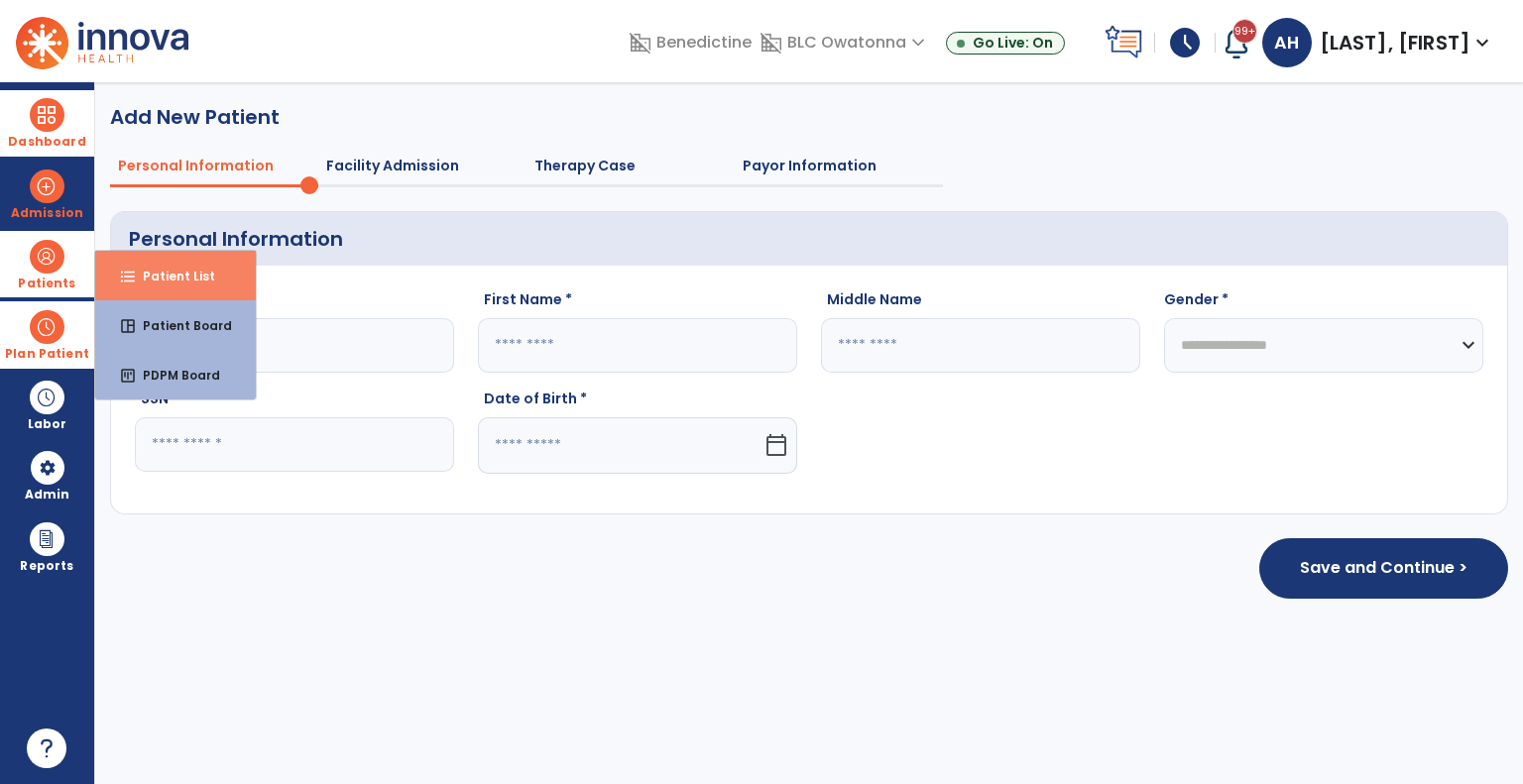 click on "format_list_bulleted  Patient List" at bounding box center [176, 276] 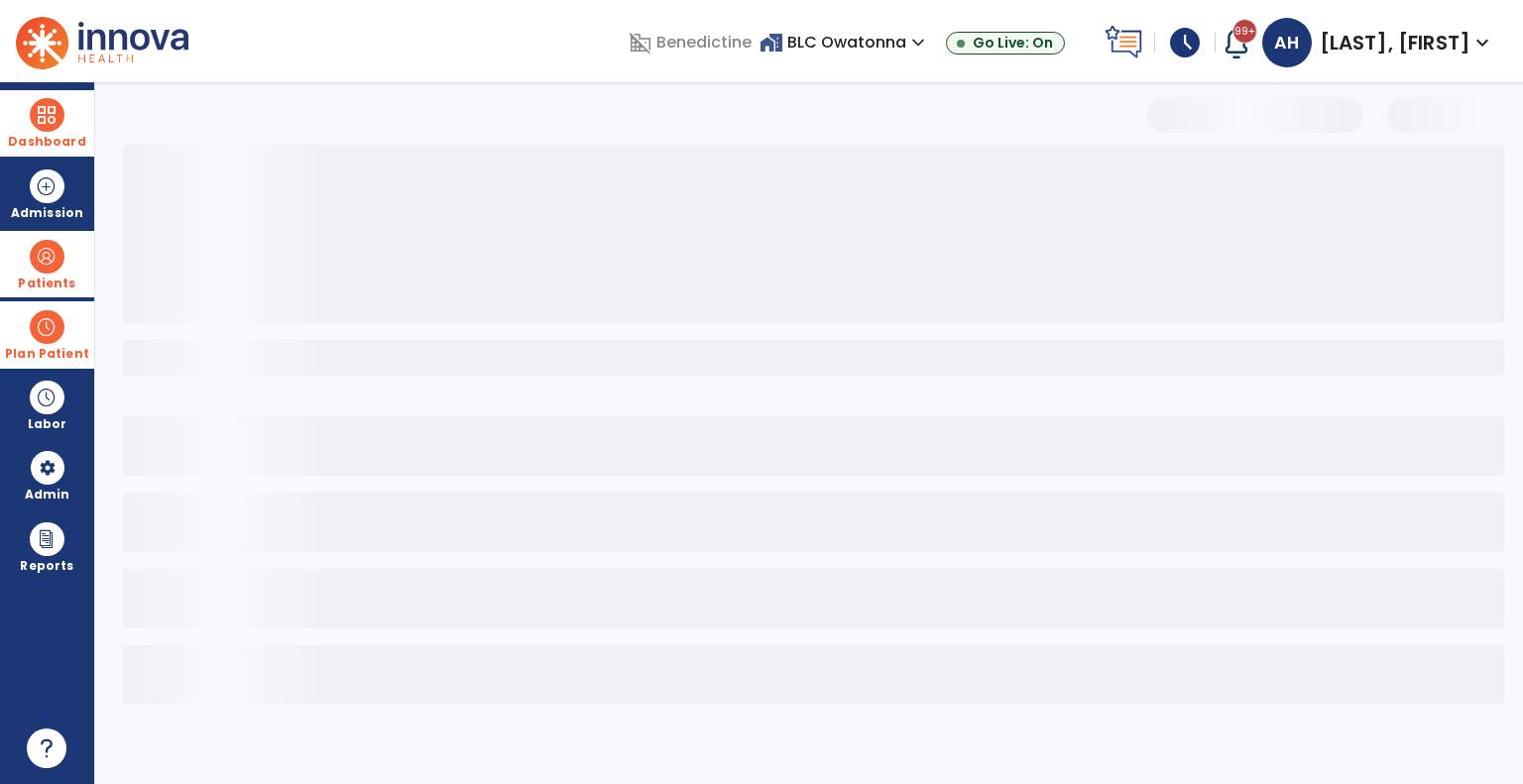 select on "***" 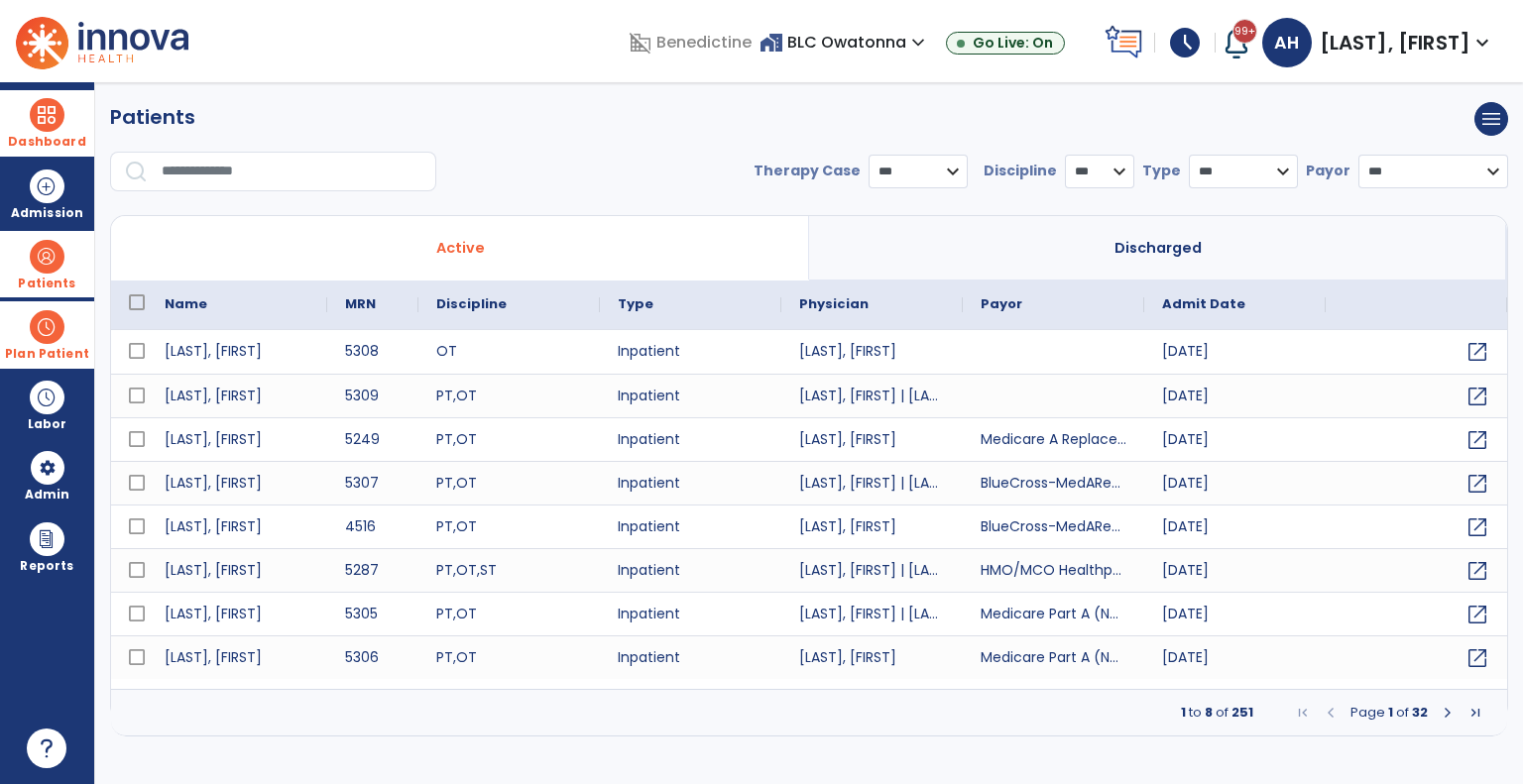 click at bounding box center (292, 171) 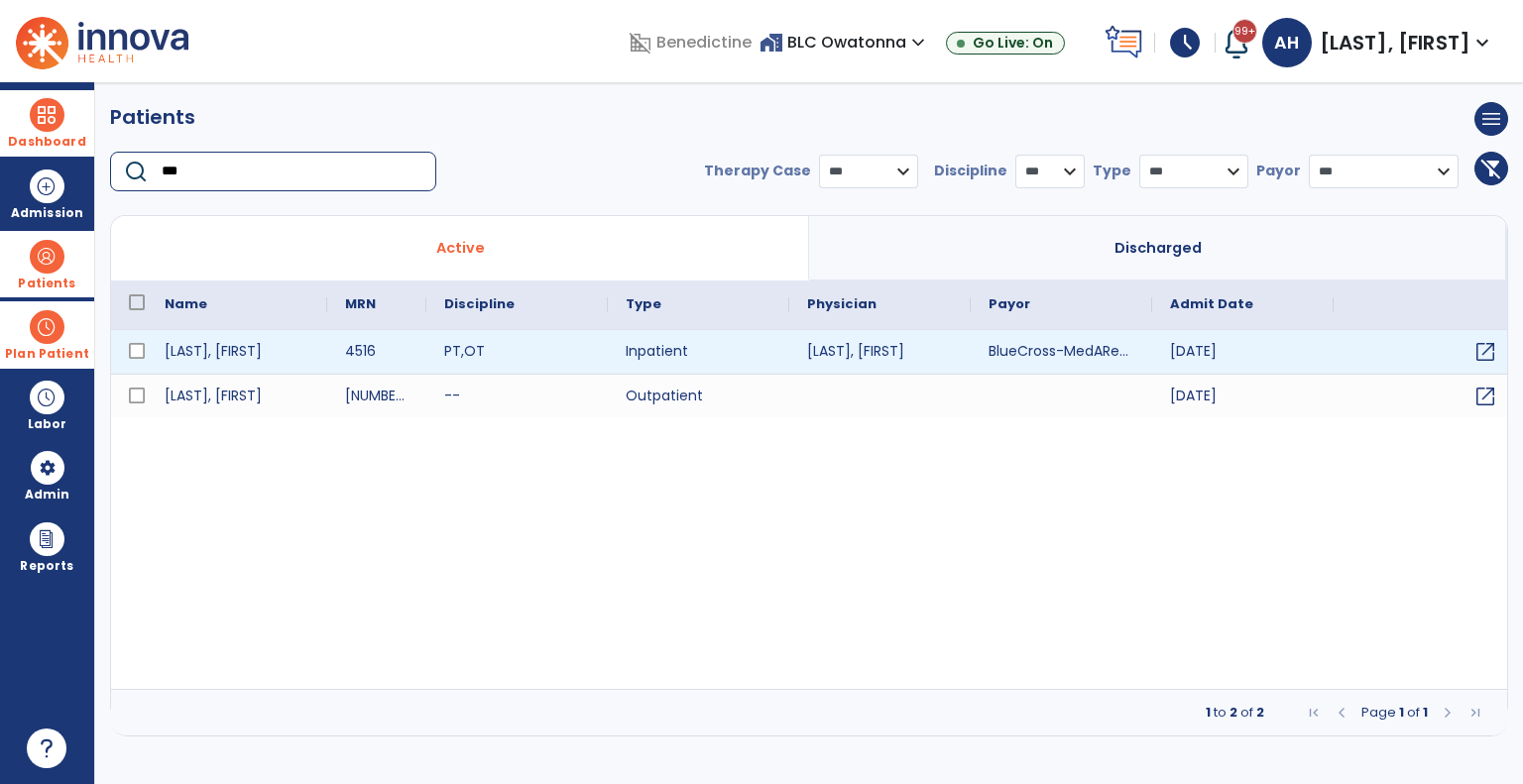 type on "***" 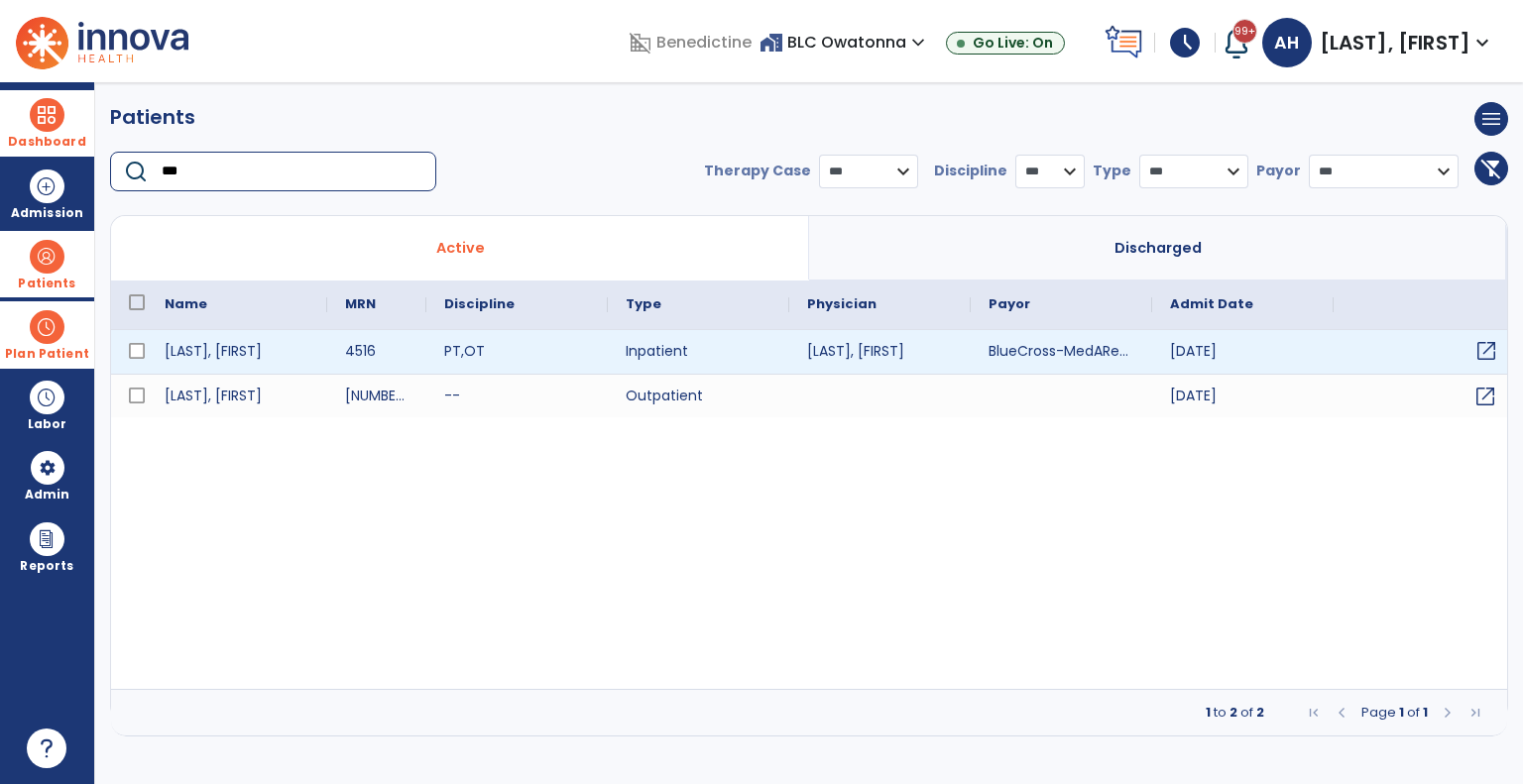 click on "open_in_new" at bounding box center [1486, 351] 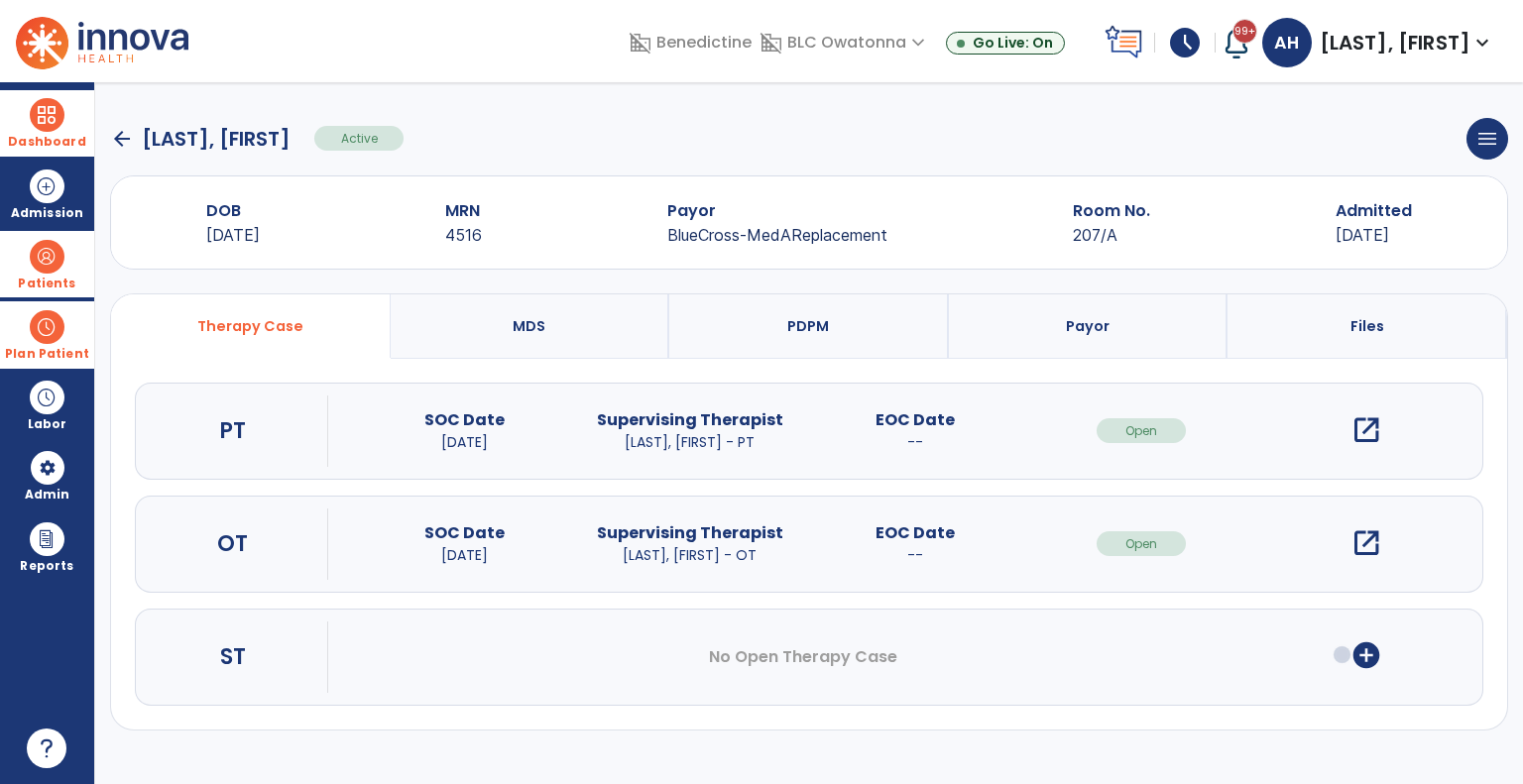 click on "MDS" at bounding box center (528, 326) 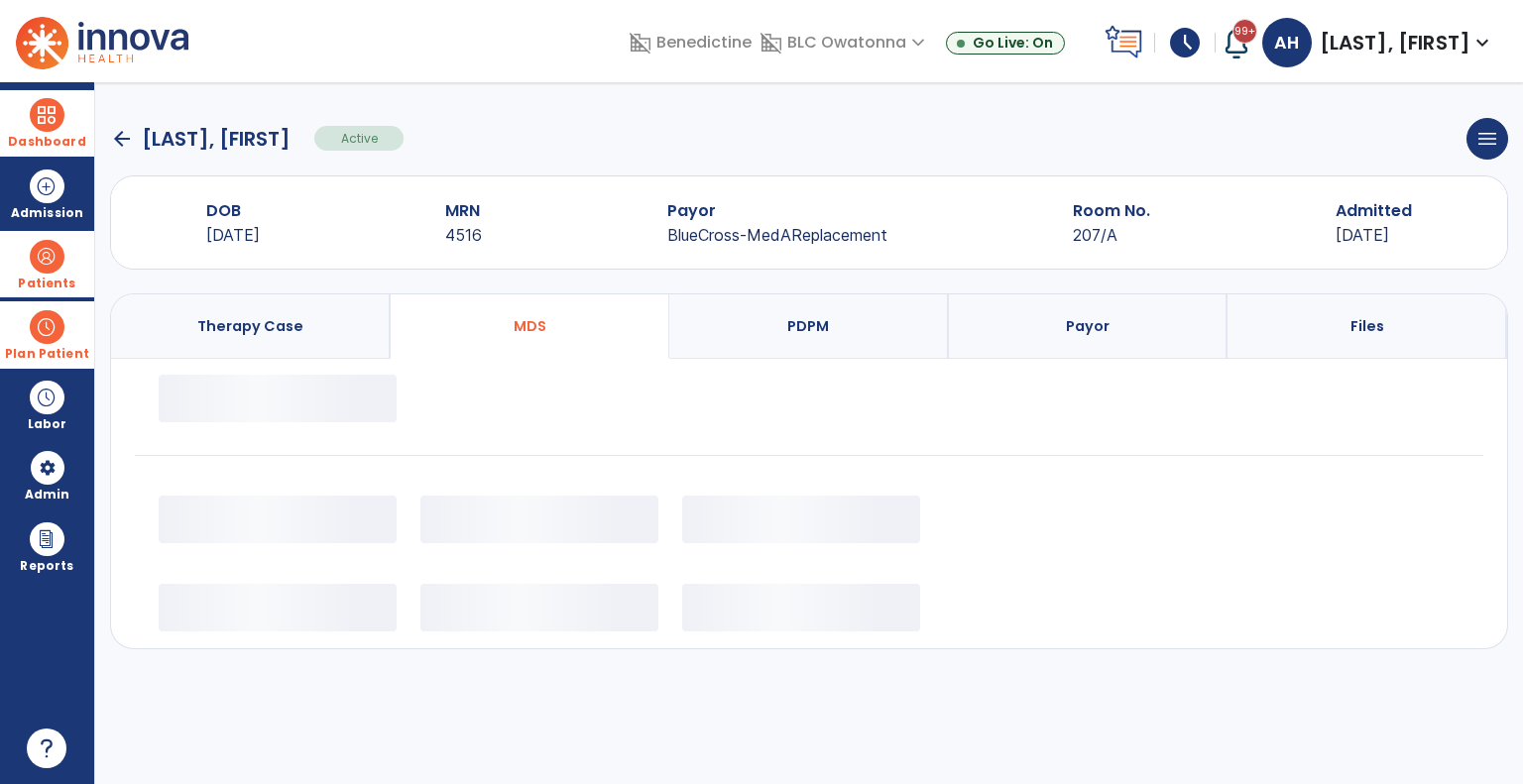 select on "*********" 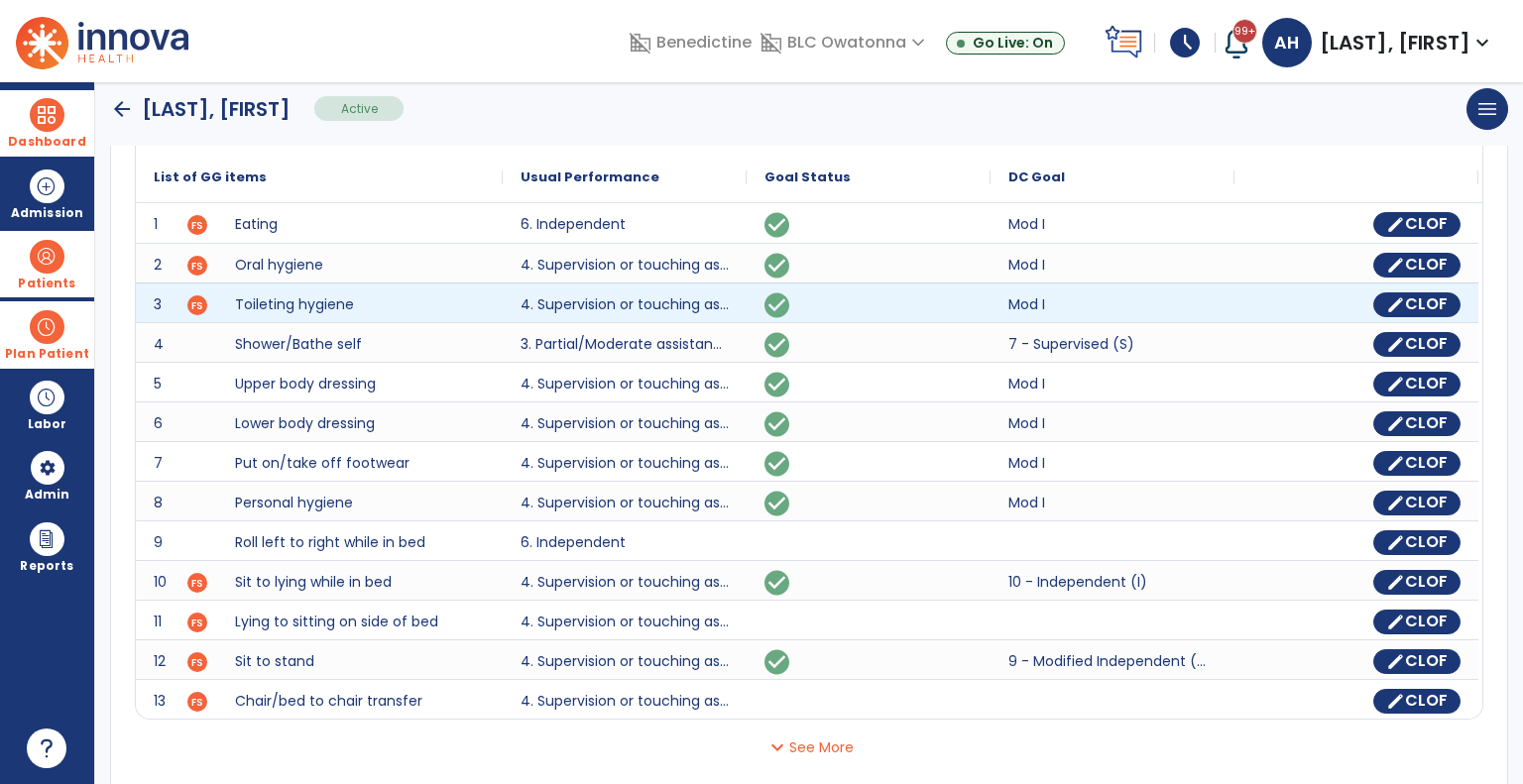 scroll, scrollTop: 325, scrollLeft: 0, axis: vertical 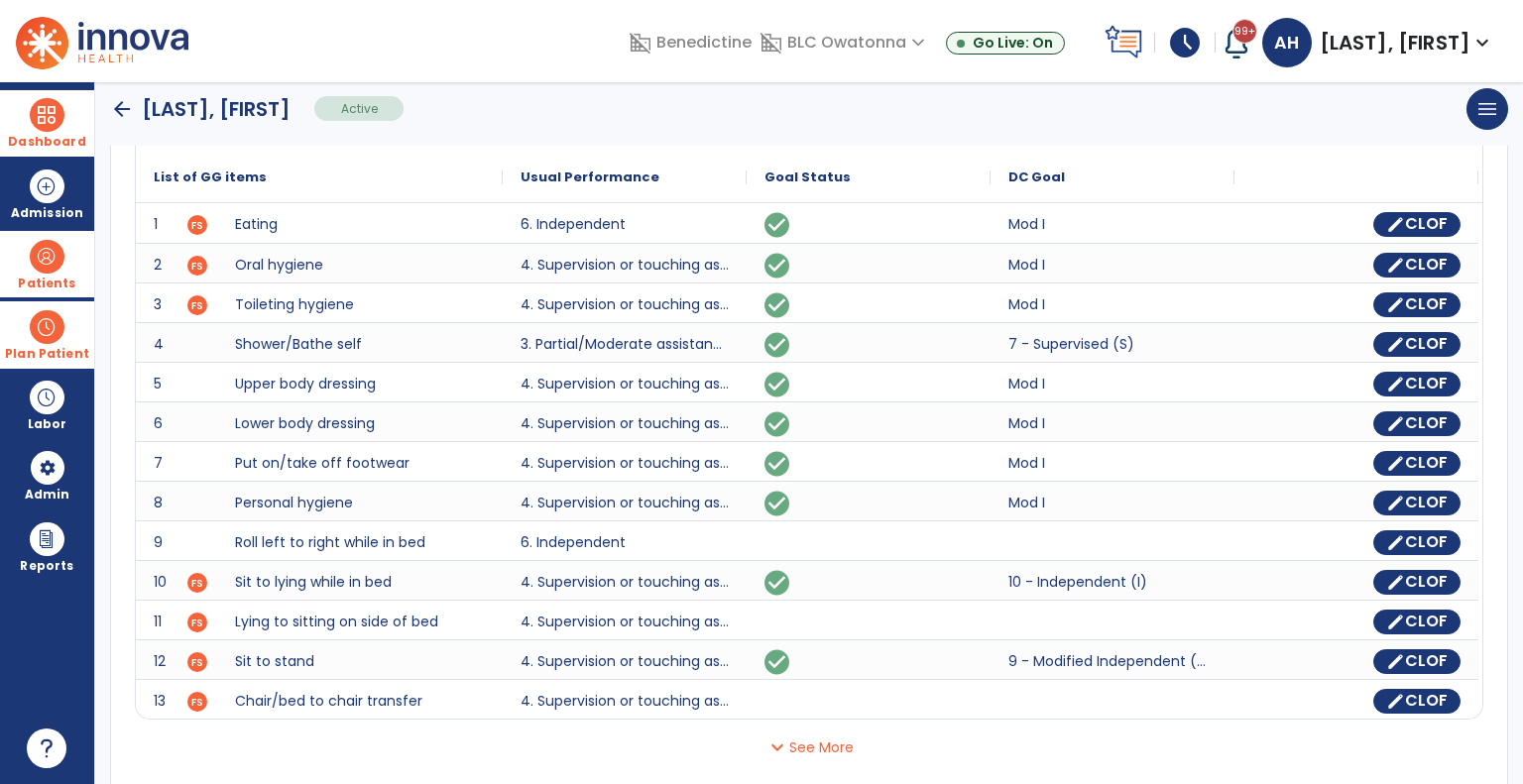 click at bounding box center [47, 257] 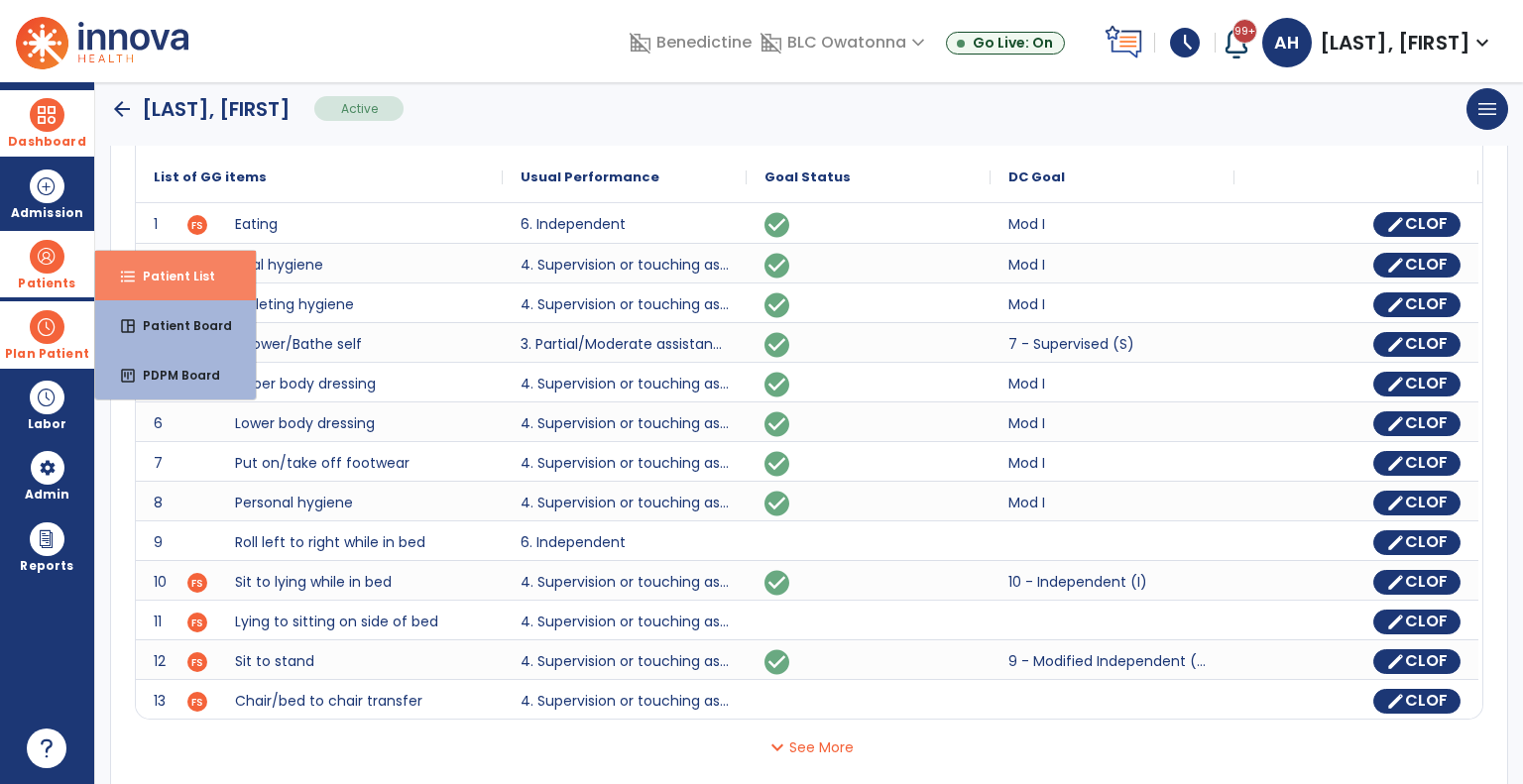 click on "format_list_bulleted" at bounding box center [128, 277] 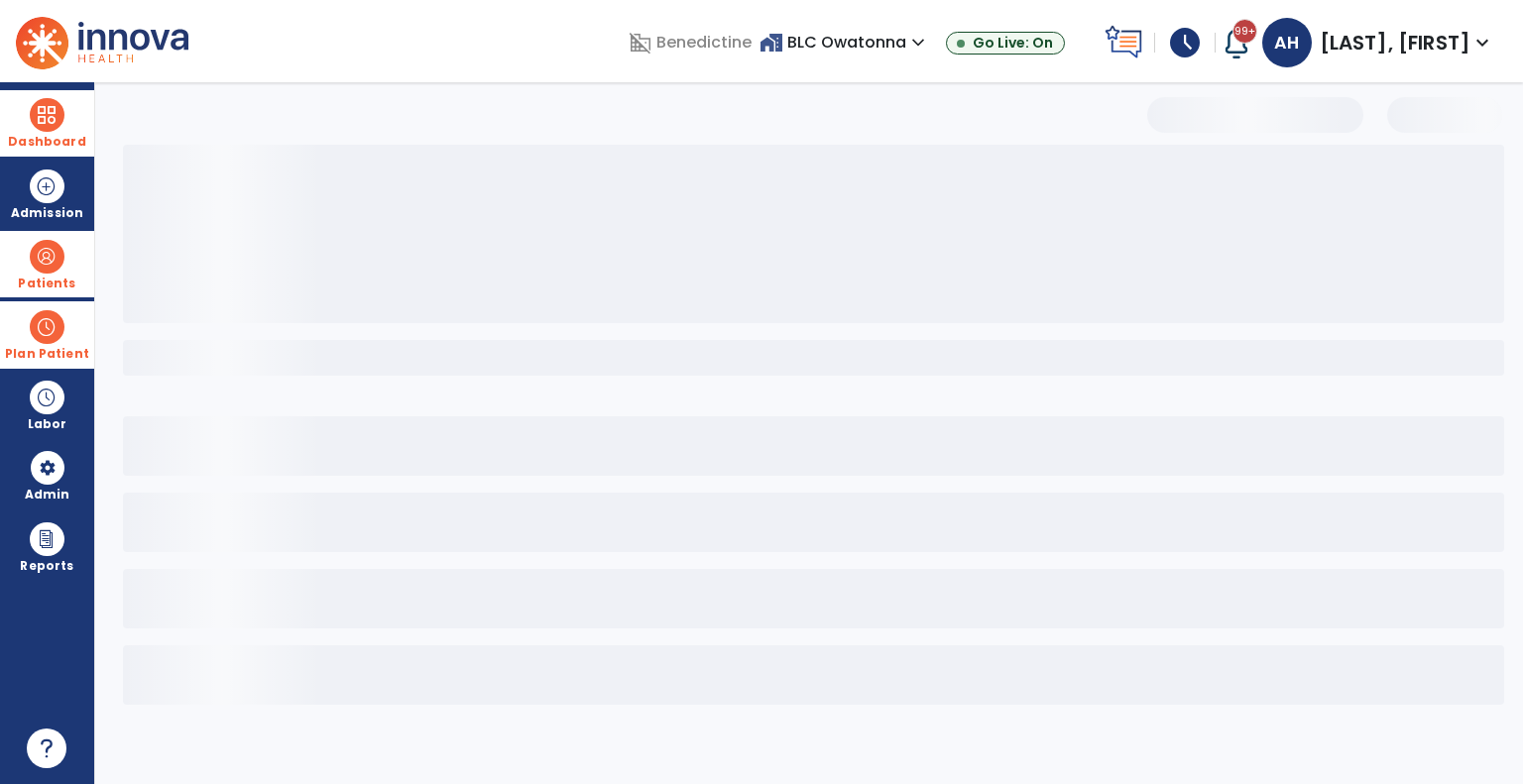 scroll, scrollTop: 0, scrollLeft: 0, axis: both 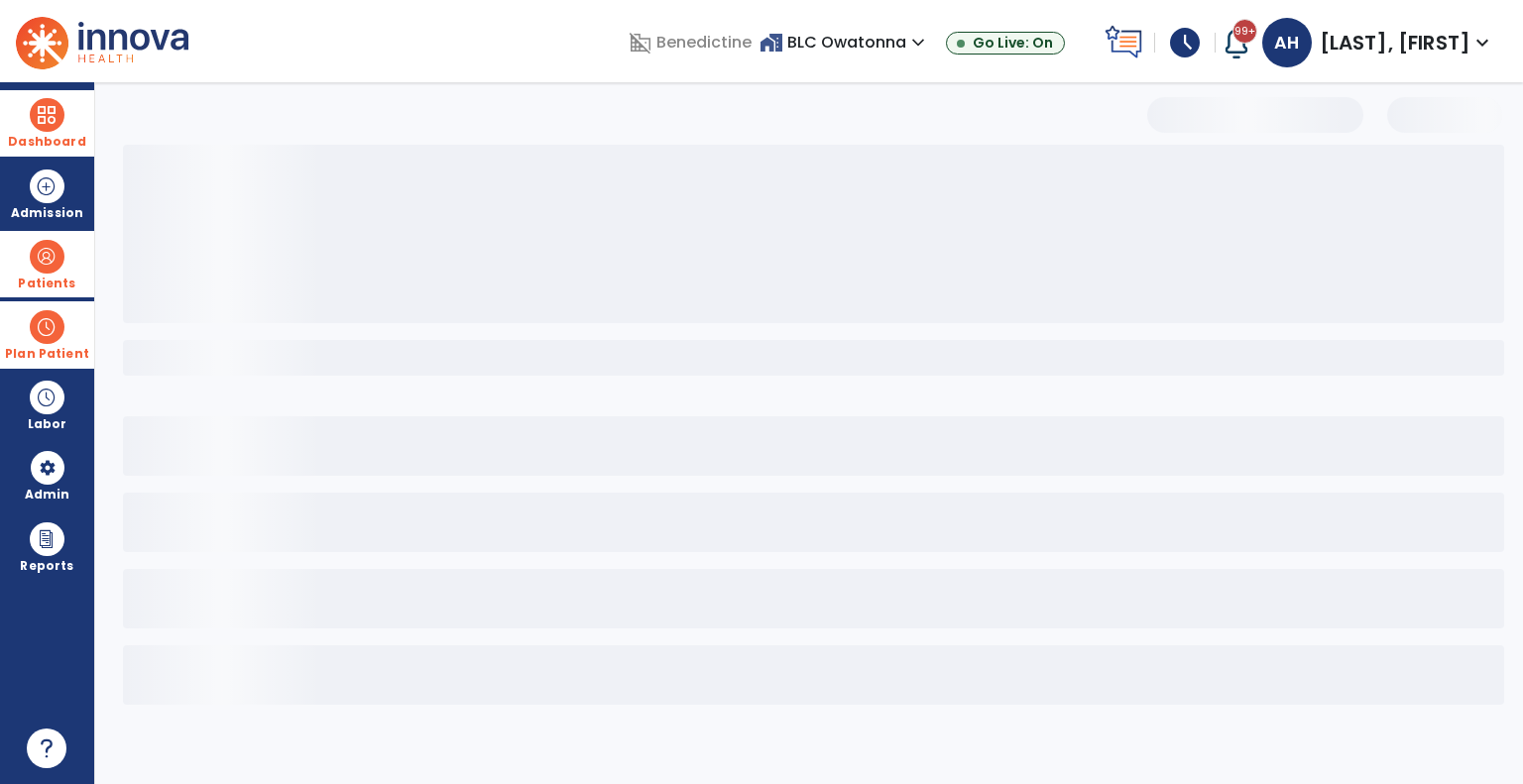 select on "***" 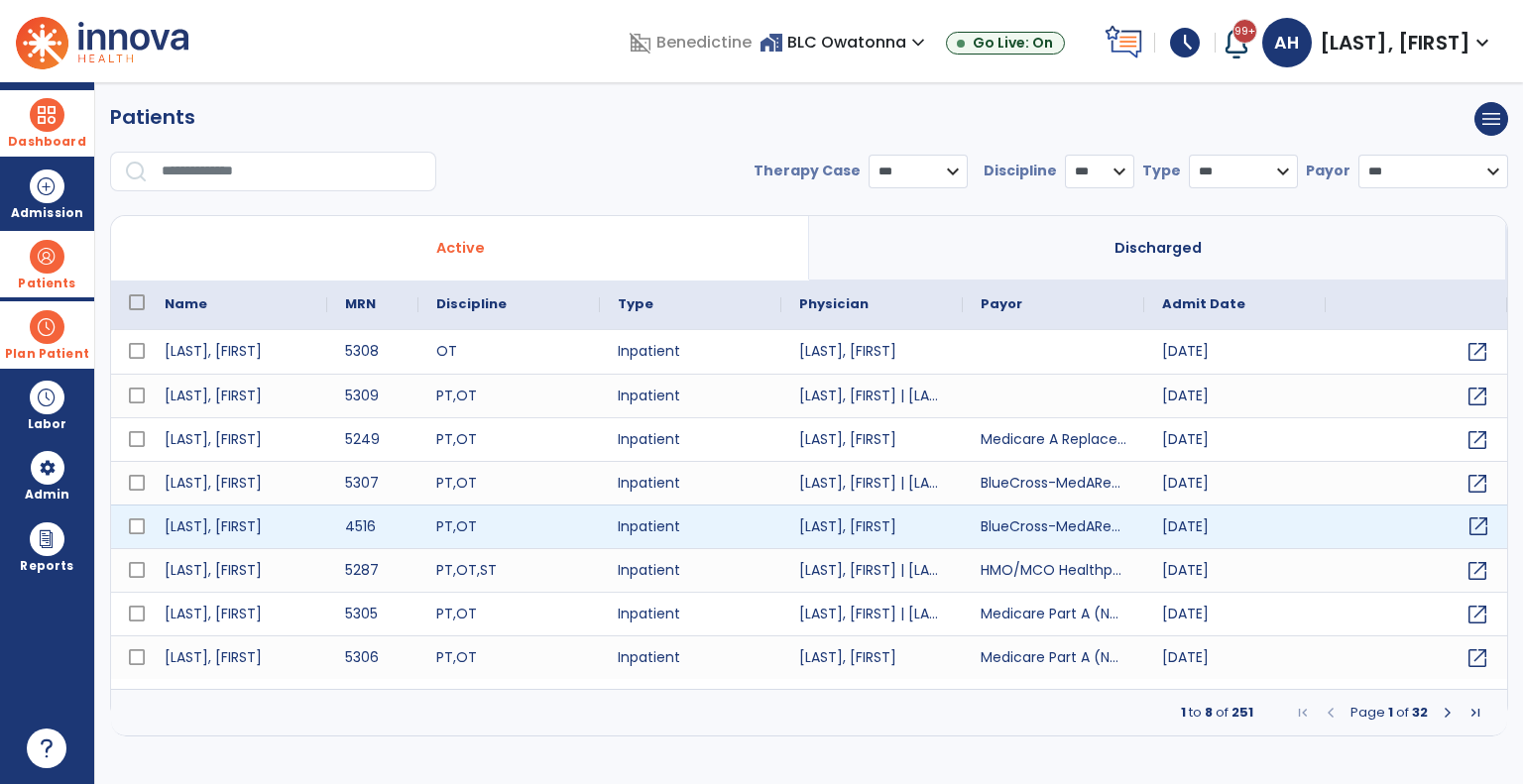 click on "open_in_new" at bounding box center [1478, 526] 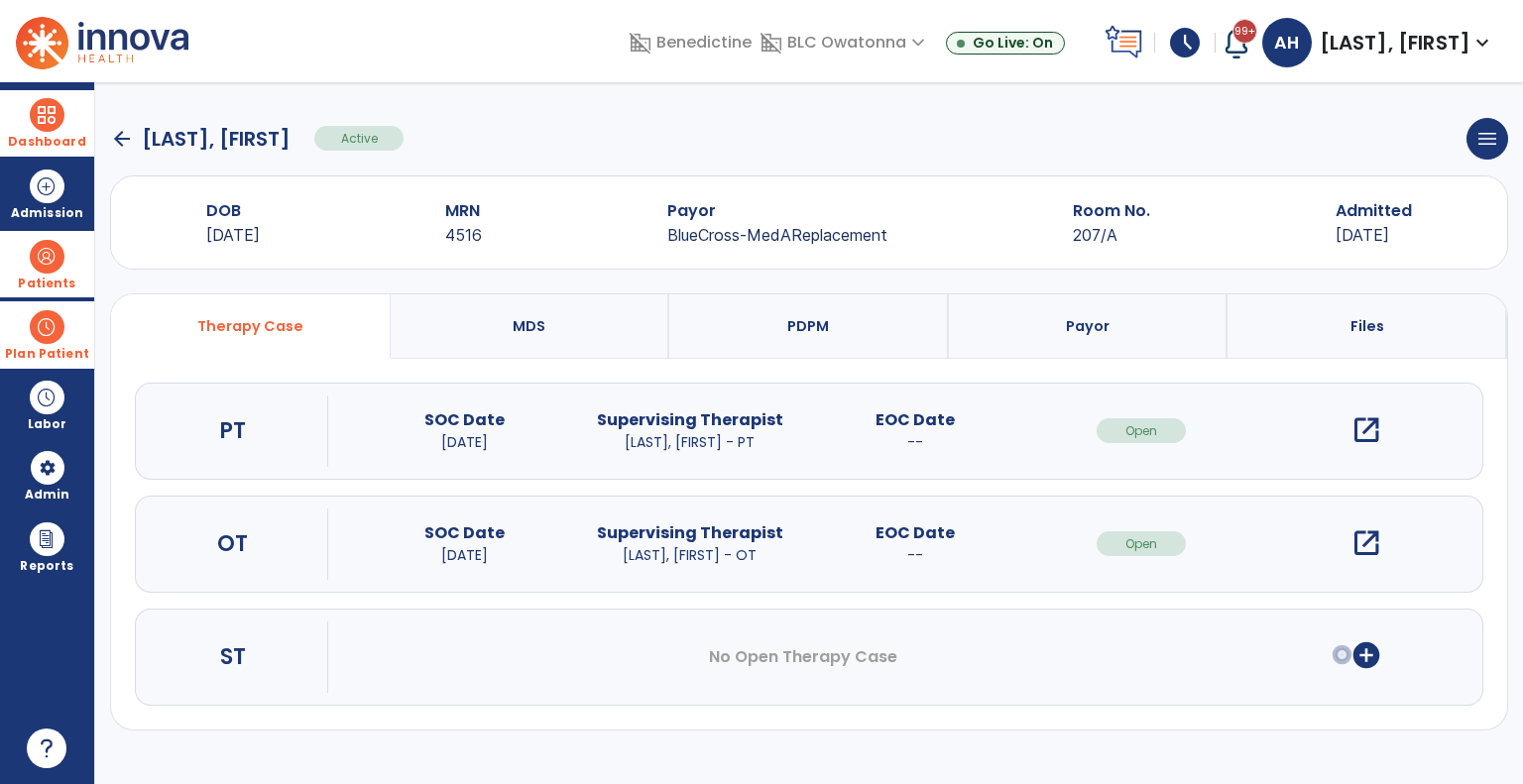 click on "open_in_new" at bounding box center (1366, 543) 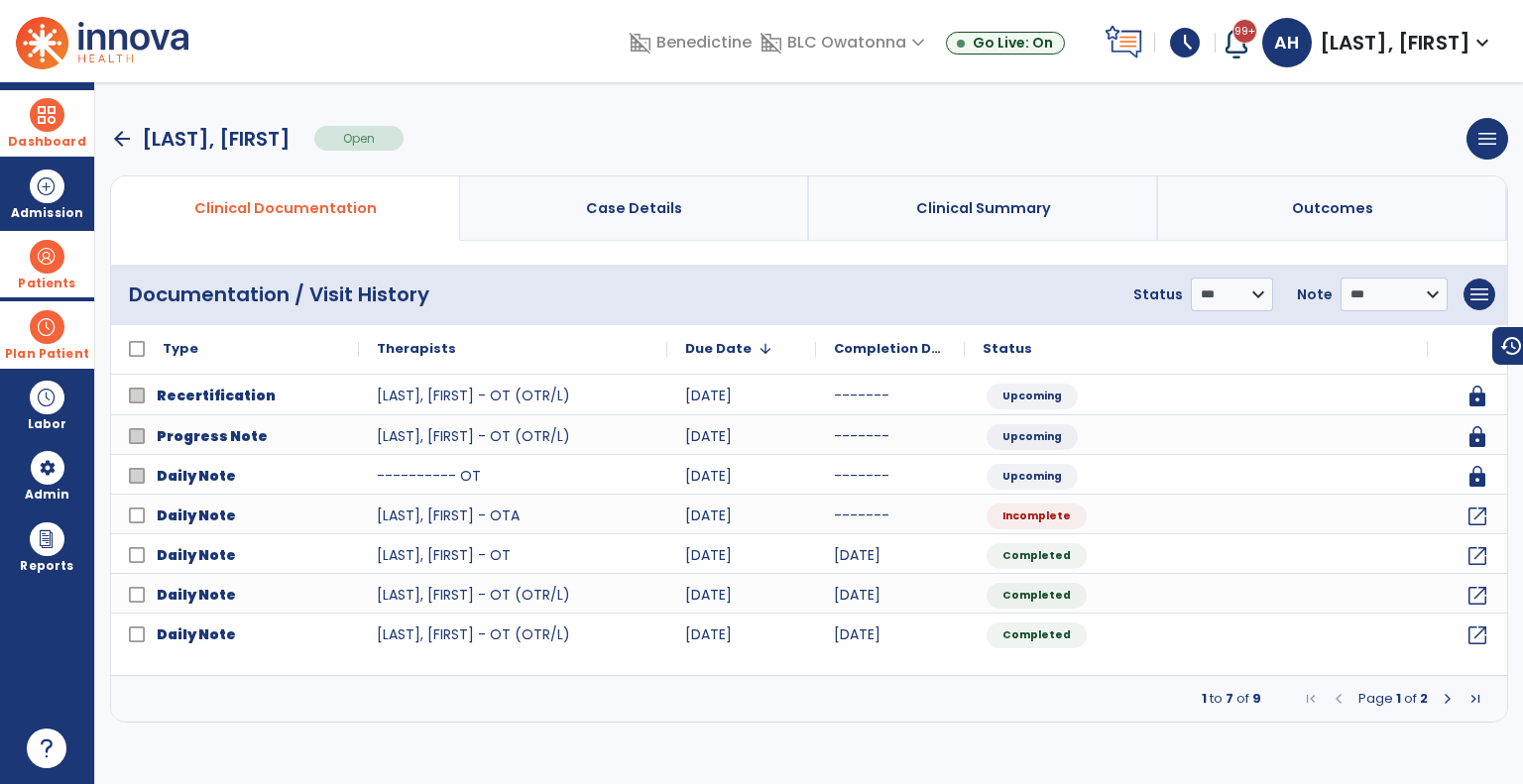 click at bounding box center (1448, 699) 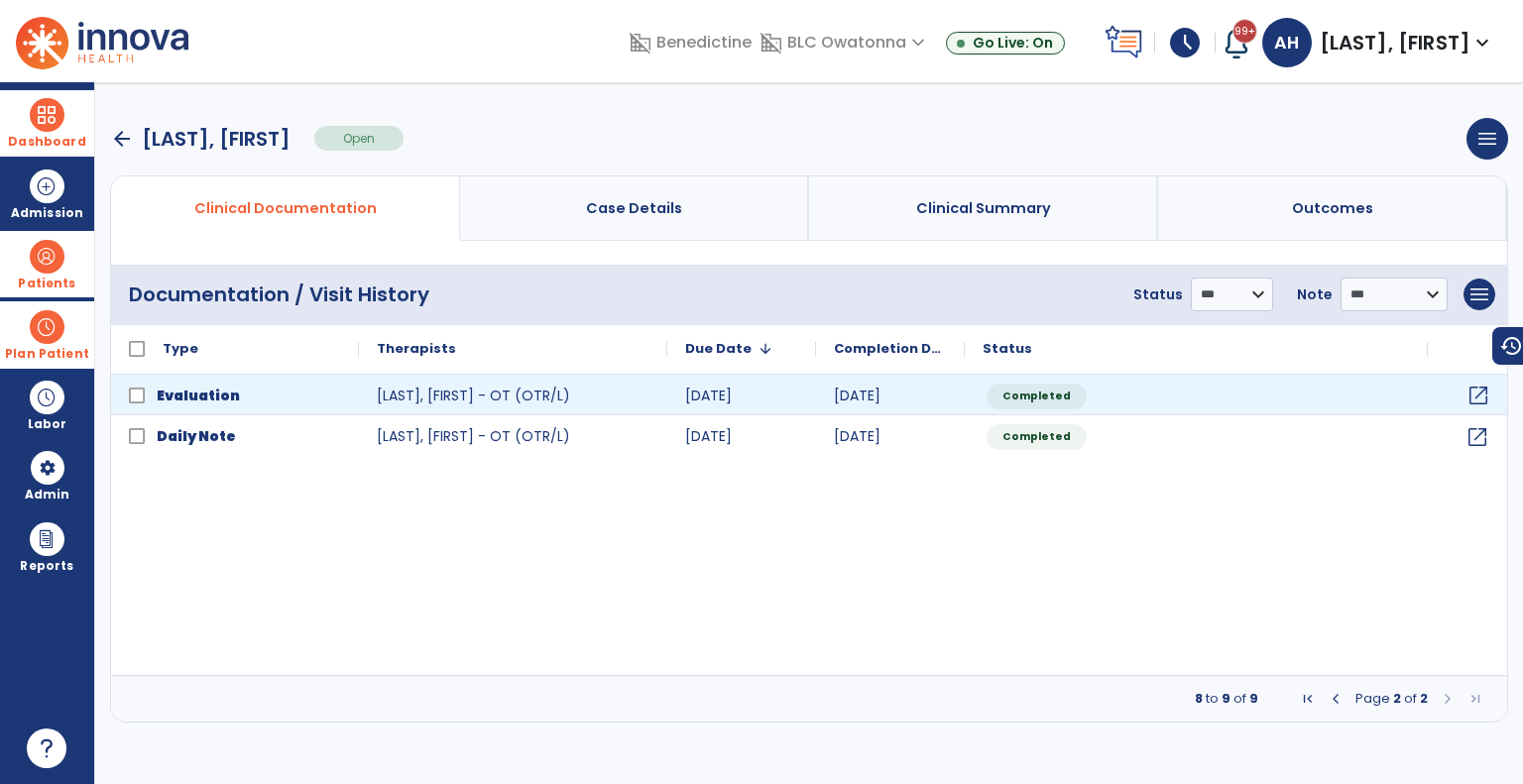 click on "open_in_new" 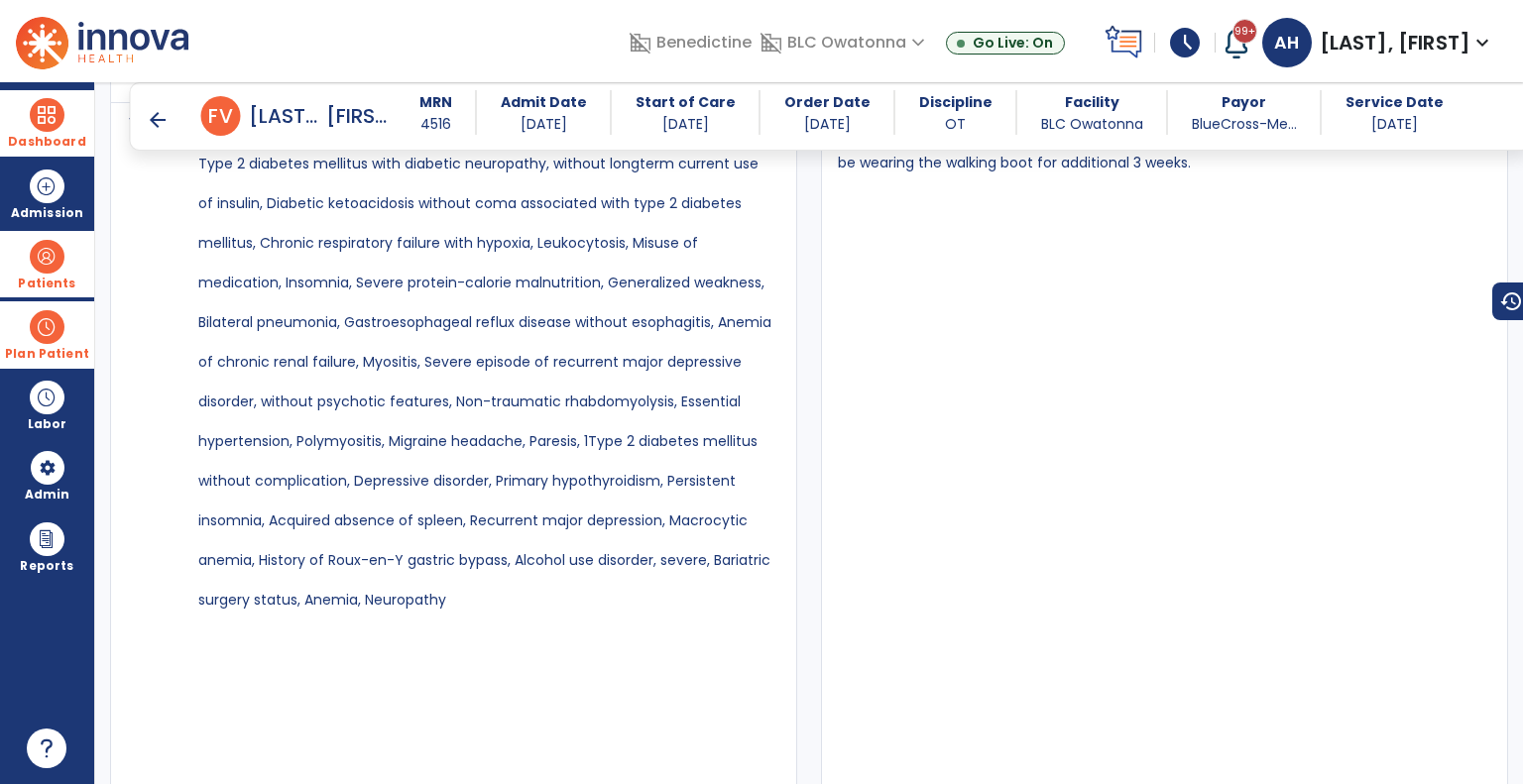 scroll, scrollTop: 3089, scrollLeft: 0, axis: vertical 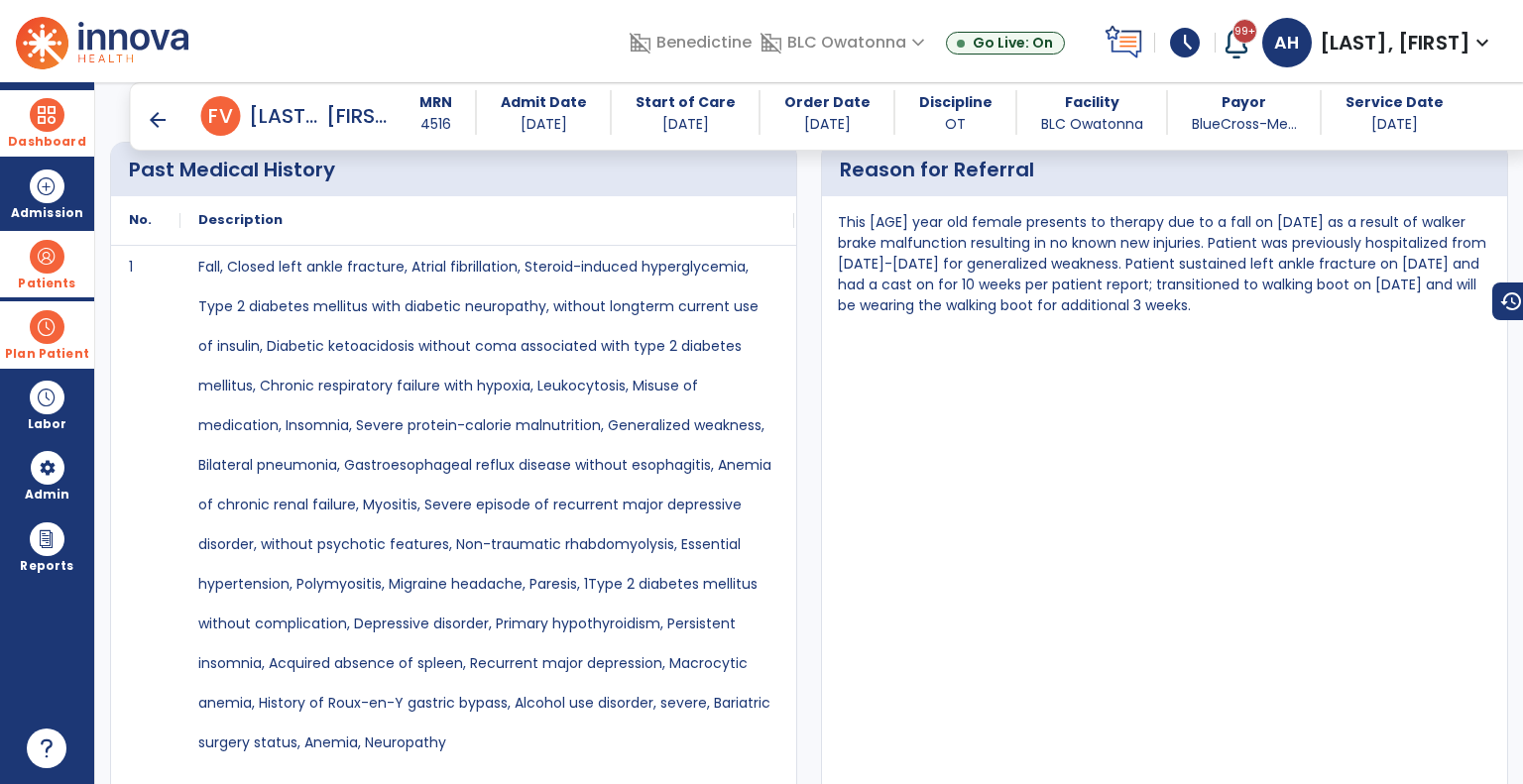 click on "Reason for Referral This 53 year old female presents to therapy due to a fall on 7/4/25 as a result of walker brake malfunction resulting in no known new injuries. Patient was previously hospitalized from 7/2-7/3 for generalized weakness. Patient sustained left ankle fracture on 4/19/25 and had a cast on for 10 weeks per patient report; transitioned to walking boot on 7/1/25 and will be wearing the walking boot for additional 3 weeks." at bounding box center (1164, 1288) 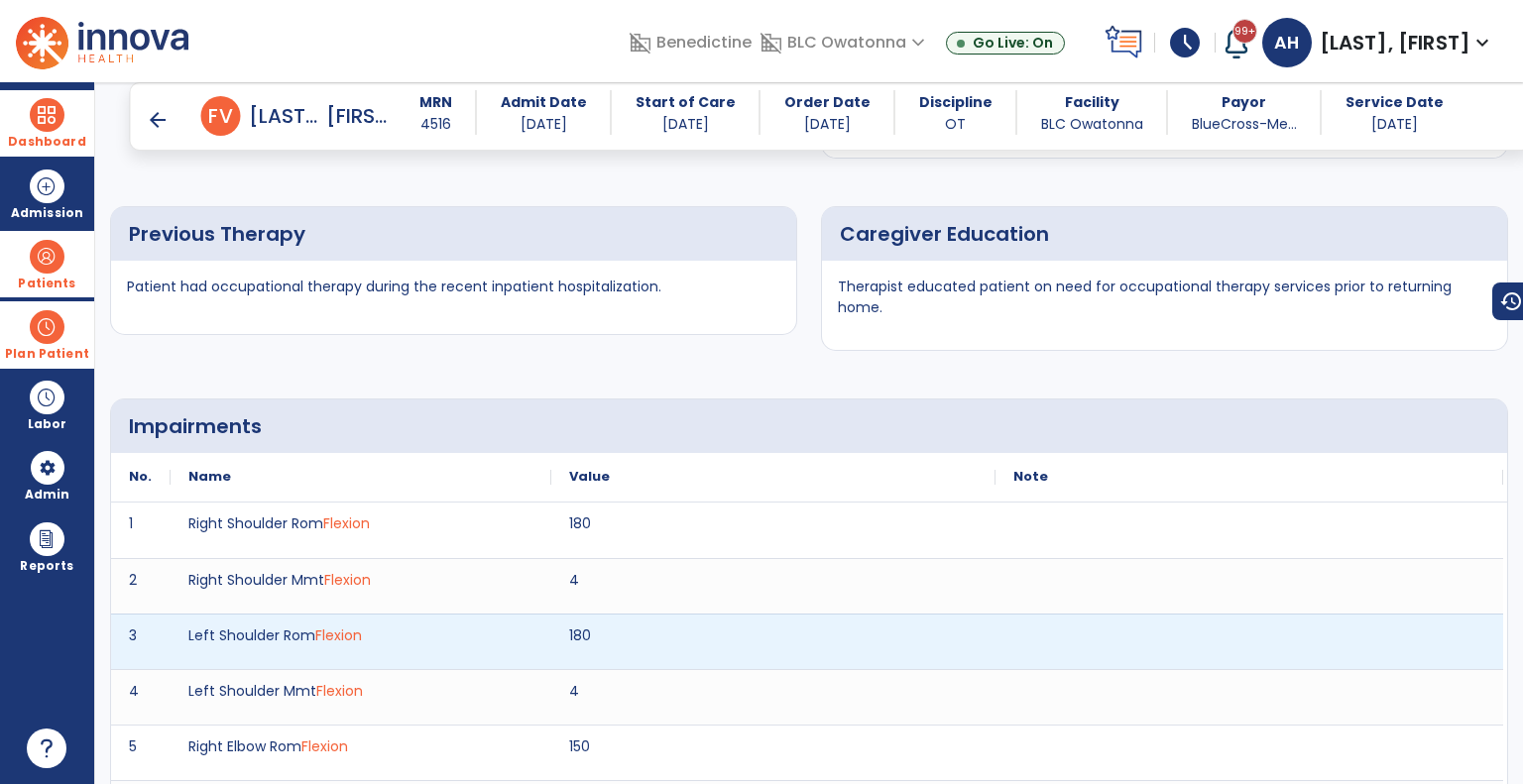 scroll, scrollTop: 4953, scrollLeft: 0, axis: vertical 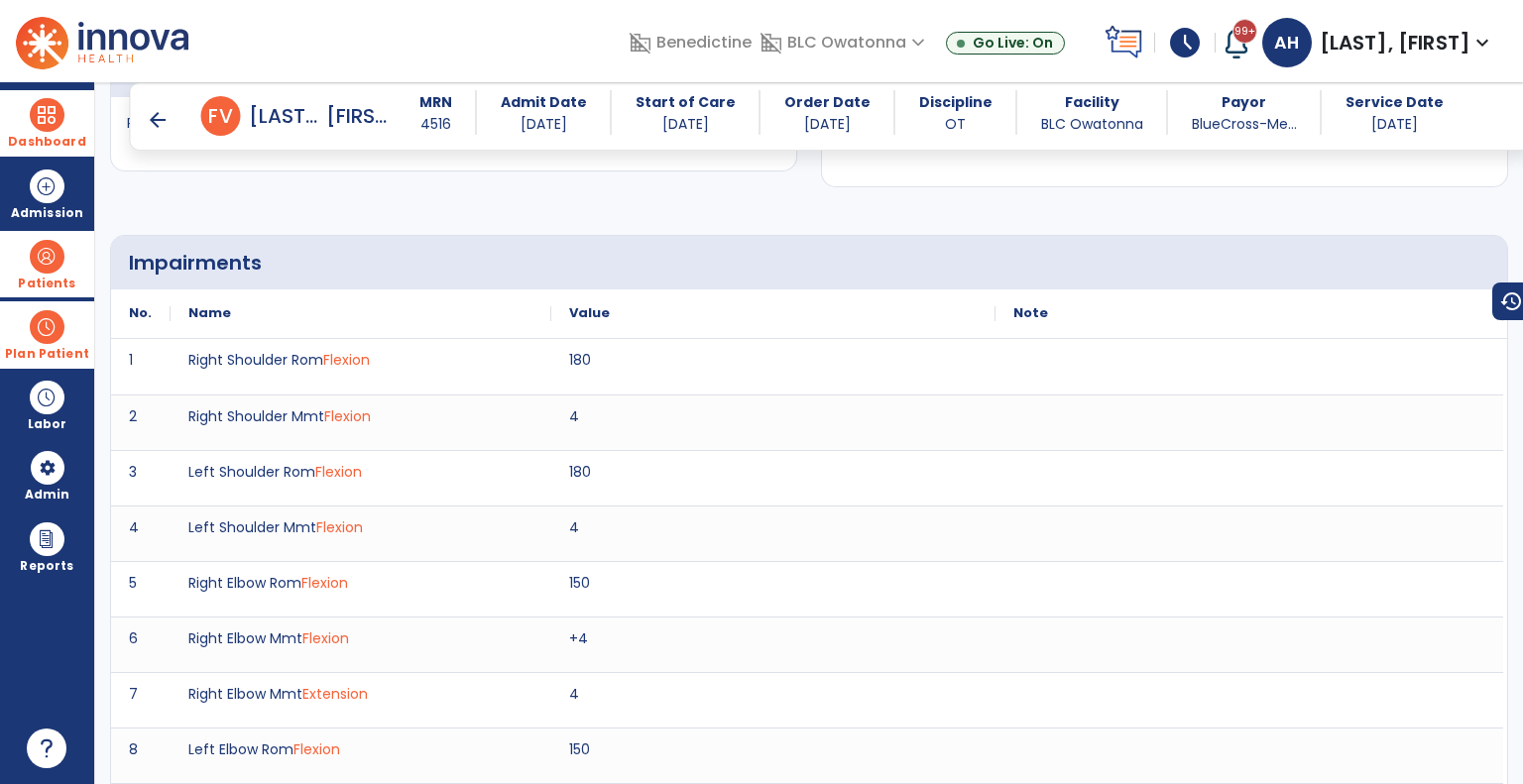 click on "arrow_back" at bounding box center (158, 120) 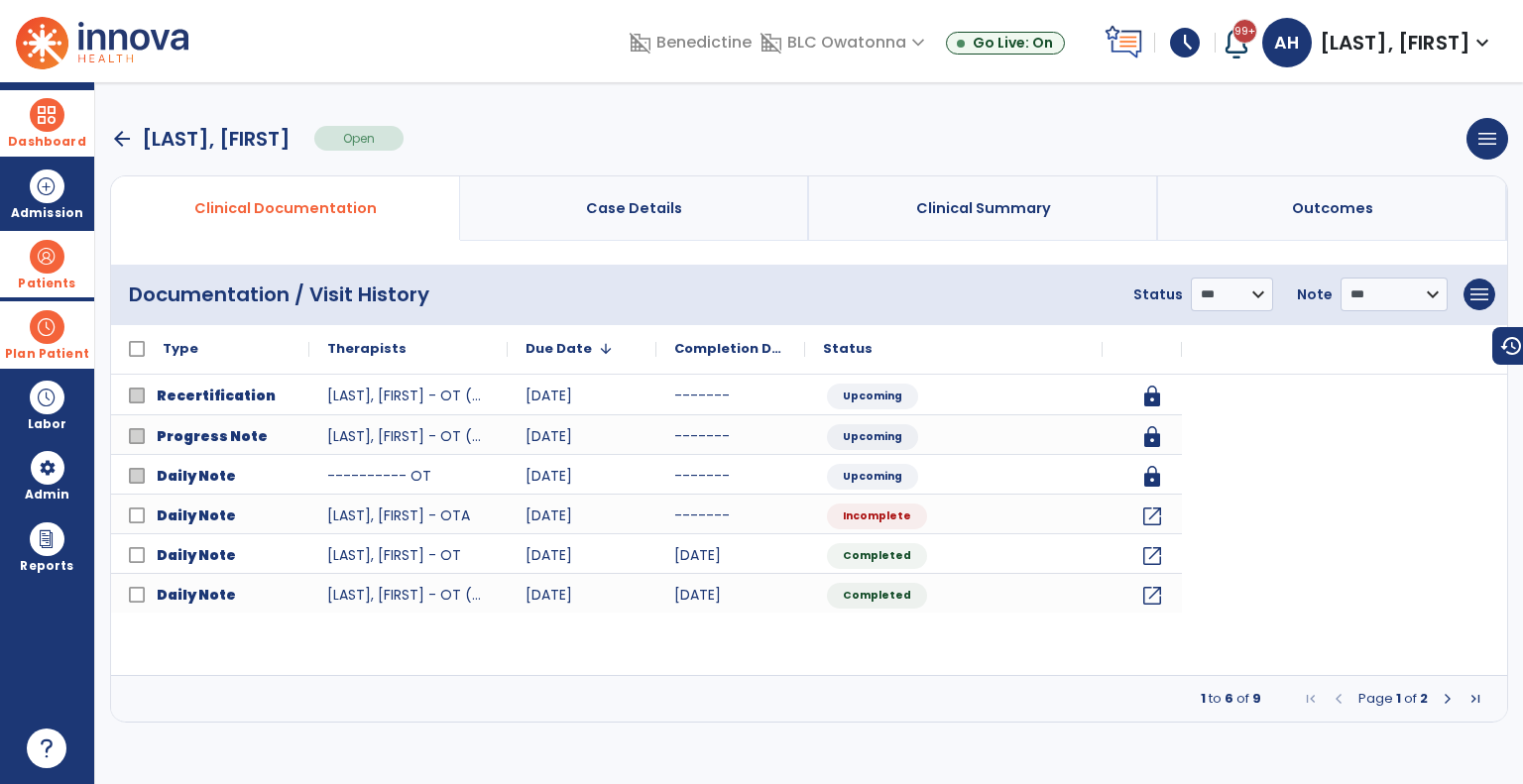 scroll, scrollTop: 0, scrollLeft: 0, axis: both 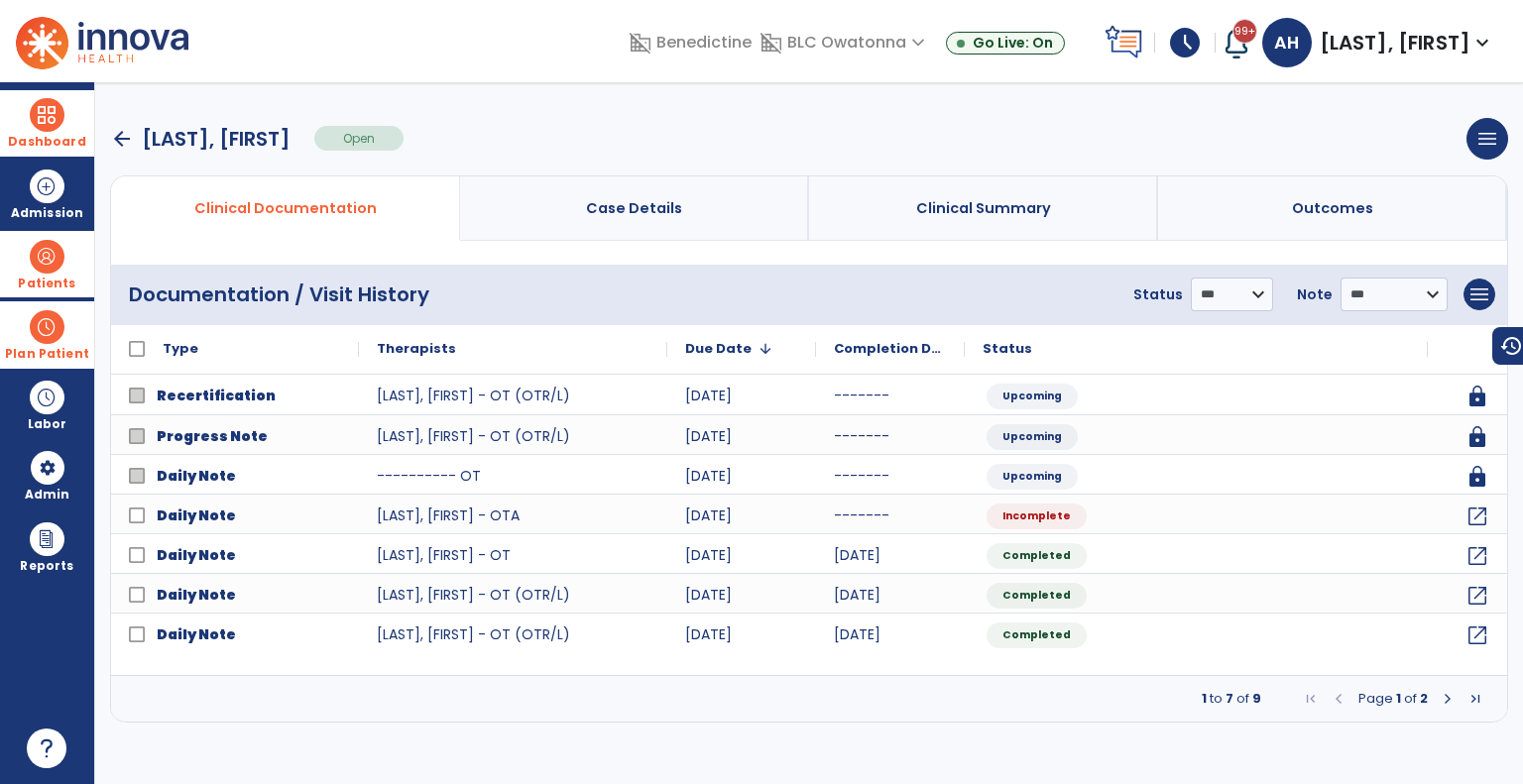 click on "arrow_back" at bounding box center [122, 139] 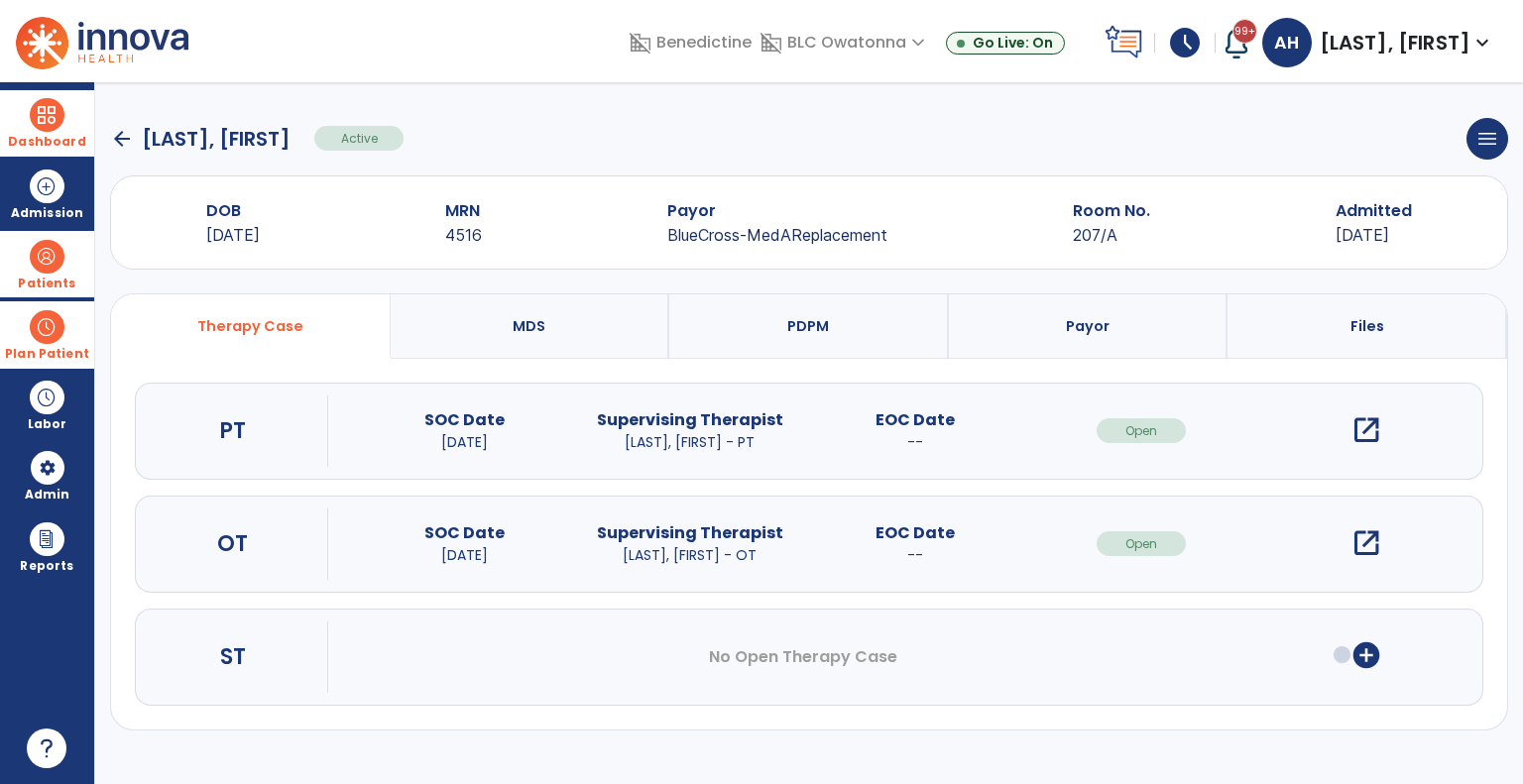 click on "MDS" at bounding box center [528, 326] 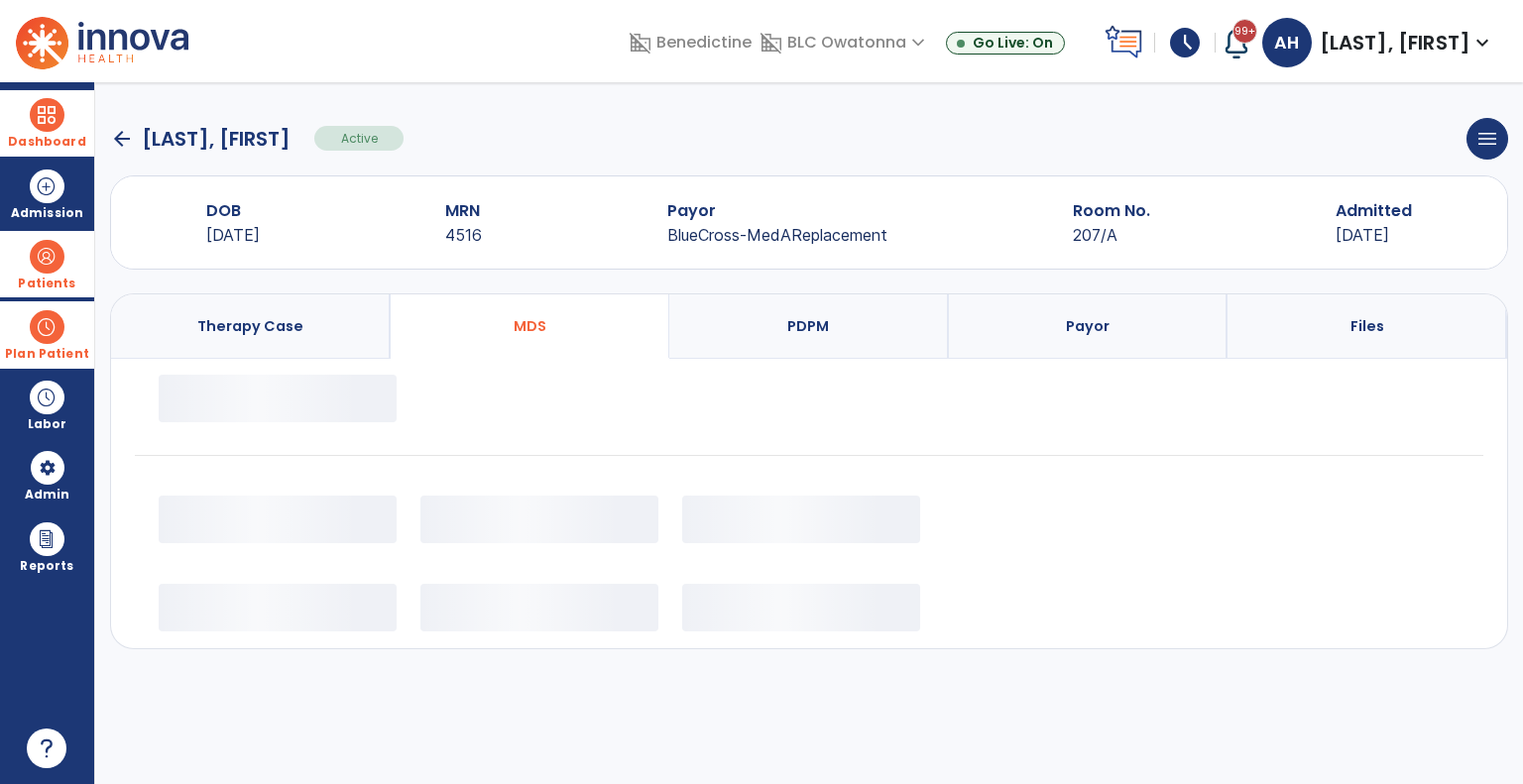 select on "*********" 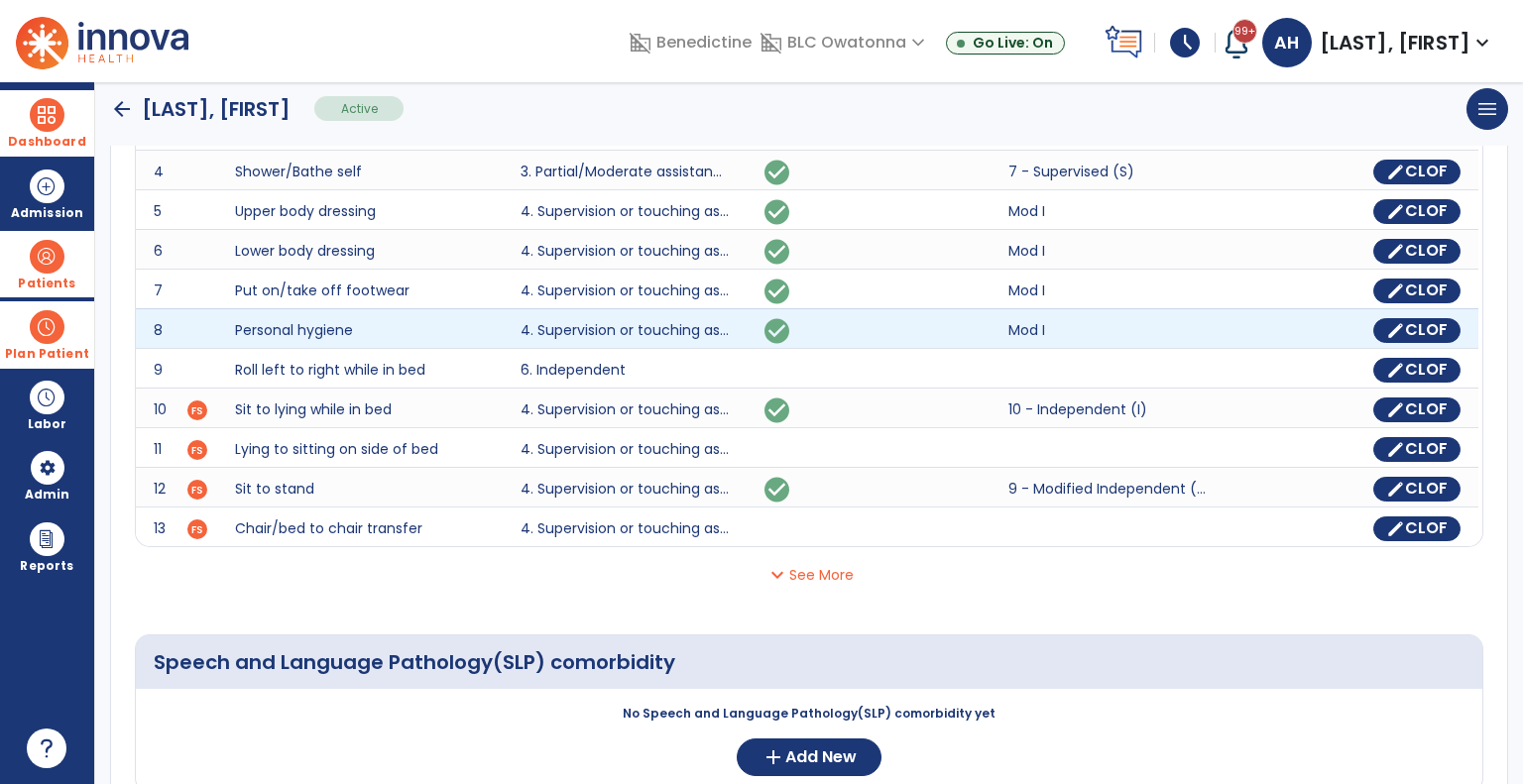 scroll, scrollTop: 502, scrollLeft: 0, axis: vertical 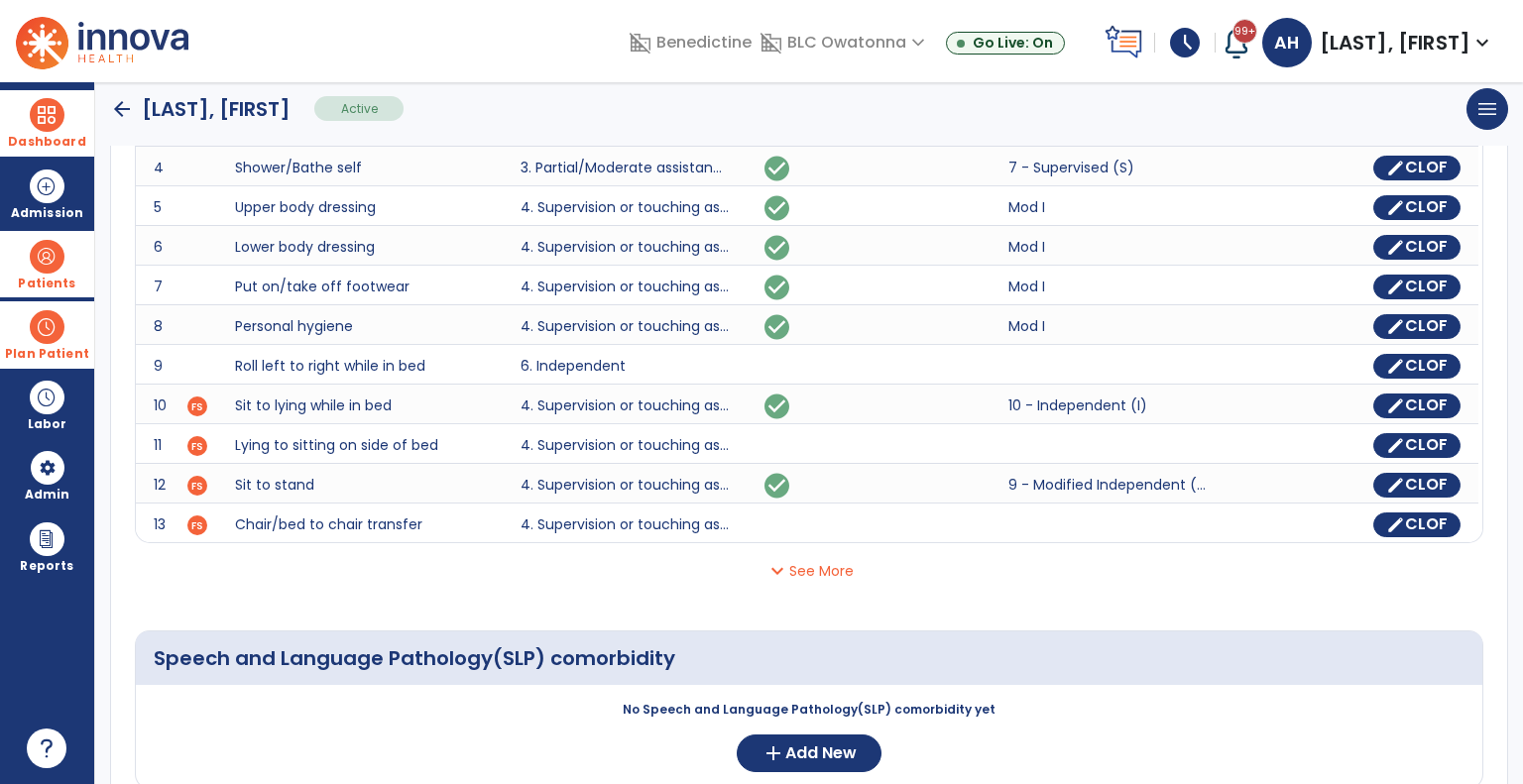 click on "expand_more  See More" 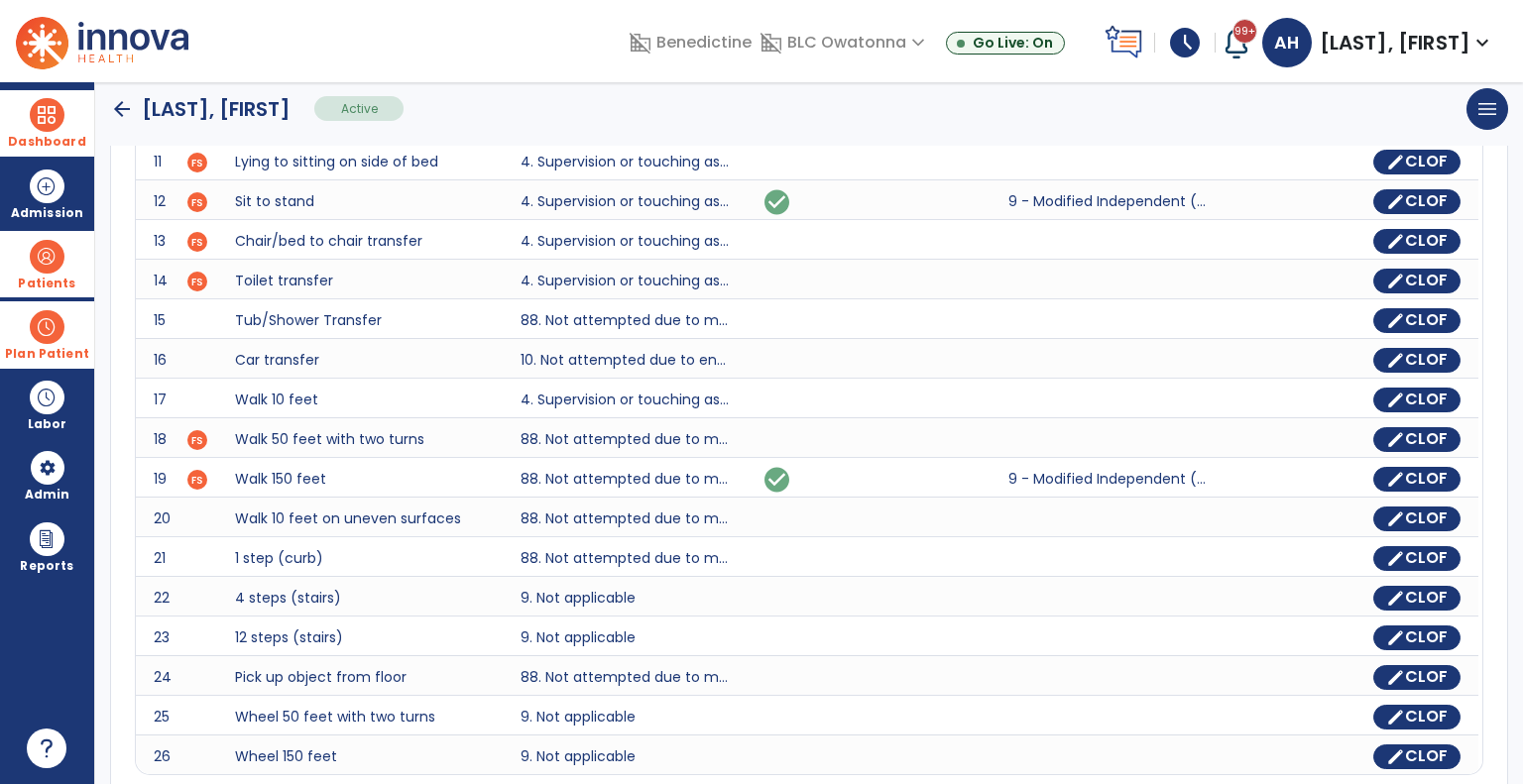 scroll, scrollTop: 784, scrollLeft: 0, axis: vertical 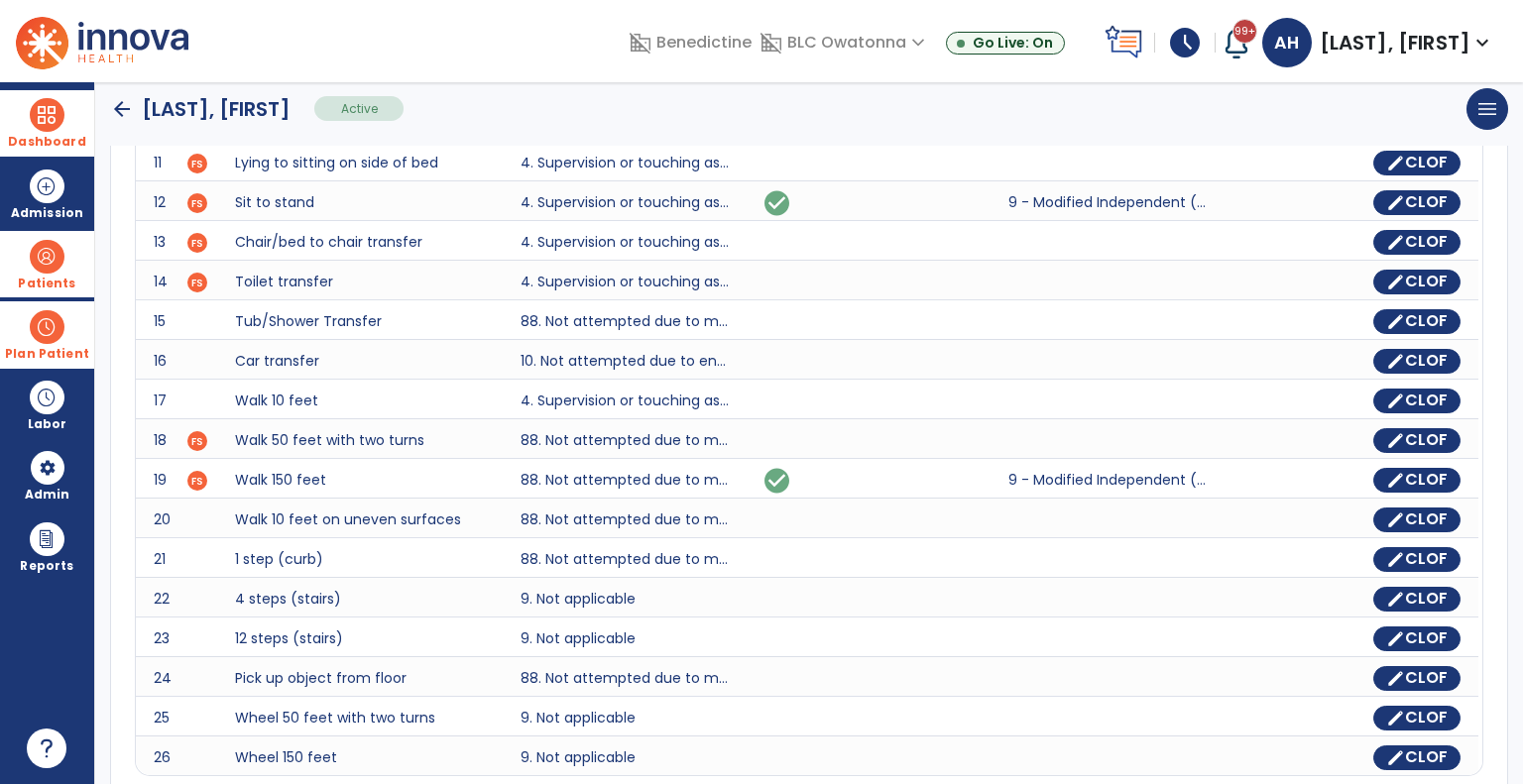 click on "arrow_back" 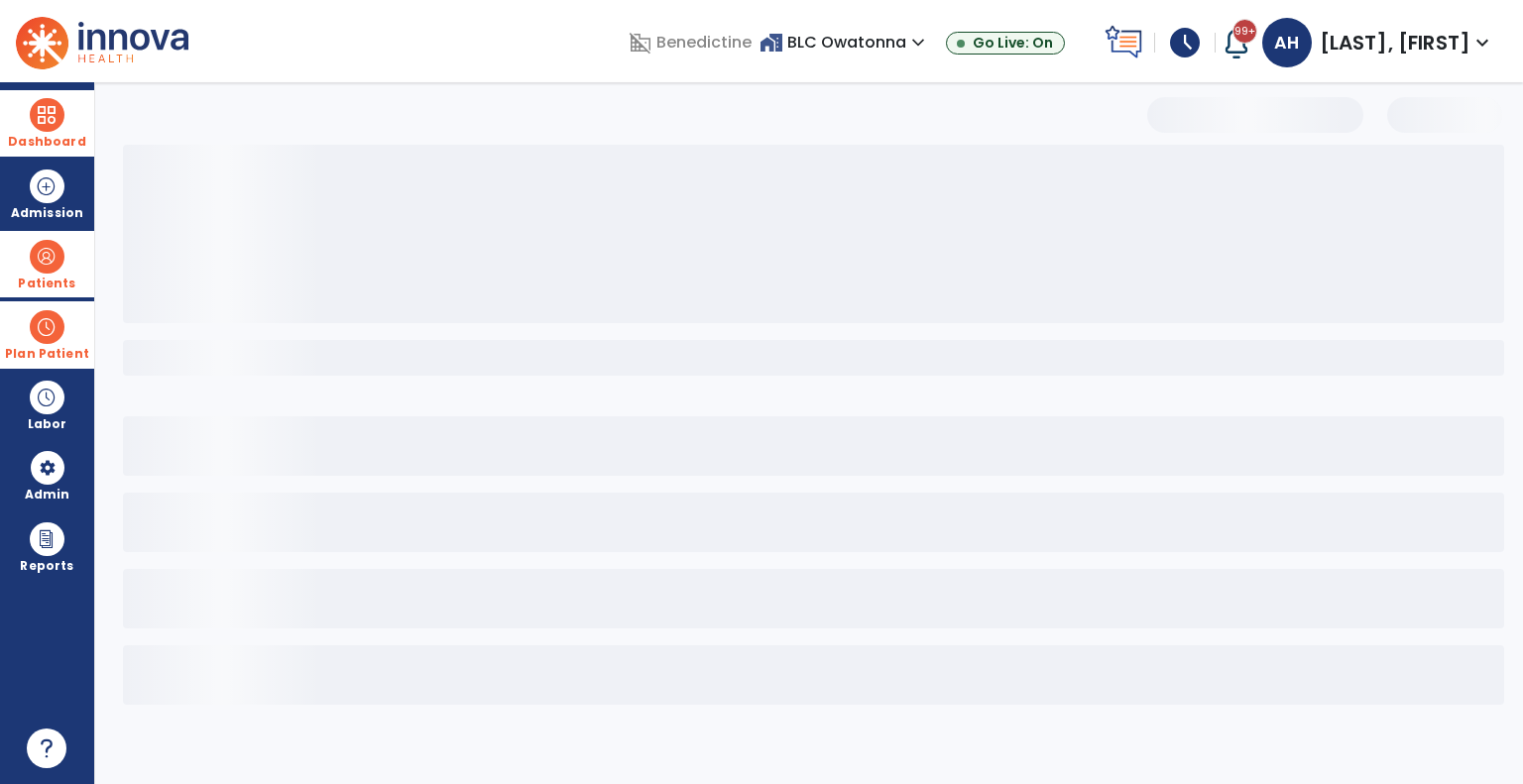 scroll, scrollTop: 0, scrollLeft: 0, axis: both 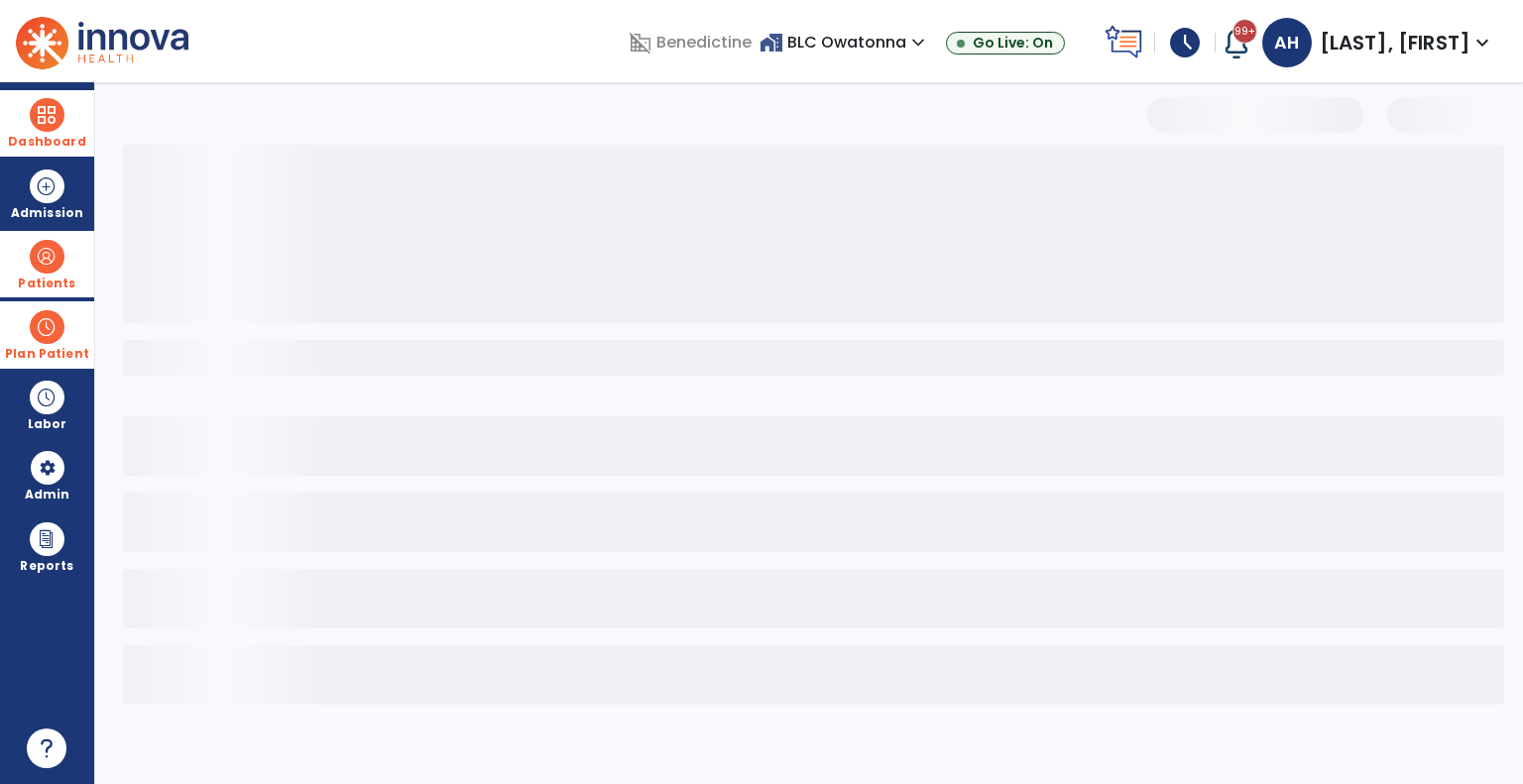 select on "***" 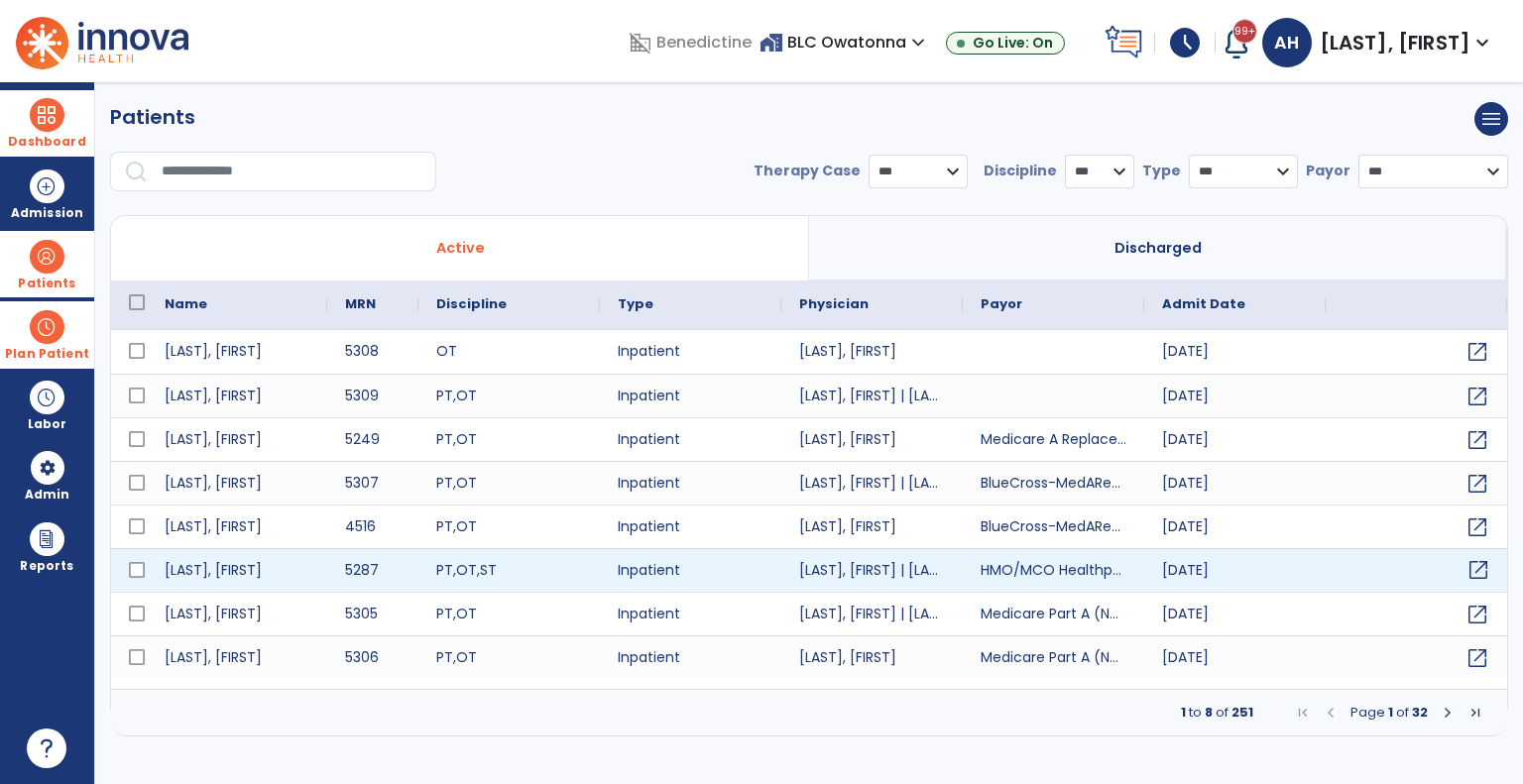 click on "open_in_new" at bounding box center [1478, 570] 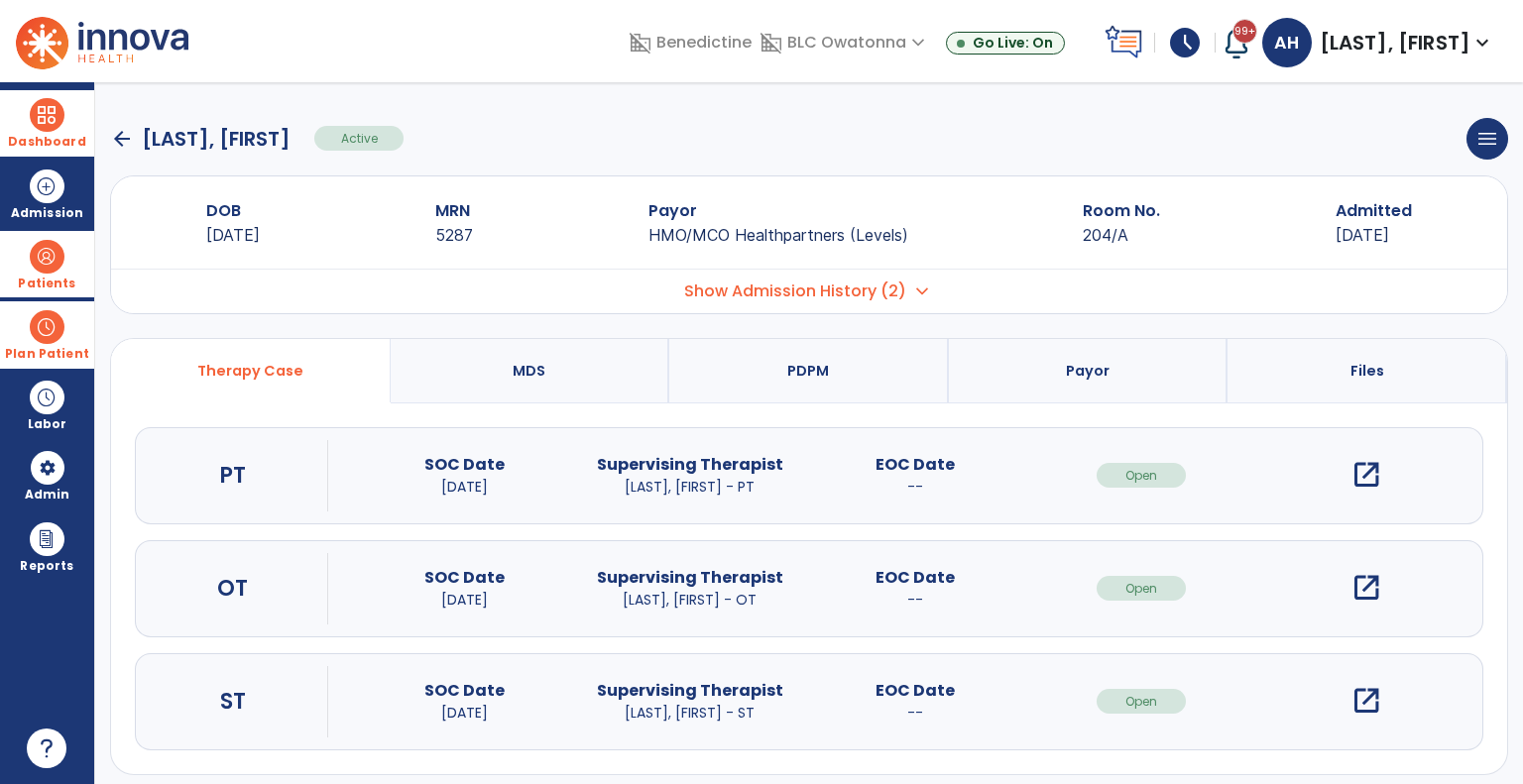 click on "open_in_new" at bounding box center [1366, 588] 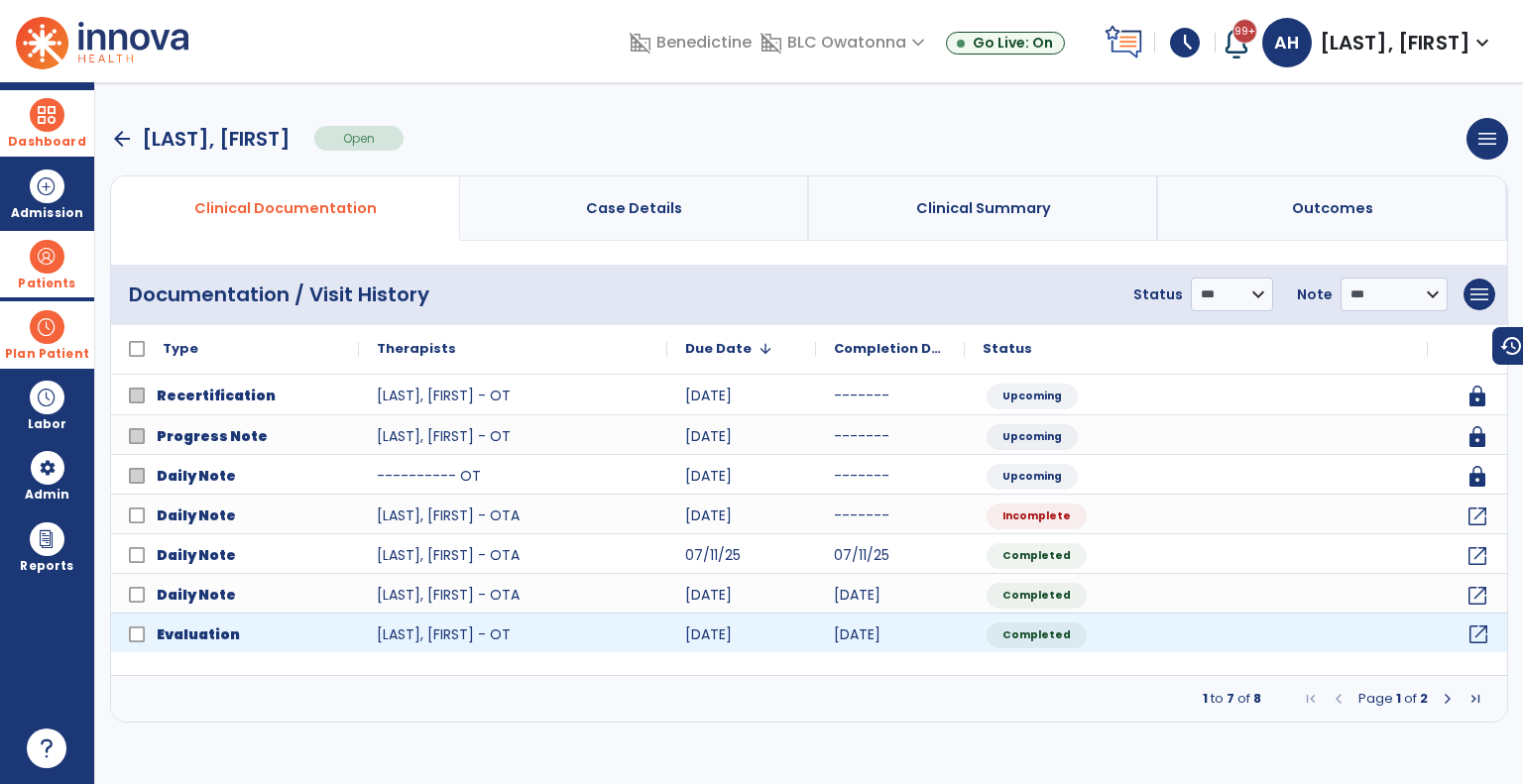 click on "open_in_new" 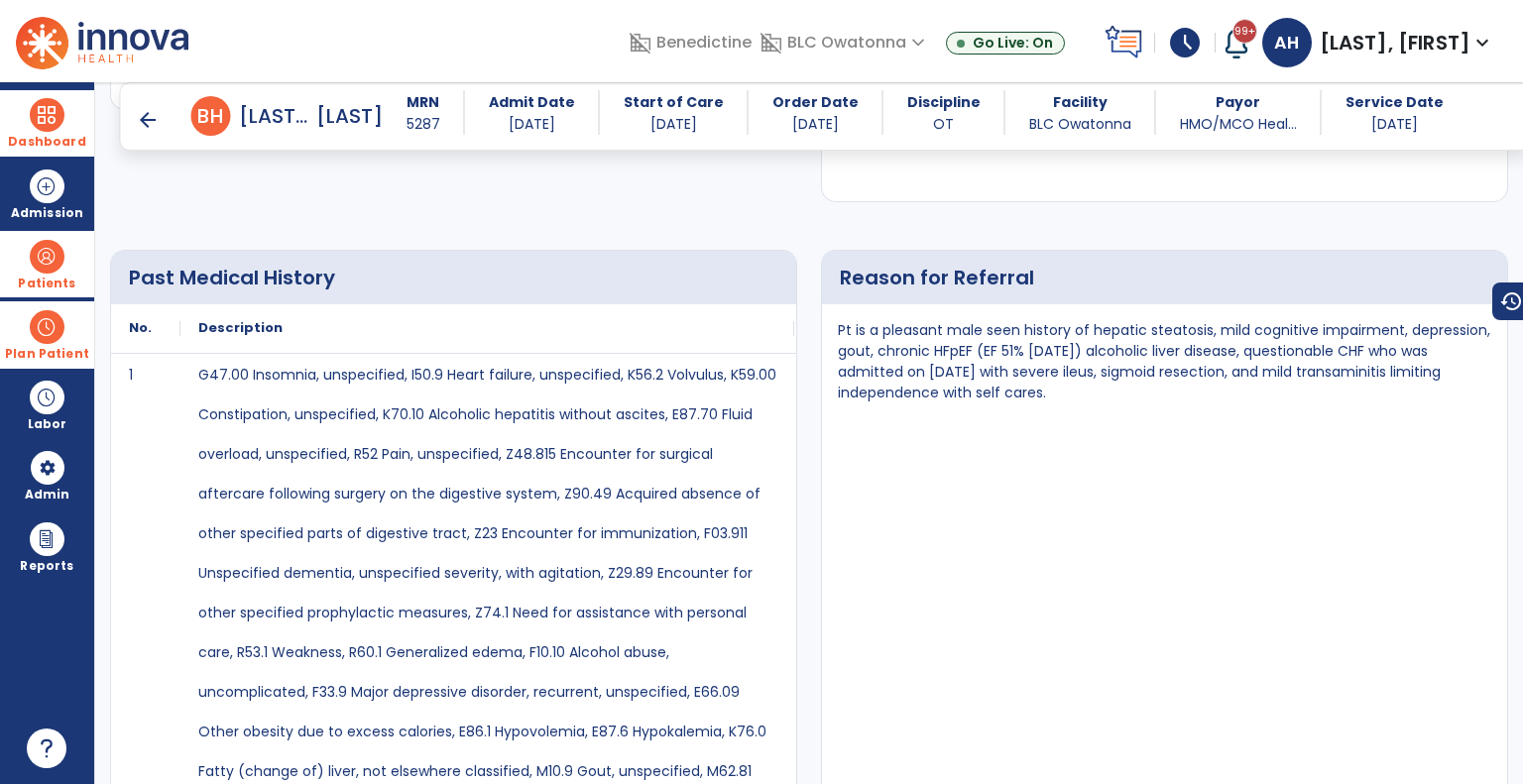 scroll, scrollTop: 0, scrollLeft: 0, axis: both 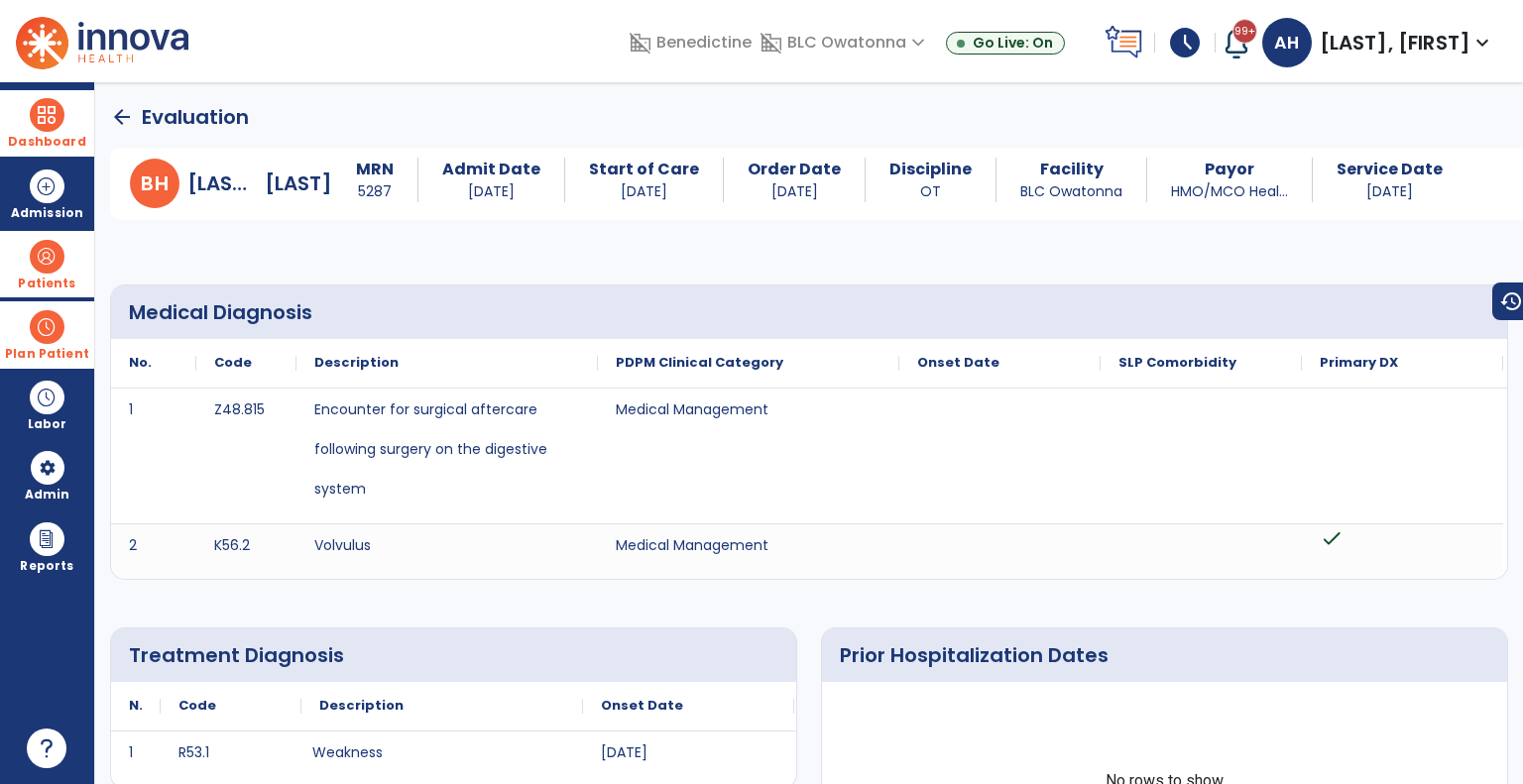 click on "arrow_back" 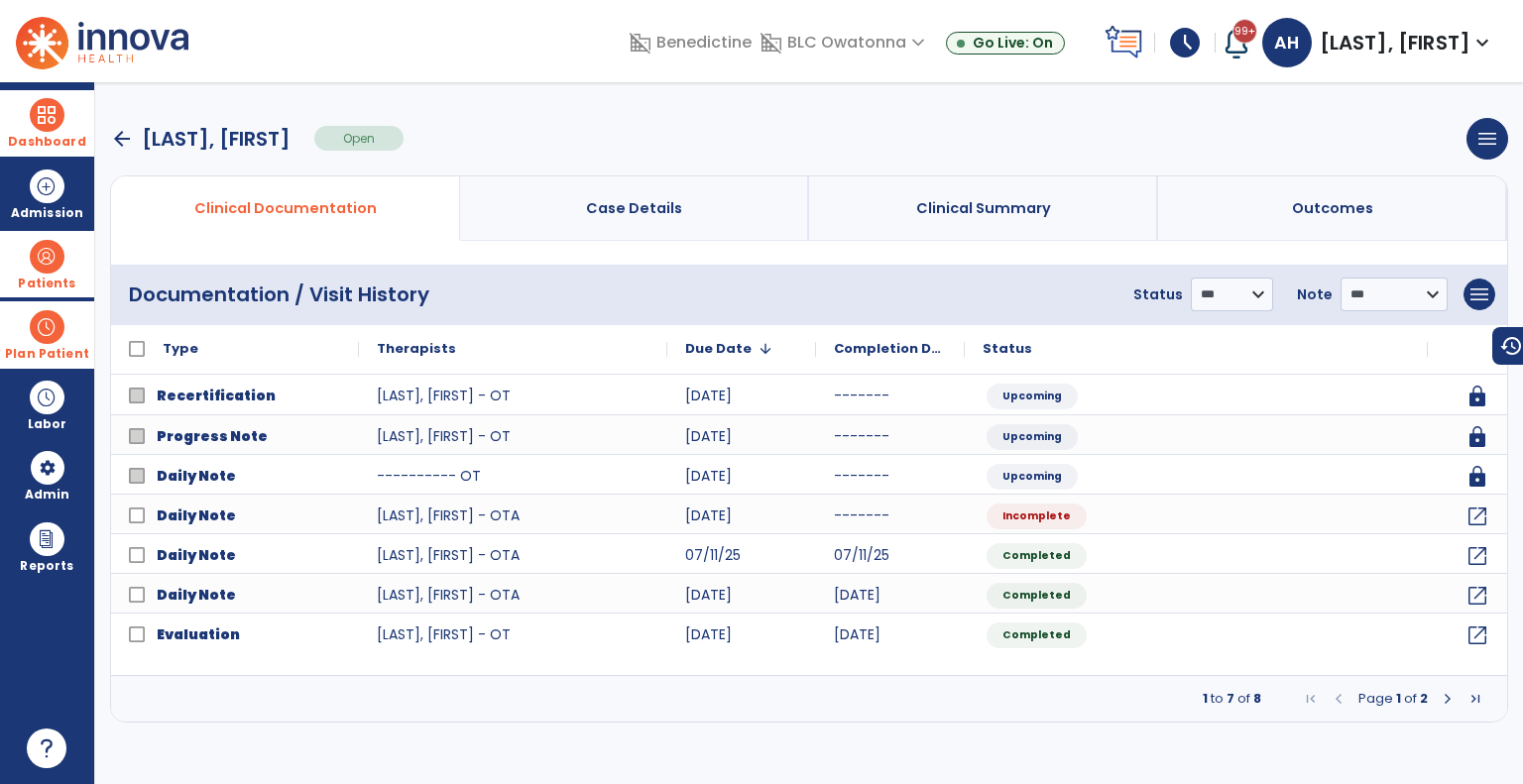 click on "arrow_back" at bounding box center [122, 139] 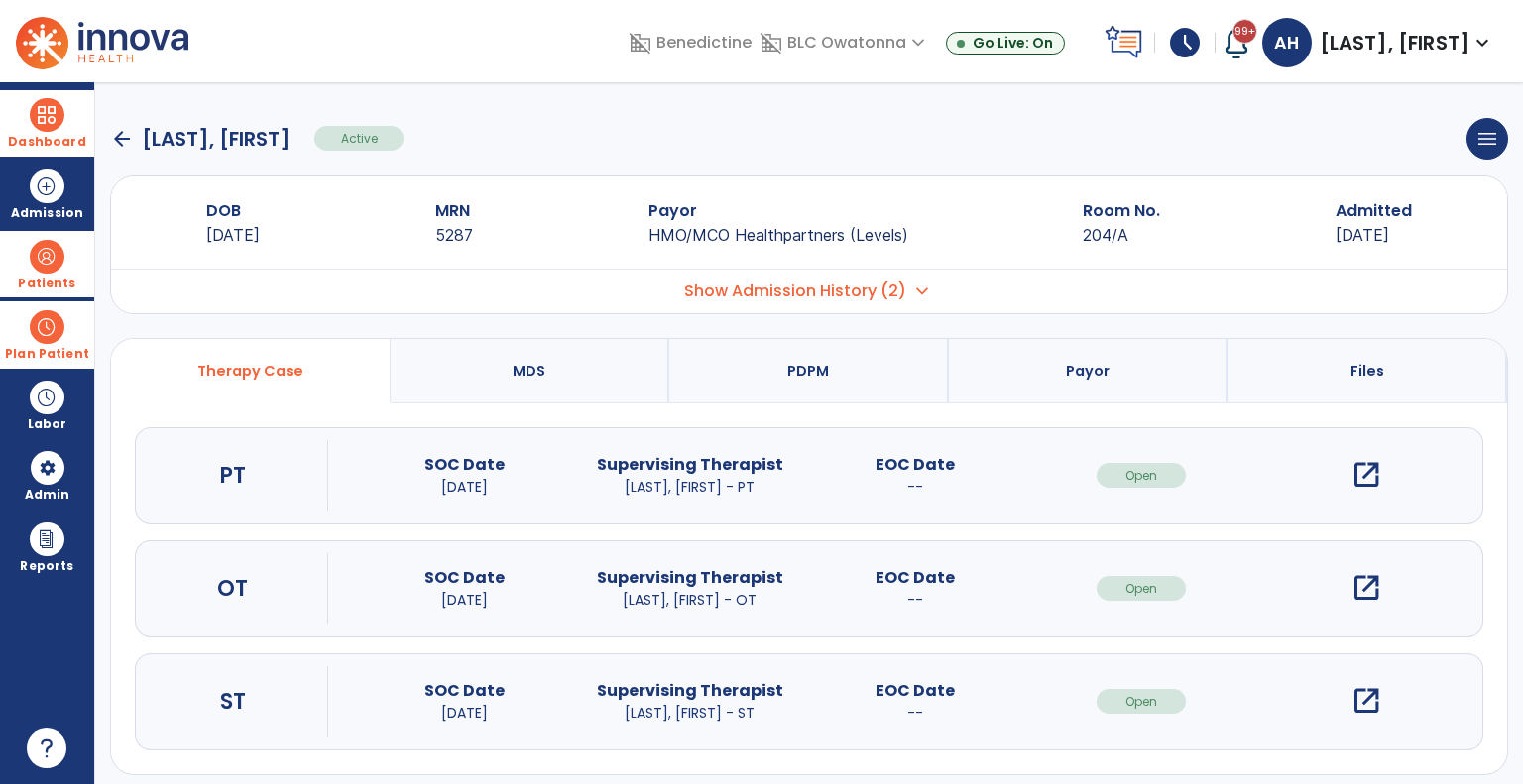 click on "MDS" at bounding box center [528, 371] 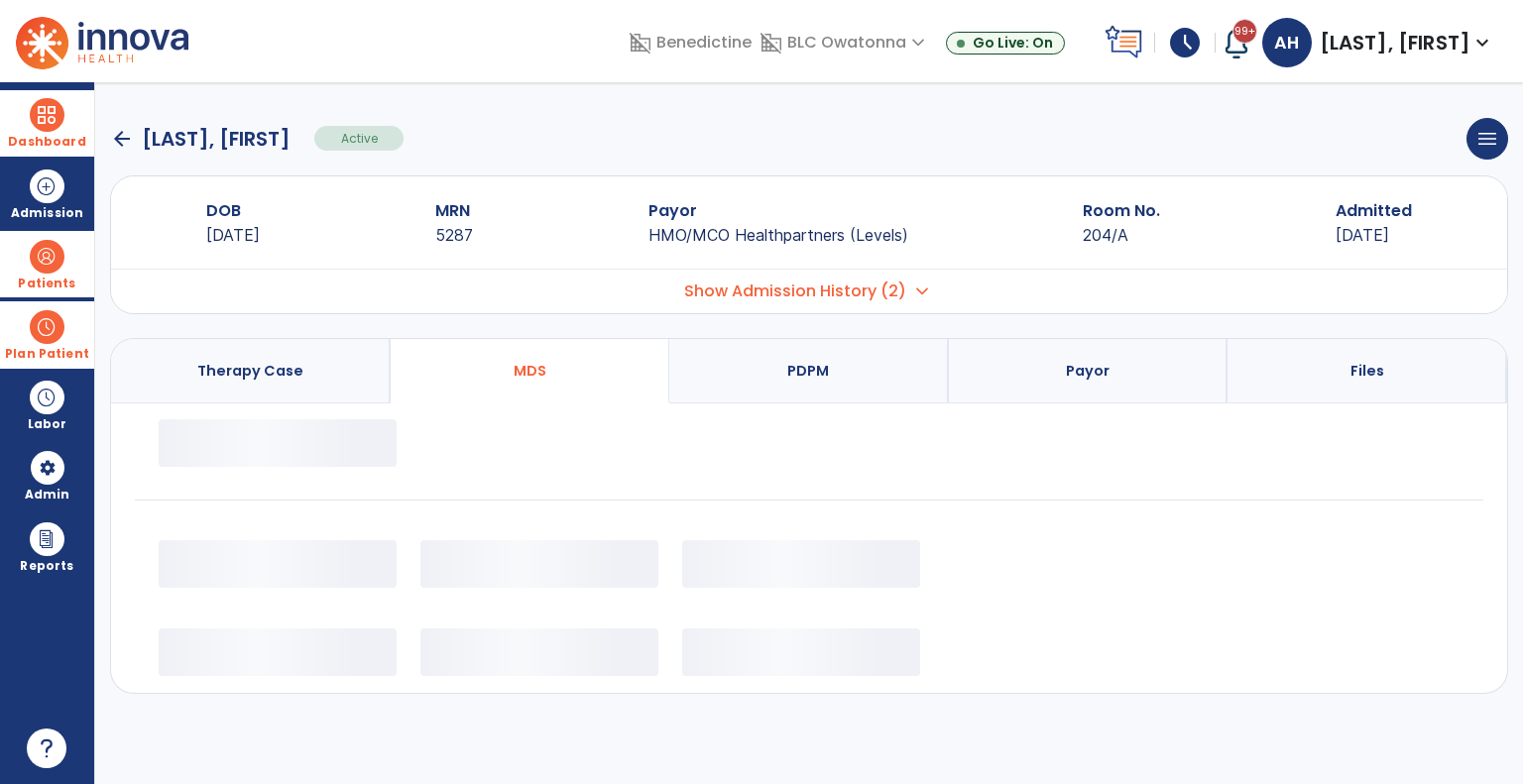 select on "*********" 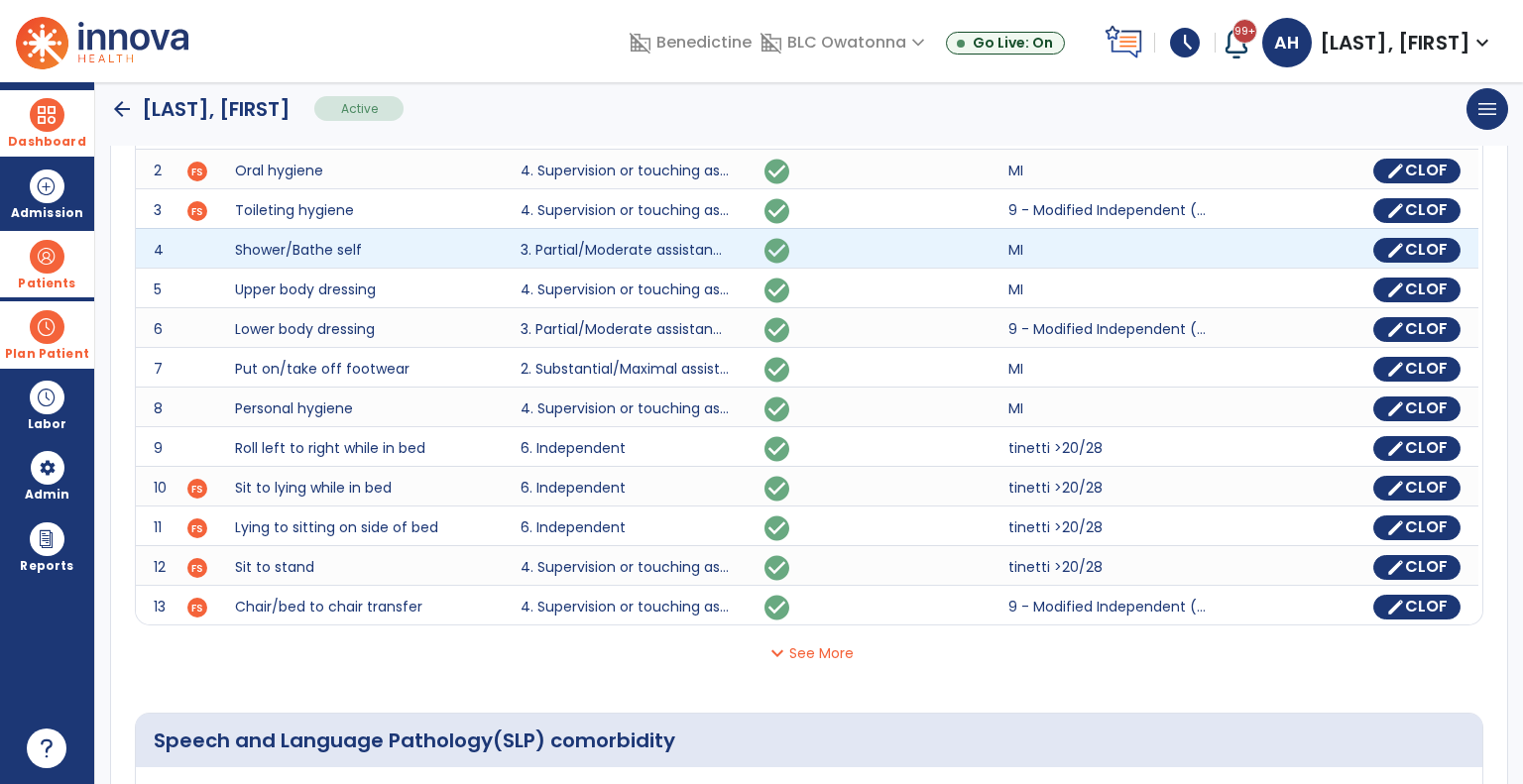 scroll, scrollTop: 470, scrollLeft: 0, axis: vertical 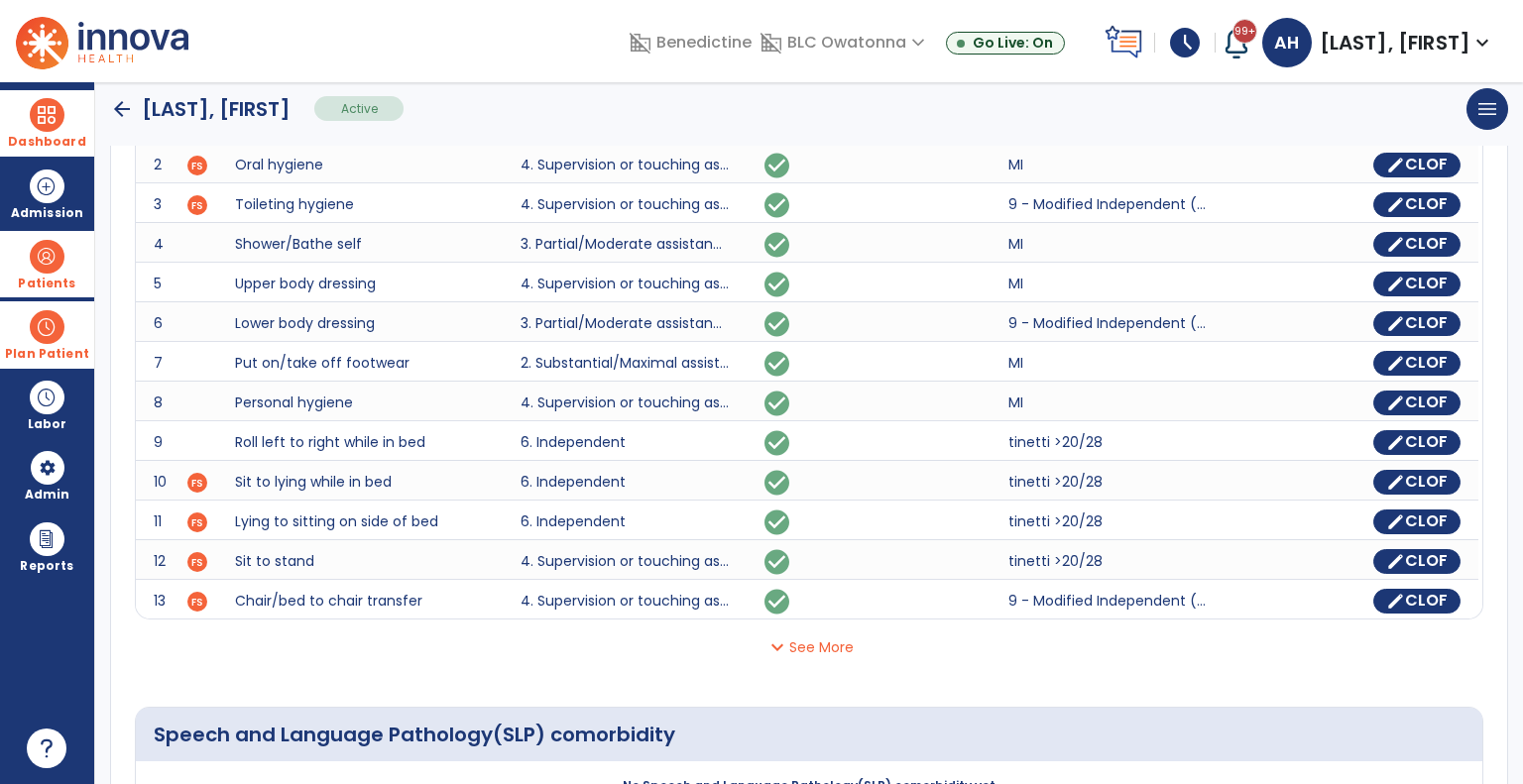 click on "expand_more" 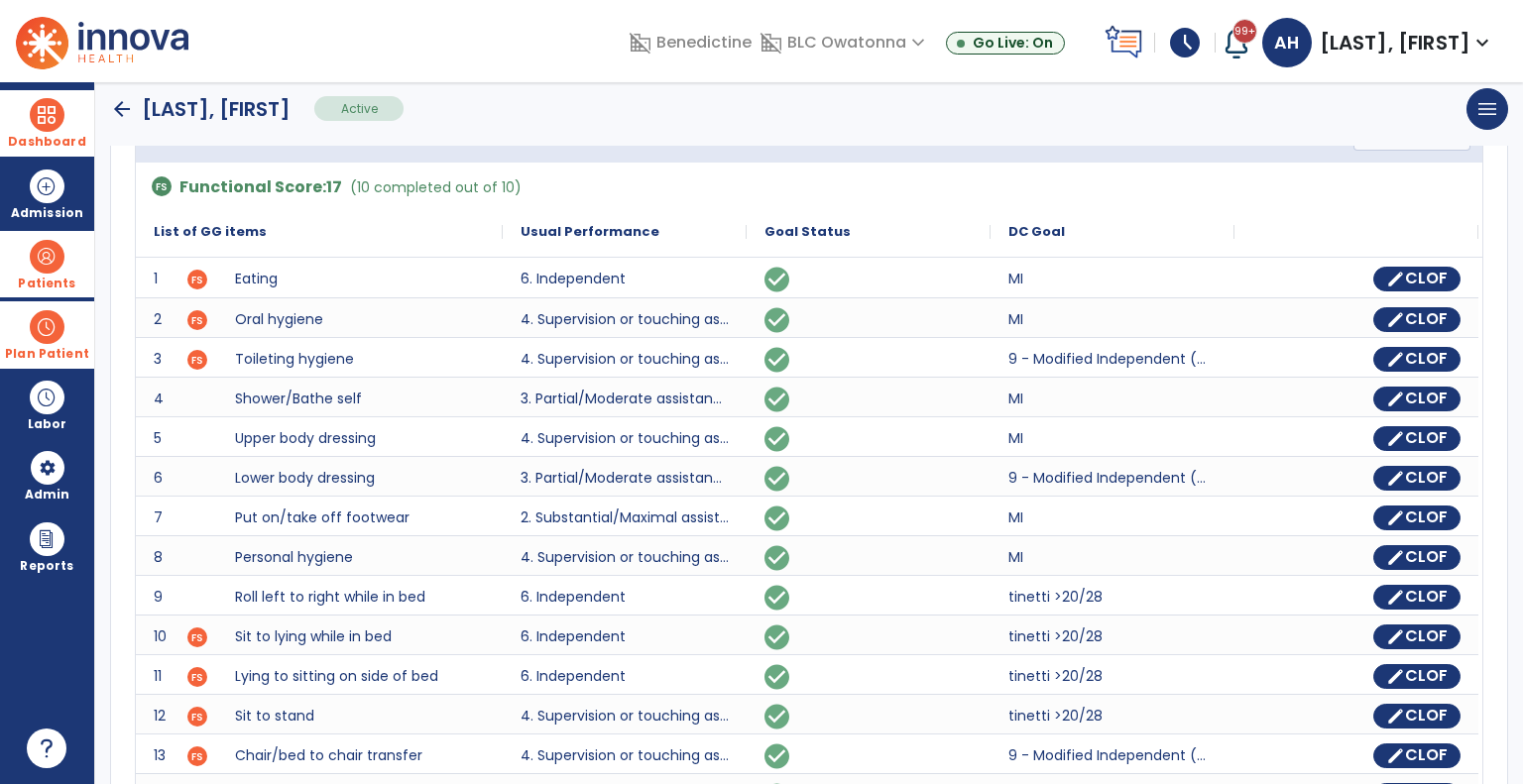 scroll, scrollTop: 313, scrollLeft: 0, axis: vertical 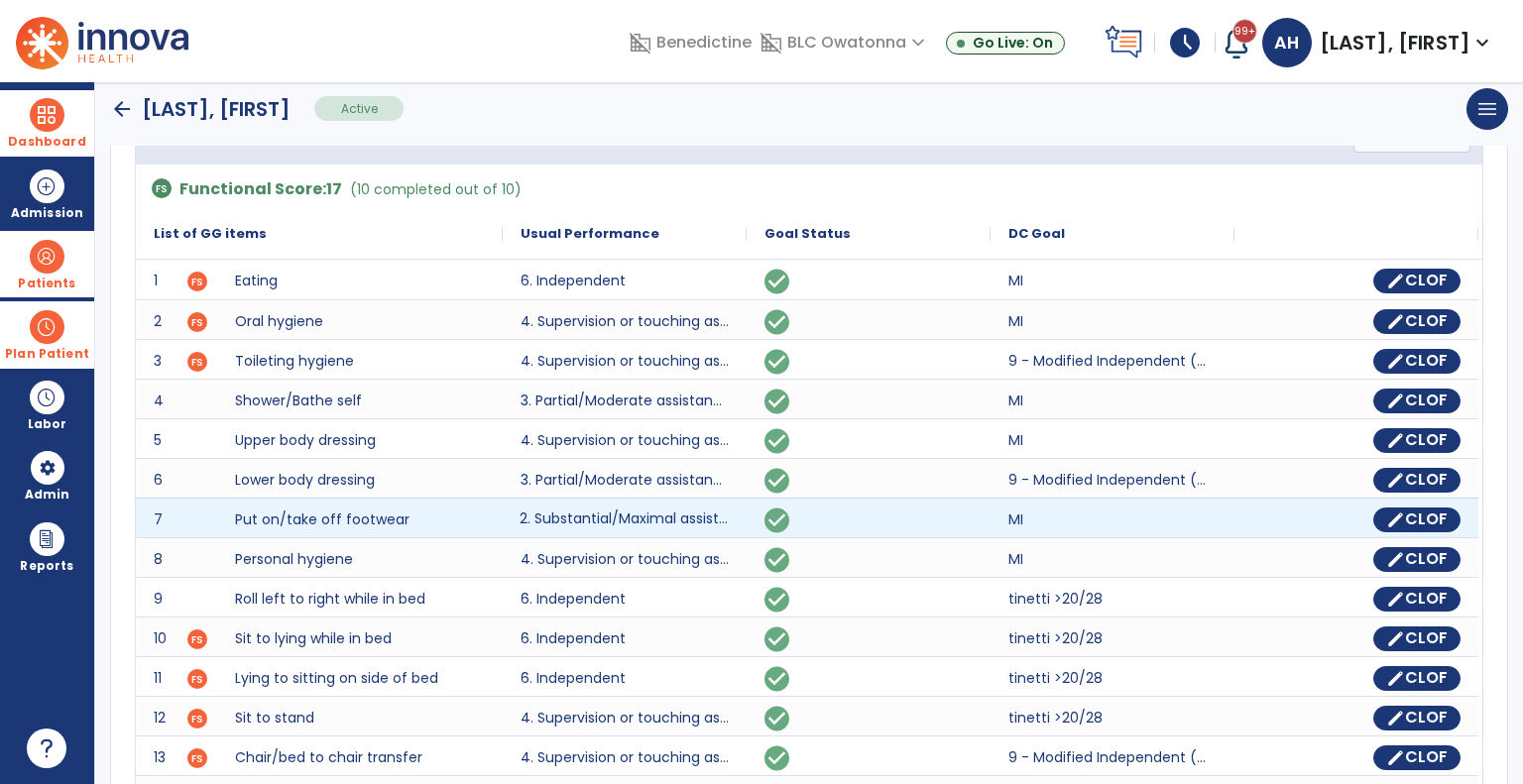 click on "2. Substantial/Maximal assistance" 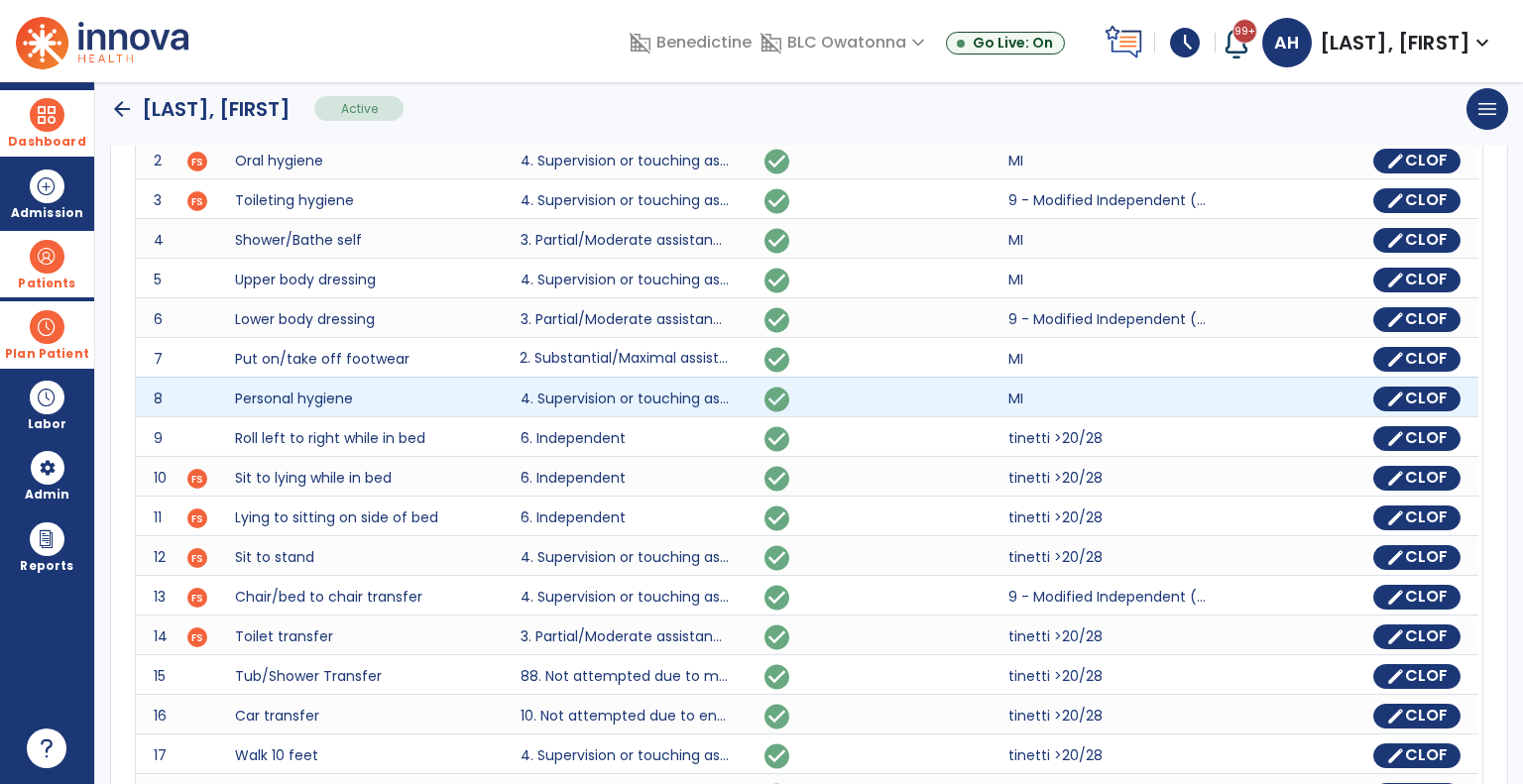 scroll, scrollTop: 475, scrollLeft: 0, axis: vertical 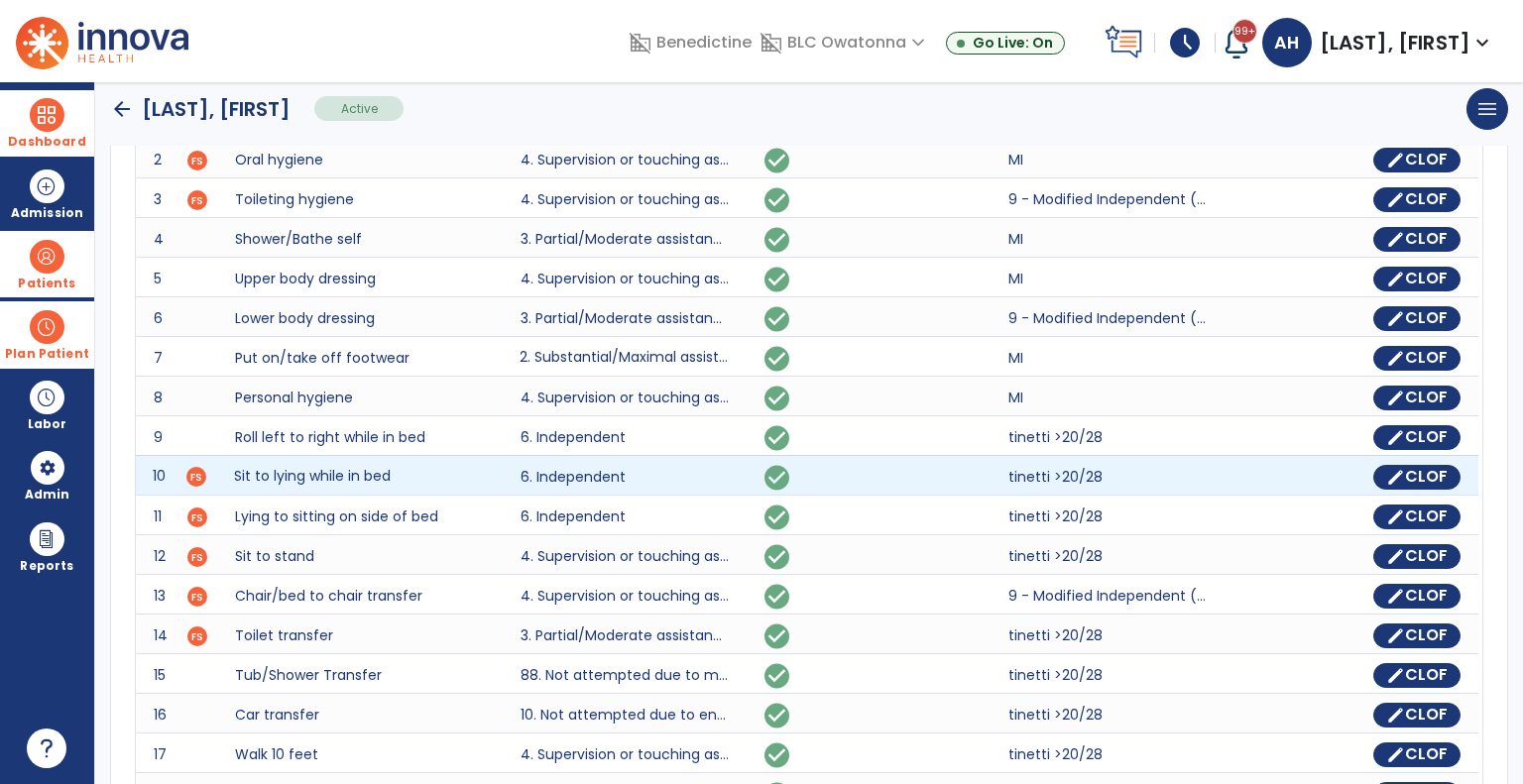 click on "[NUMBER]" 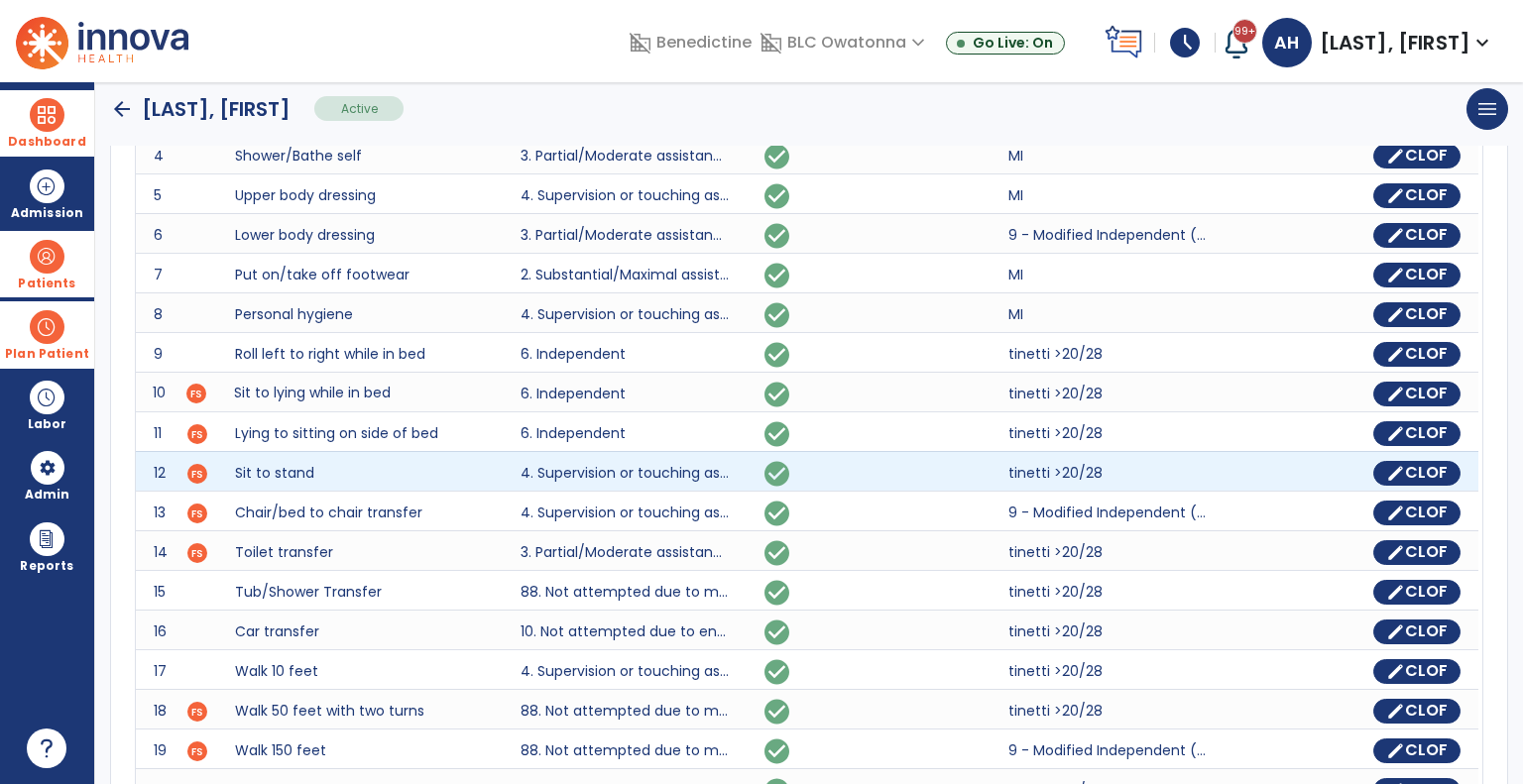 scroll, scrollTop: 654, scrollLeft: 0, axis: vertical 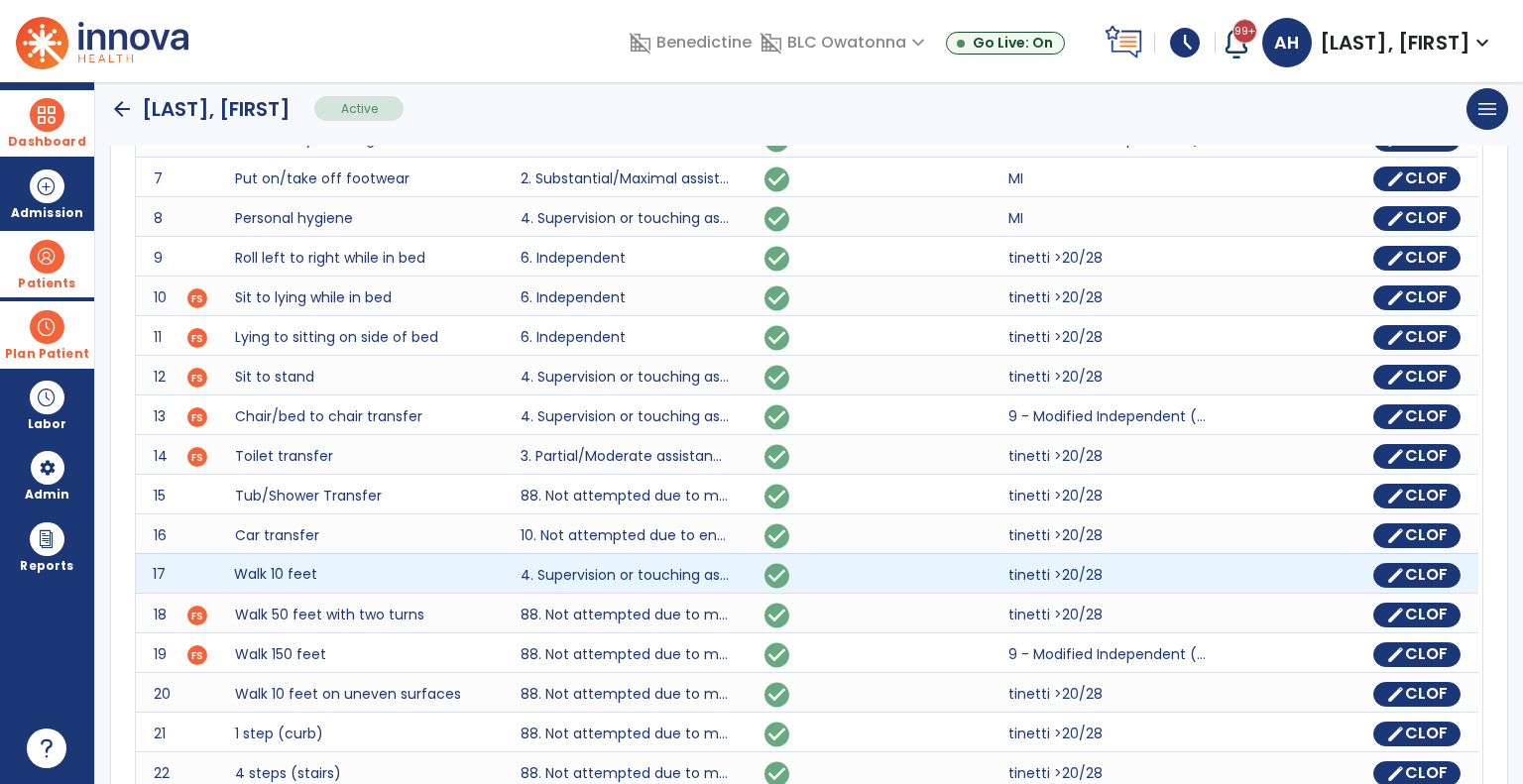 click on "17
Walk 10 feet" 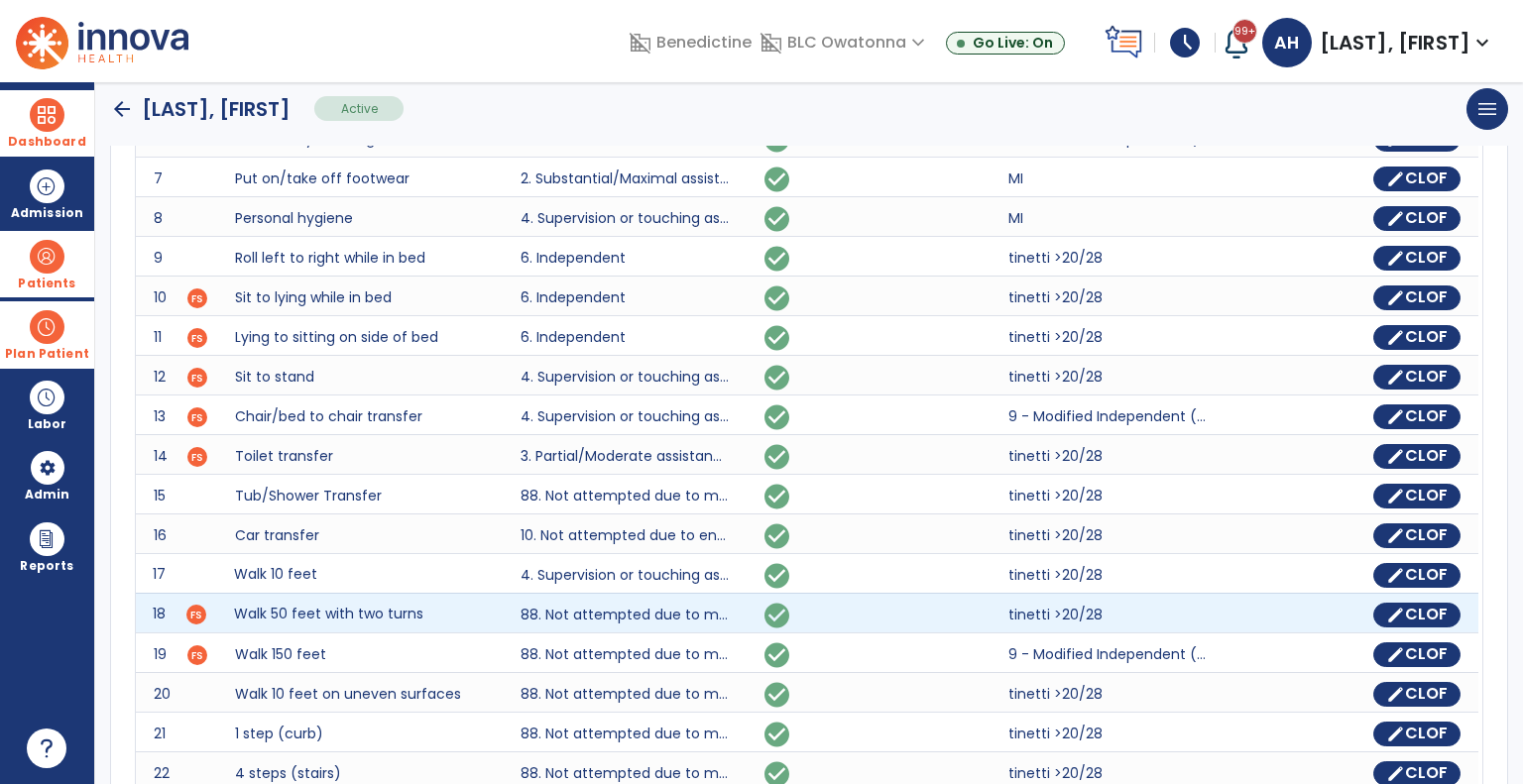 click on "18
Walk 50 feet with two turns" 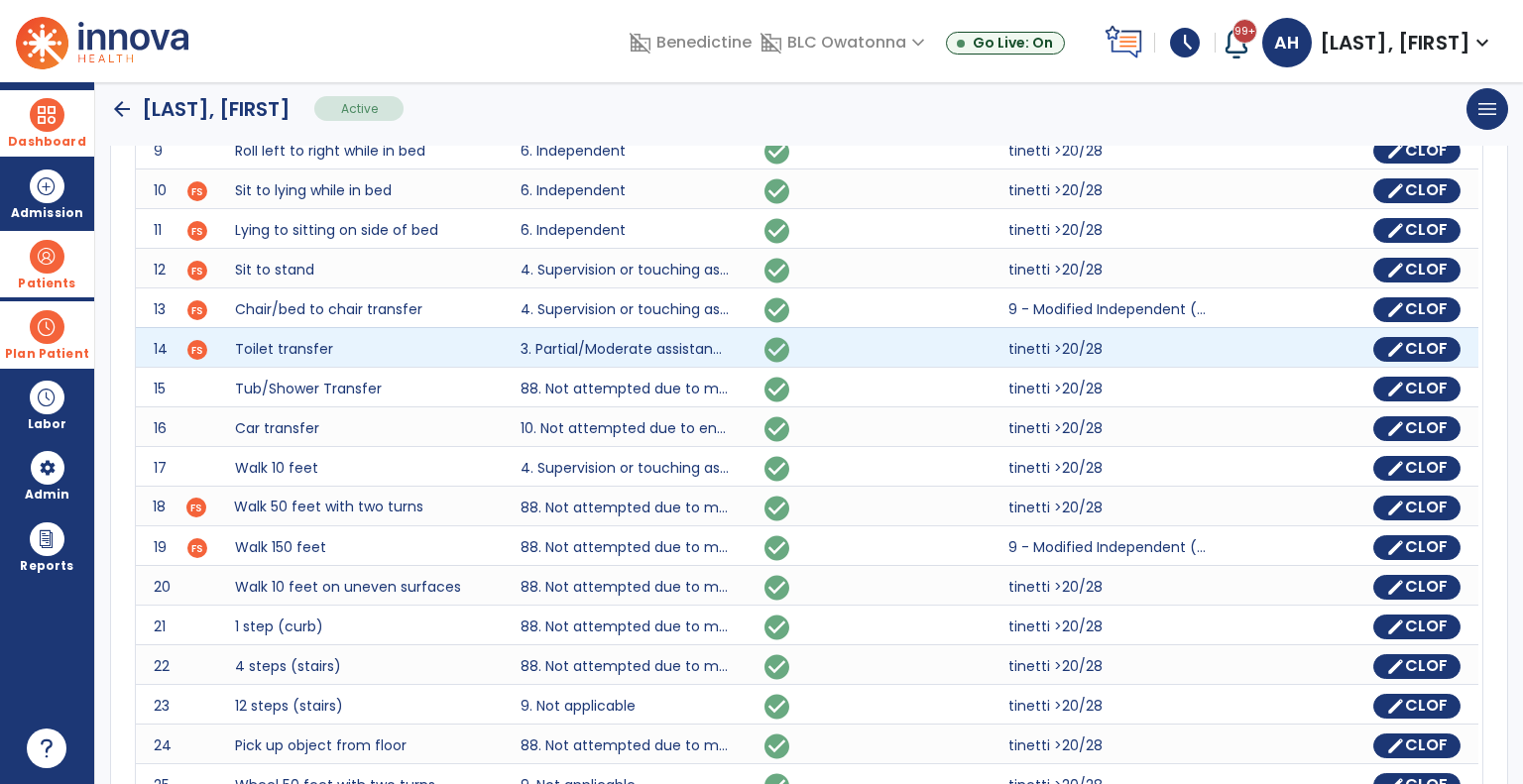 scroll, scrollTop: 761, scrollLeft: 0, axis: vertical 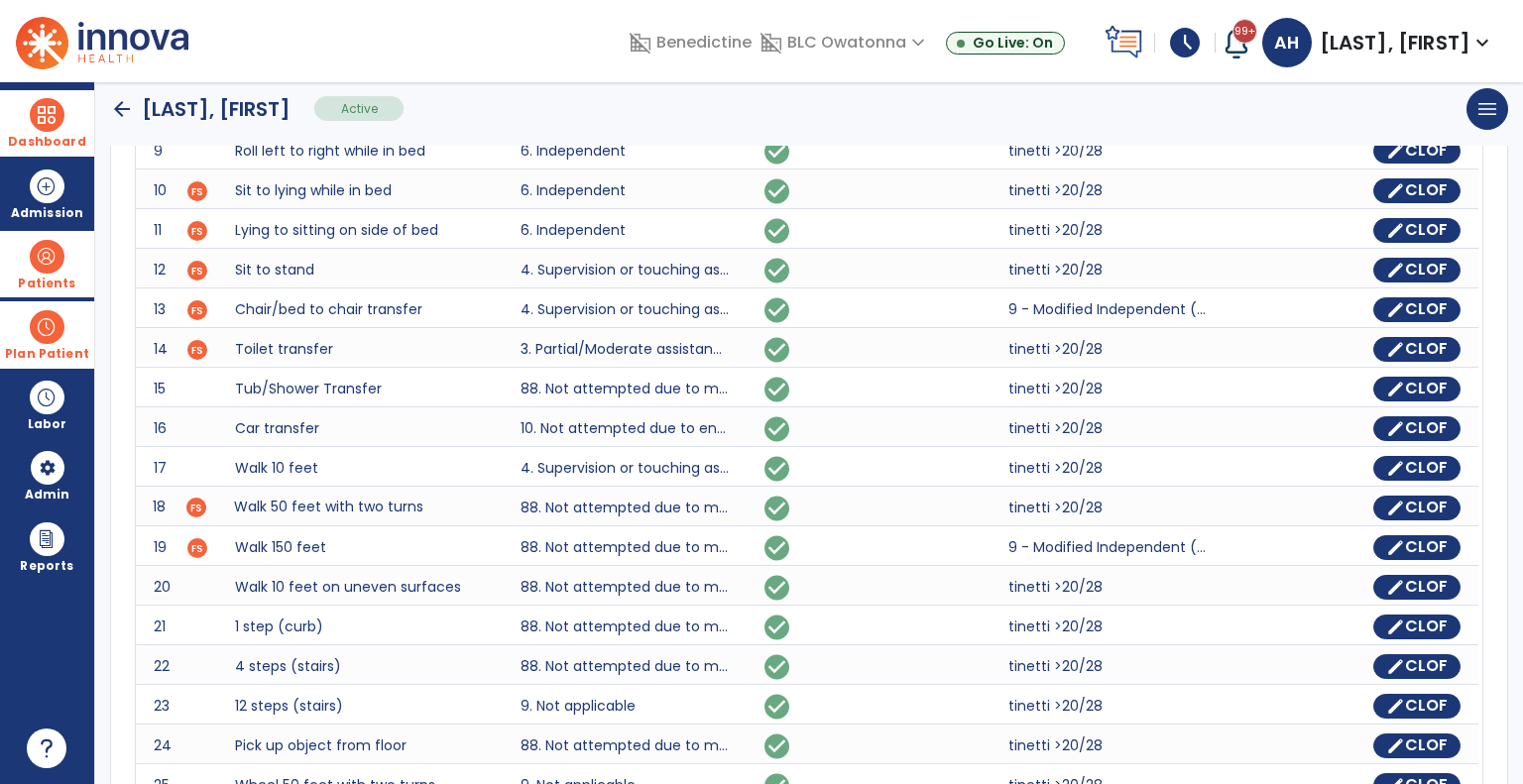 click on "arrow_back" 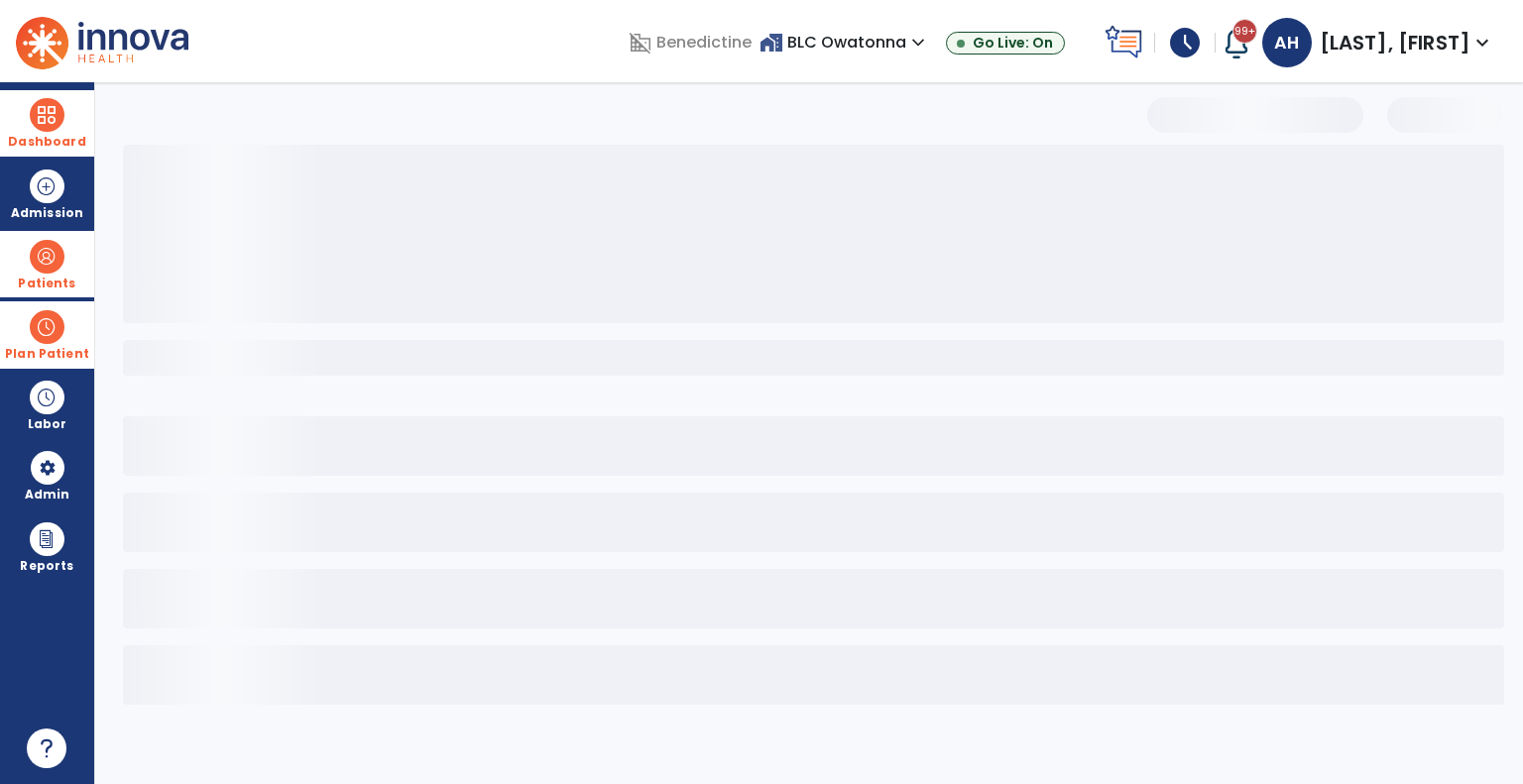 scroll, scrollTop: 0, scrollLeft: 0, axis: both 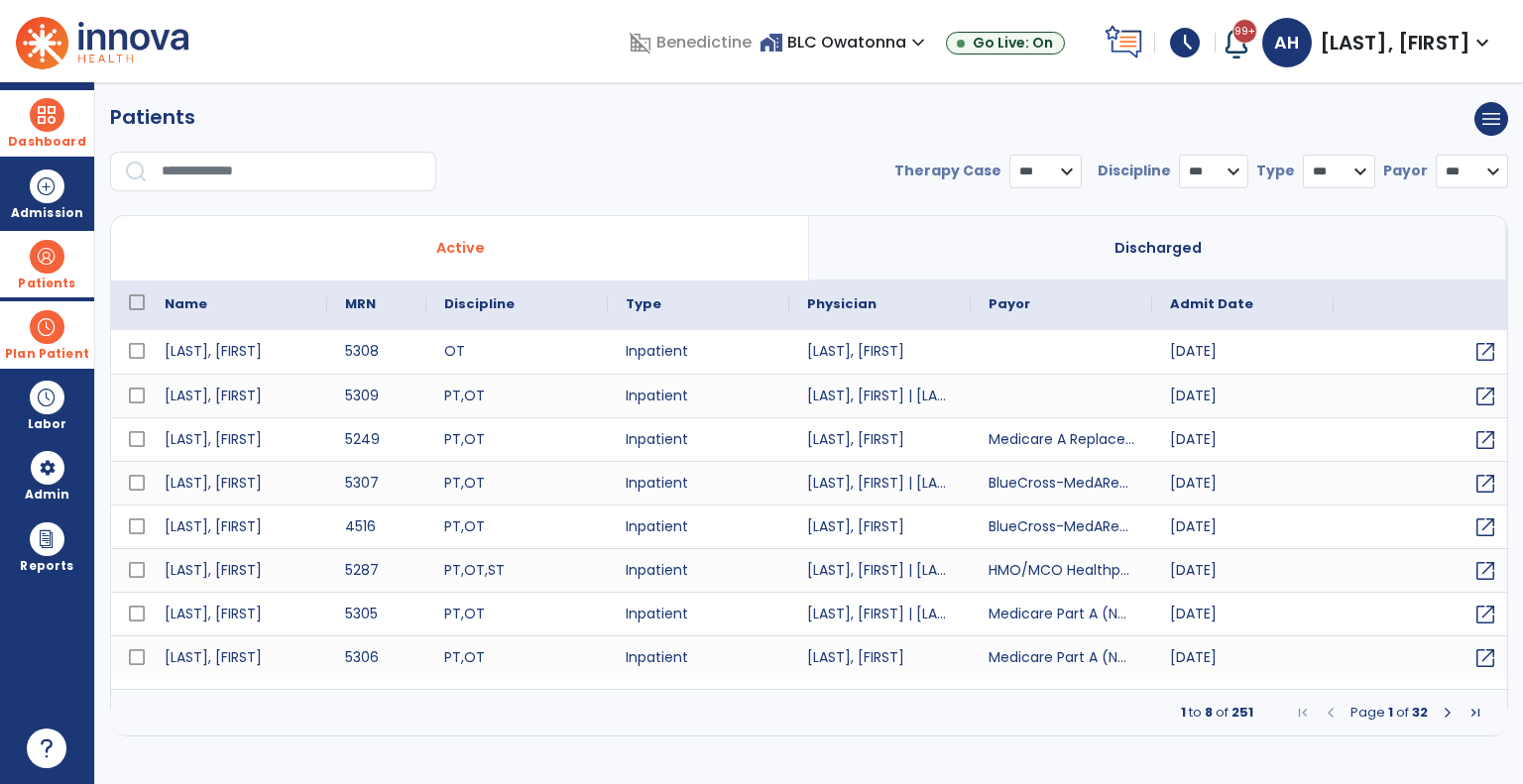 select on "***" 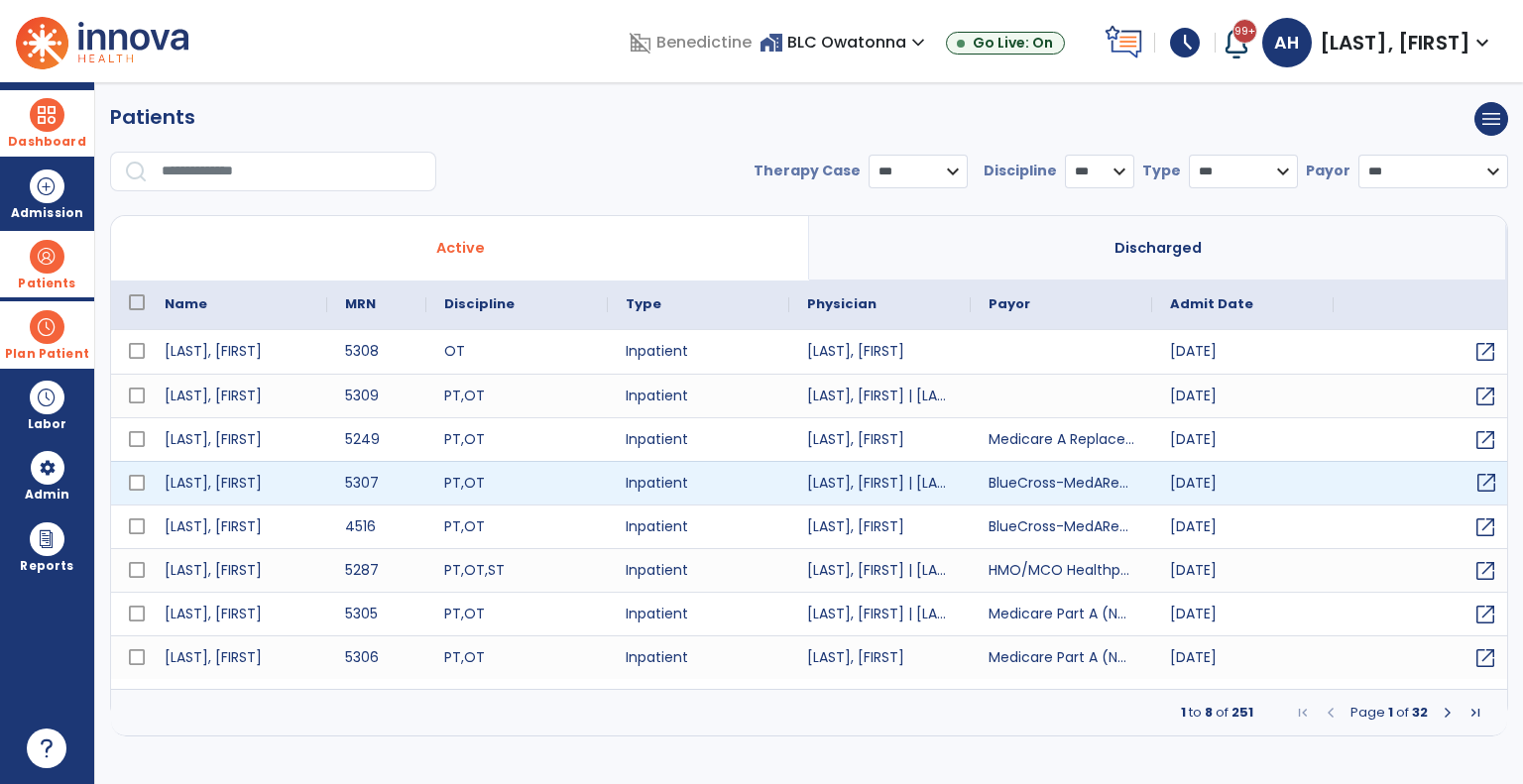 click on "open_in_new" at bounding box center [1486, 483] 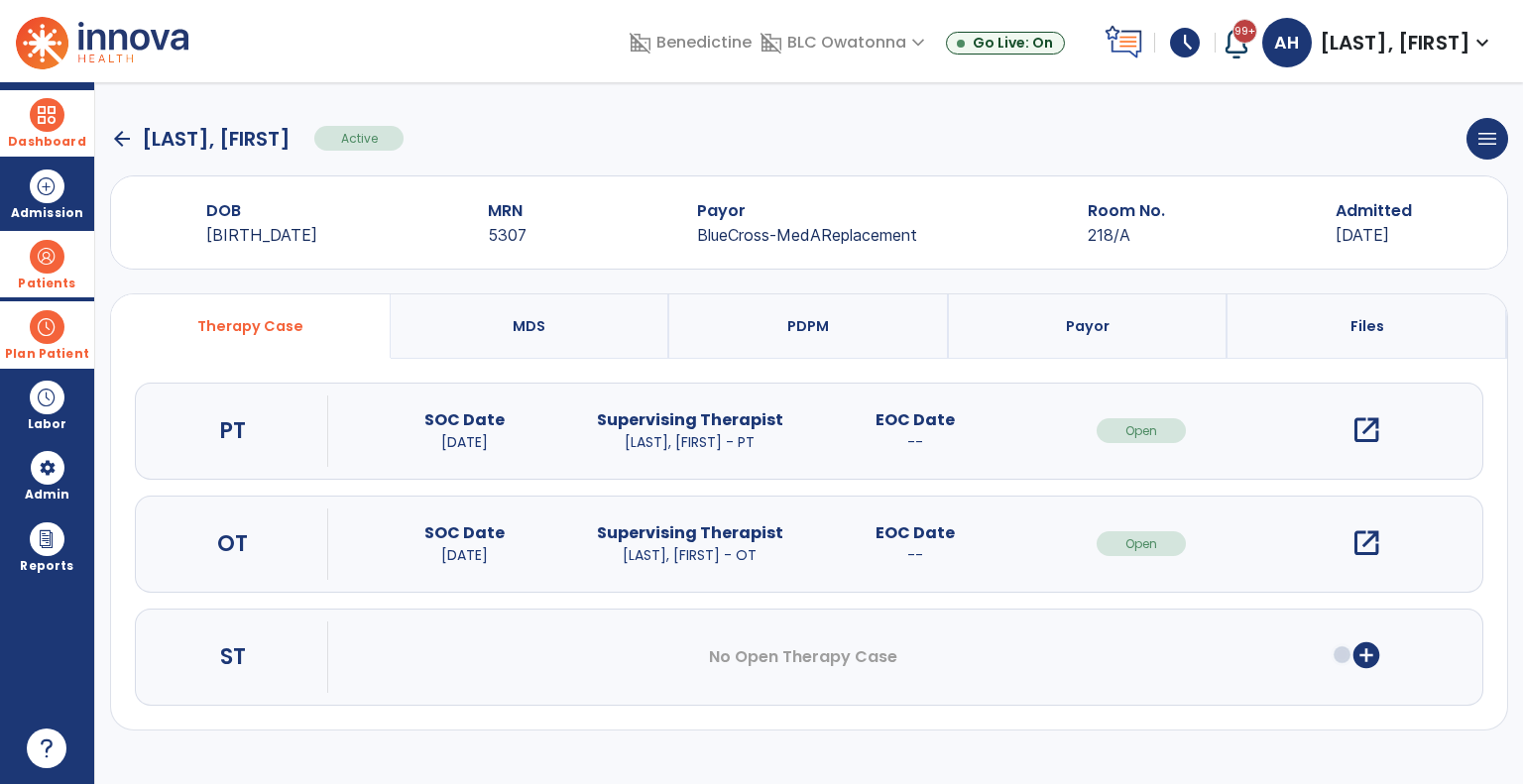 click on "open_in_new" at bounding box center (1366, 543) 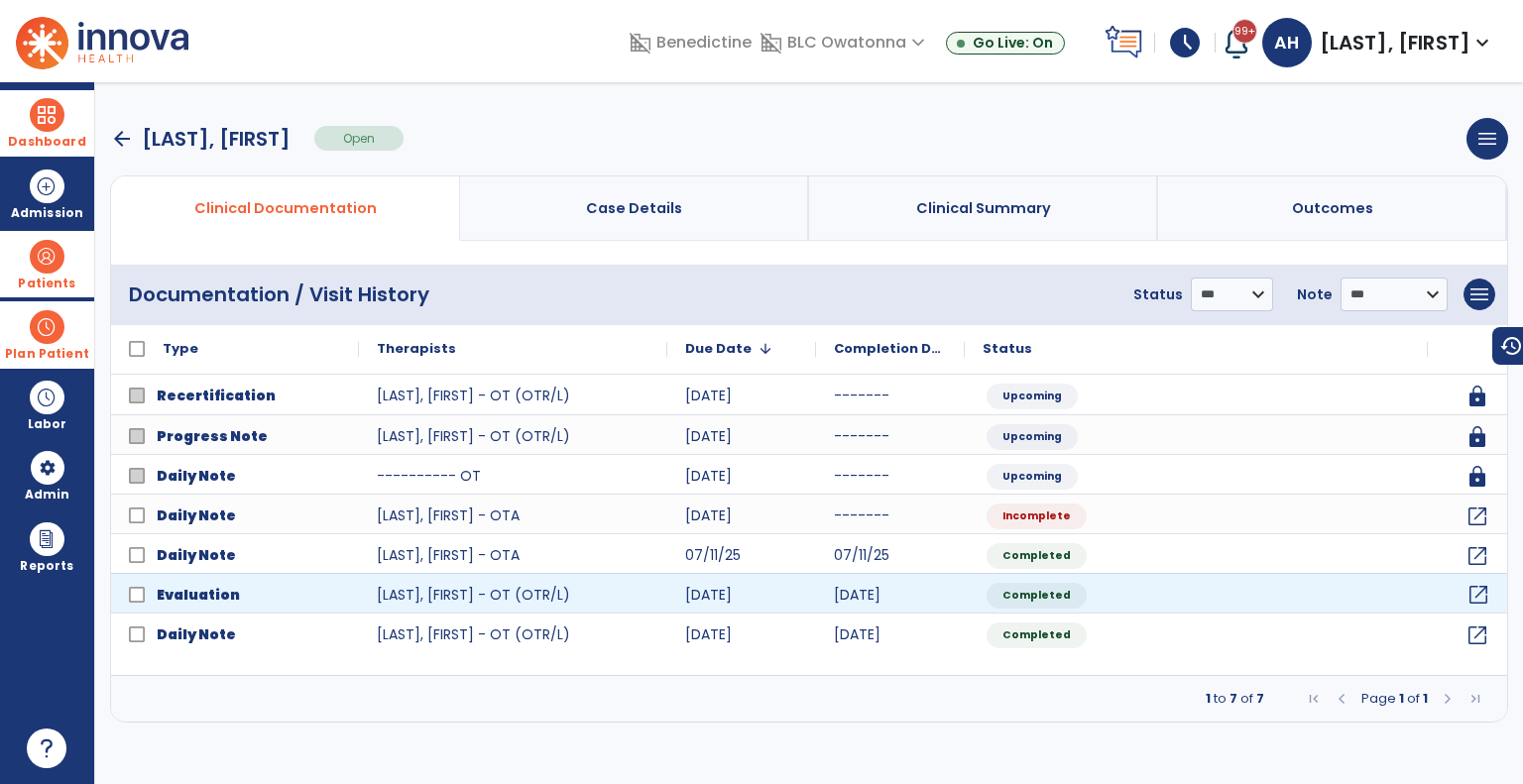 click on "open_in_new" 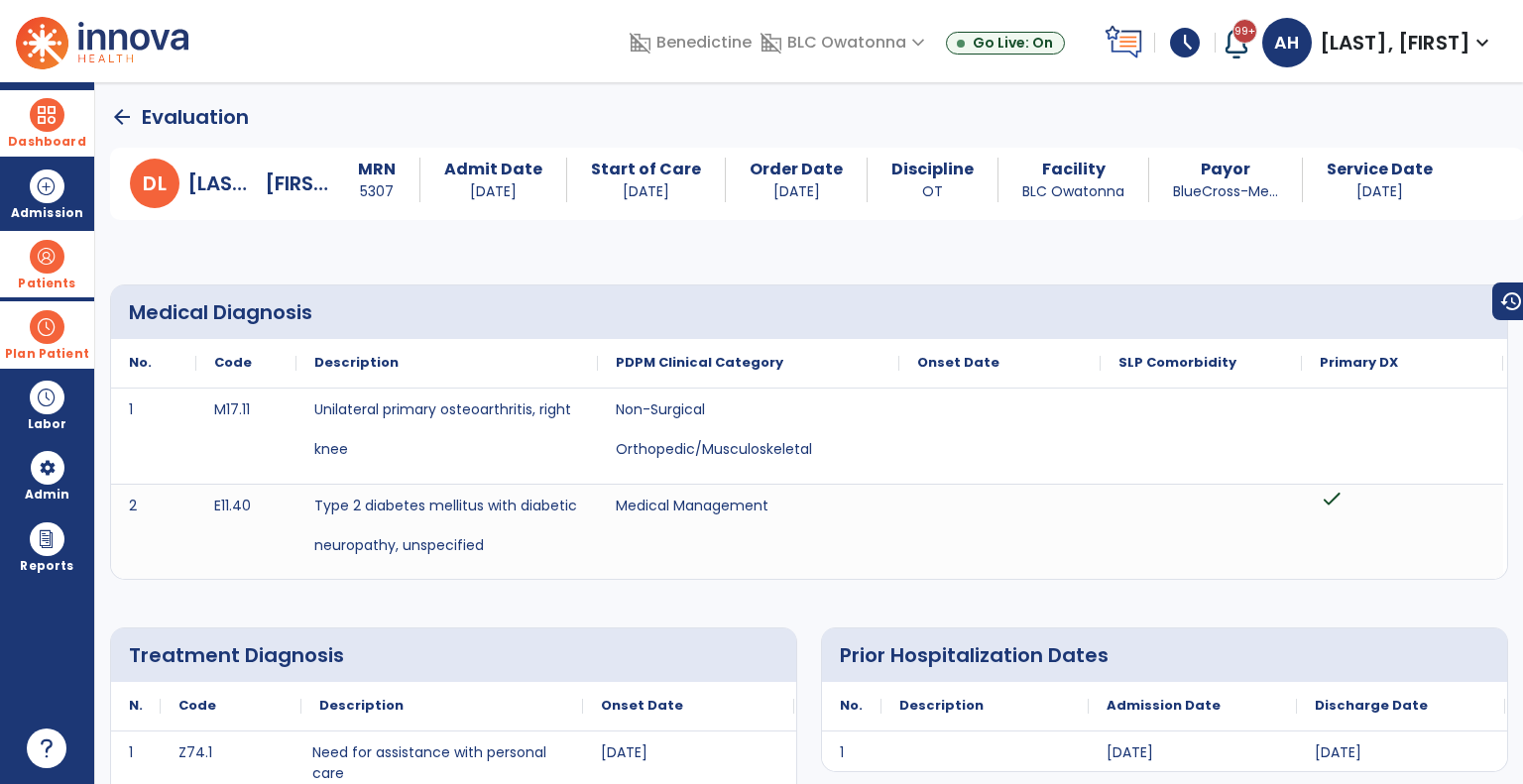 scroll, scrollTop: 0, scrollLeft: 0, axis: both 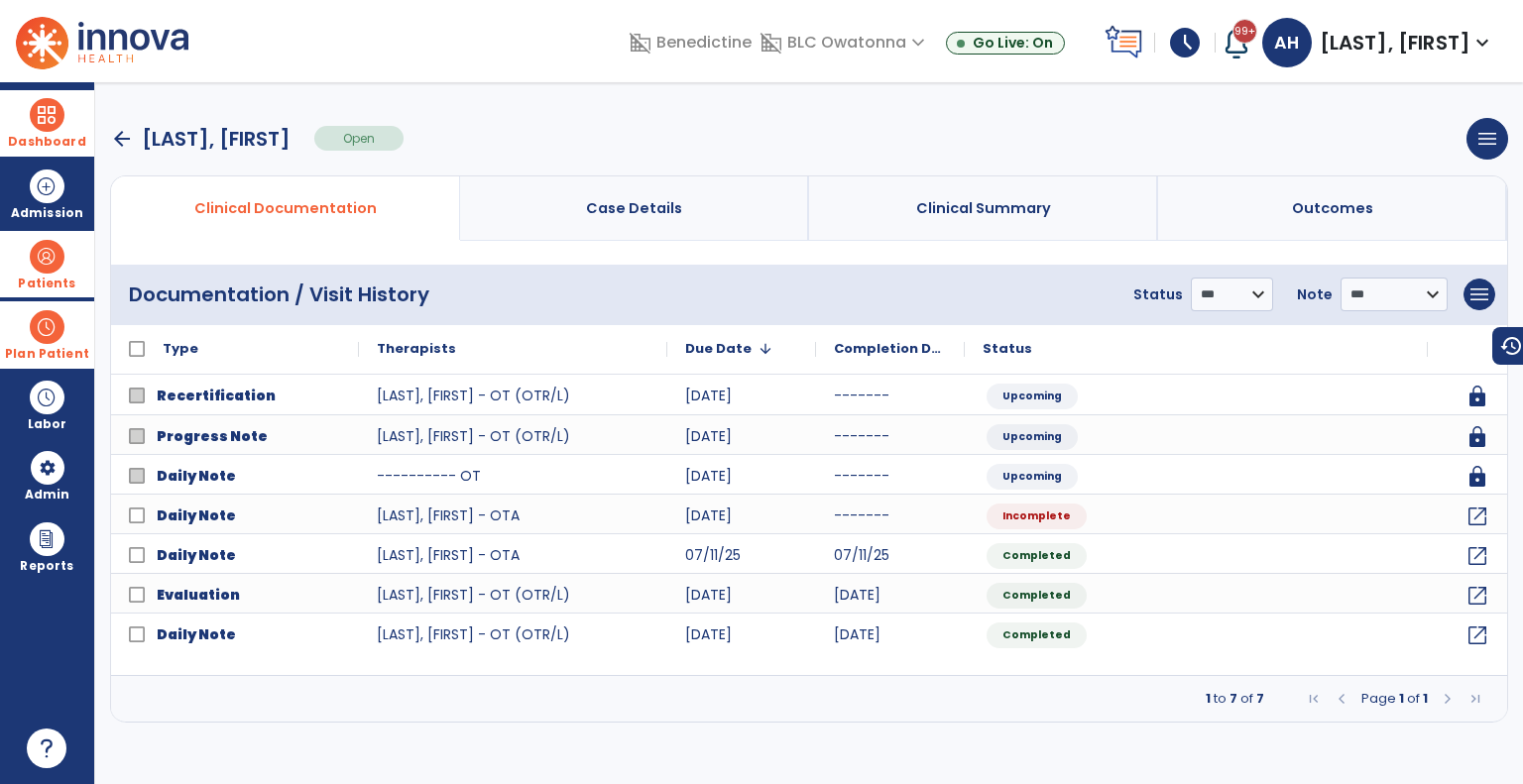 click on "Case Details" at bounding box center [634, 208] 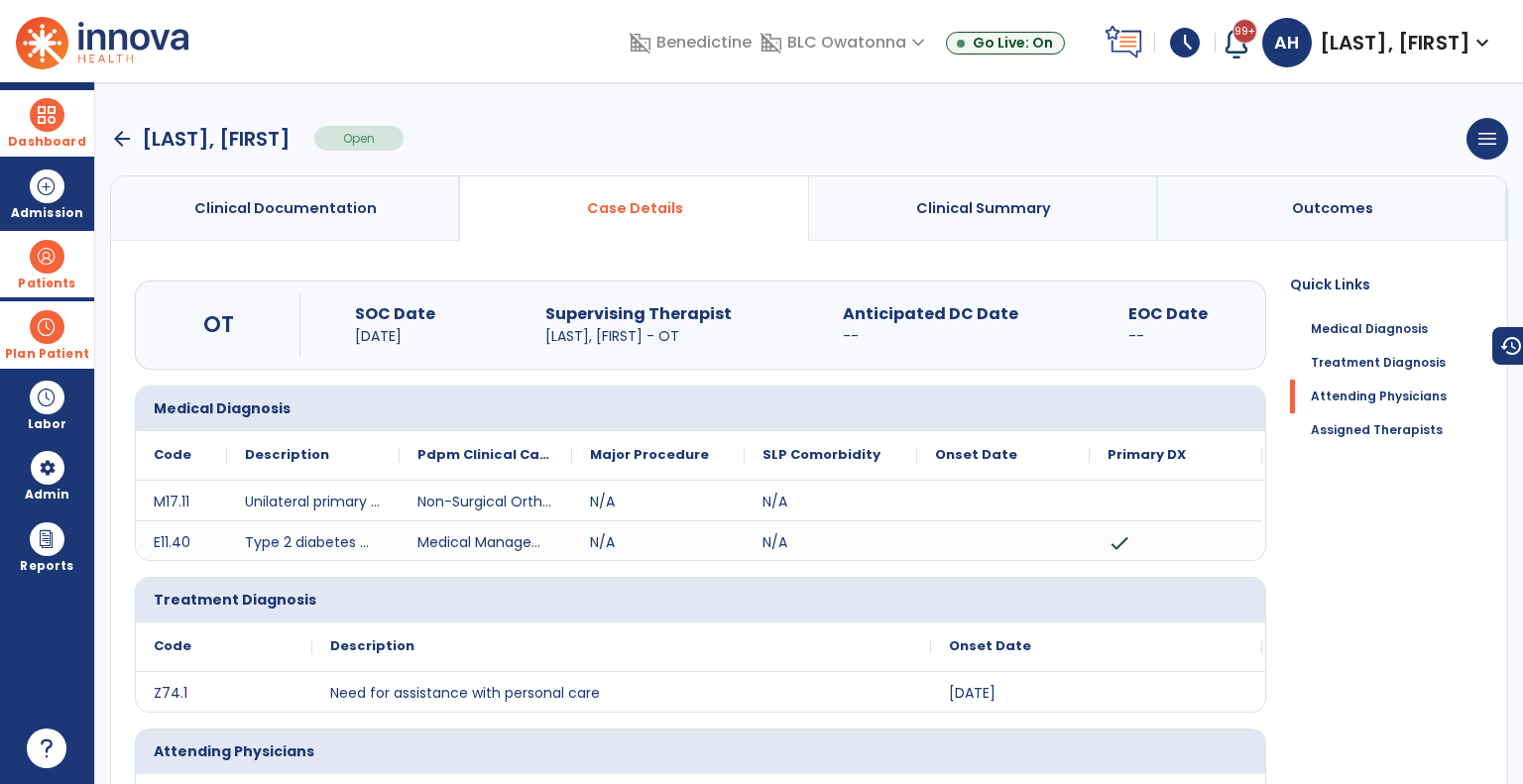 click on "arrow_back" at bounding box center [122, 139] 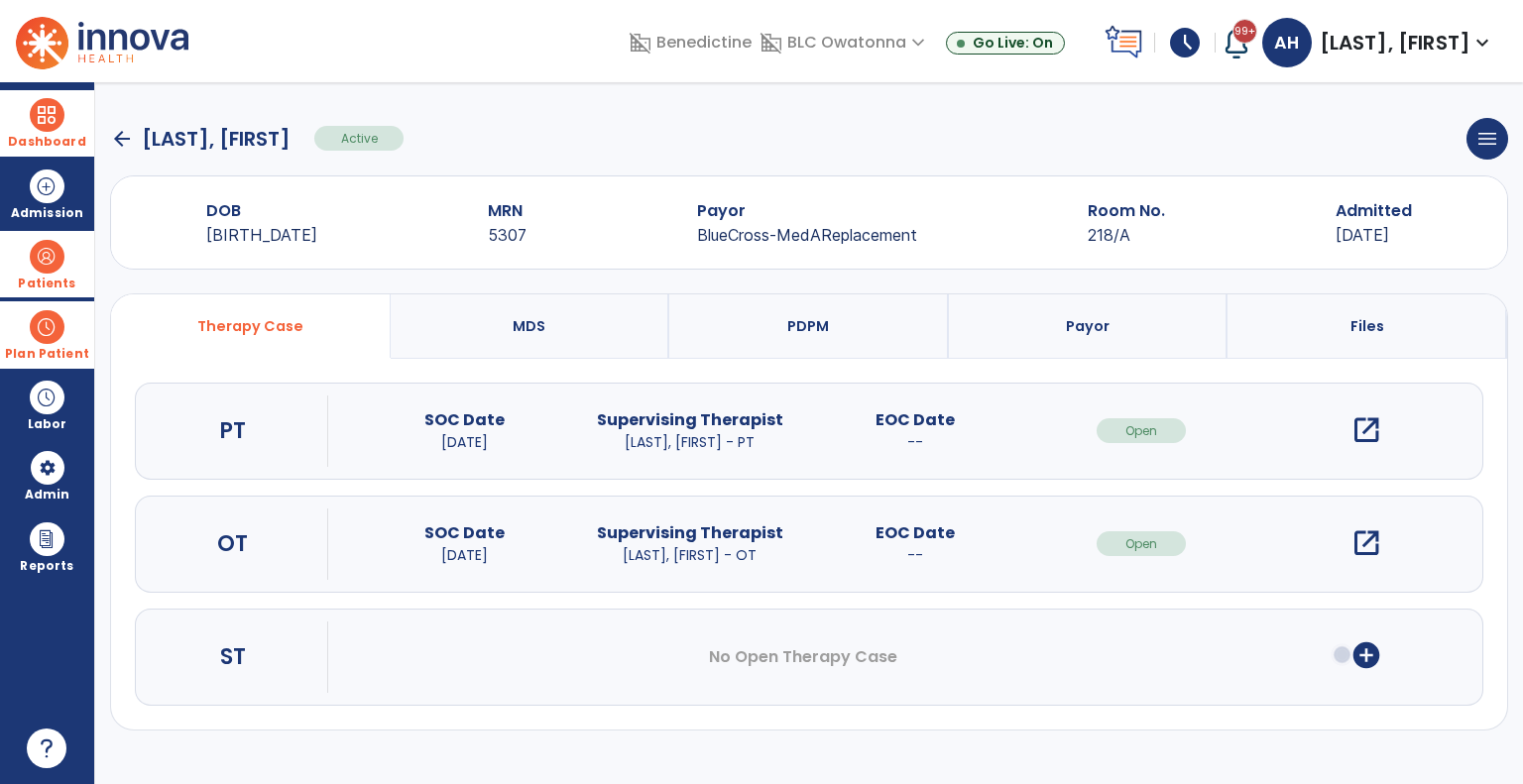 click on "arrow_back" 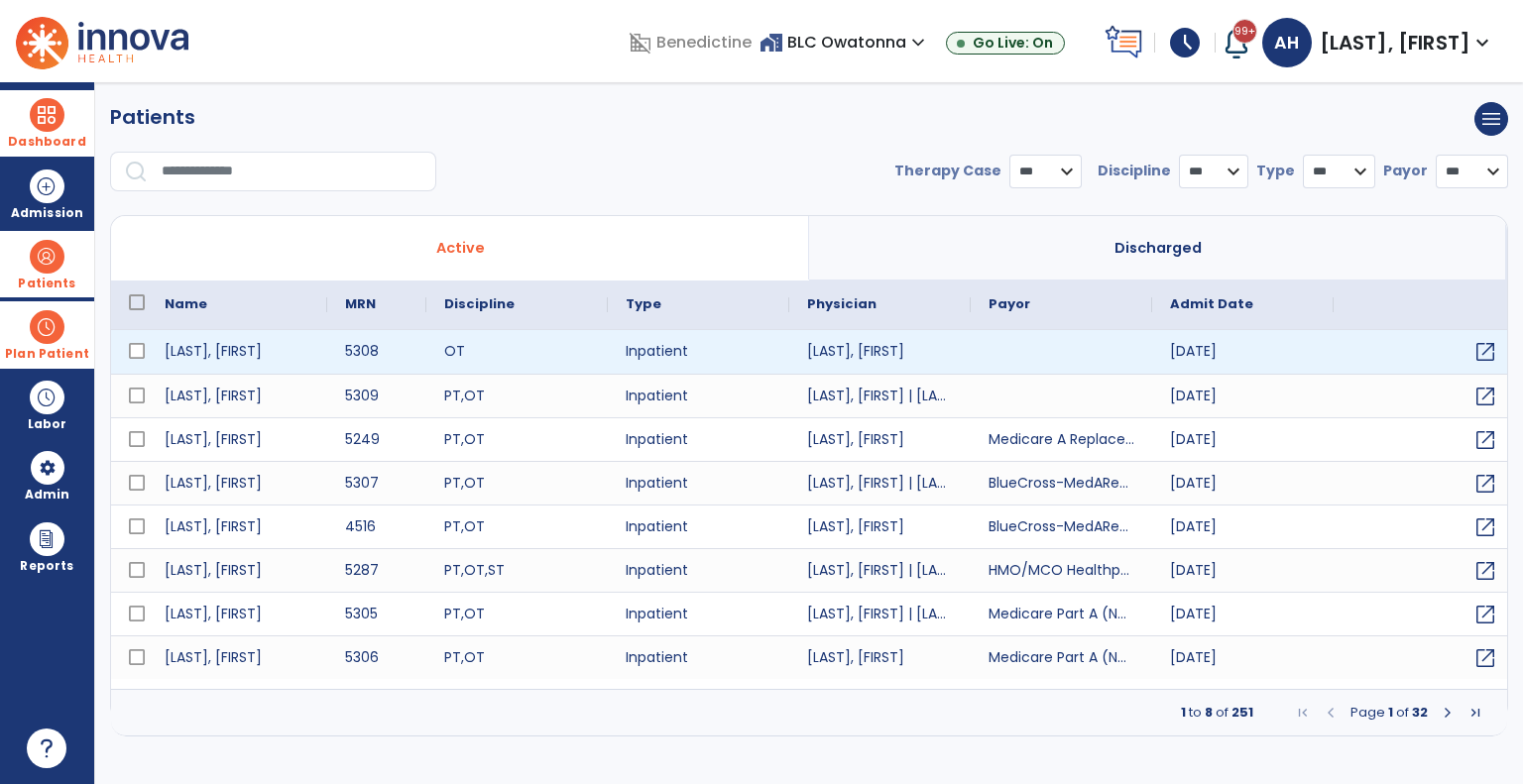 select on "***" 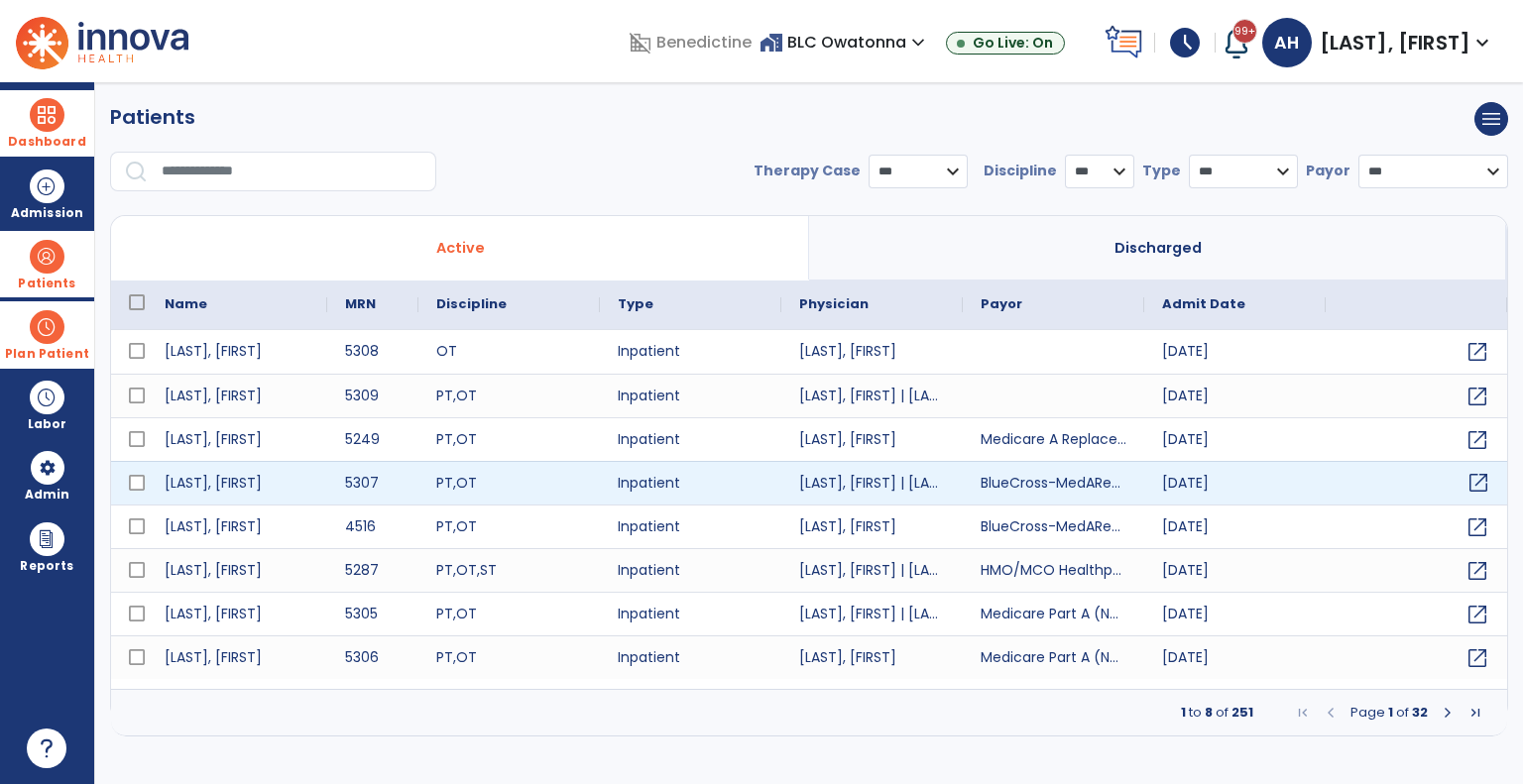 click on "open_in_new" at bounding box center (1478, 483) 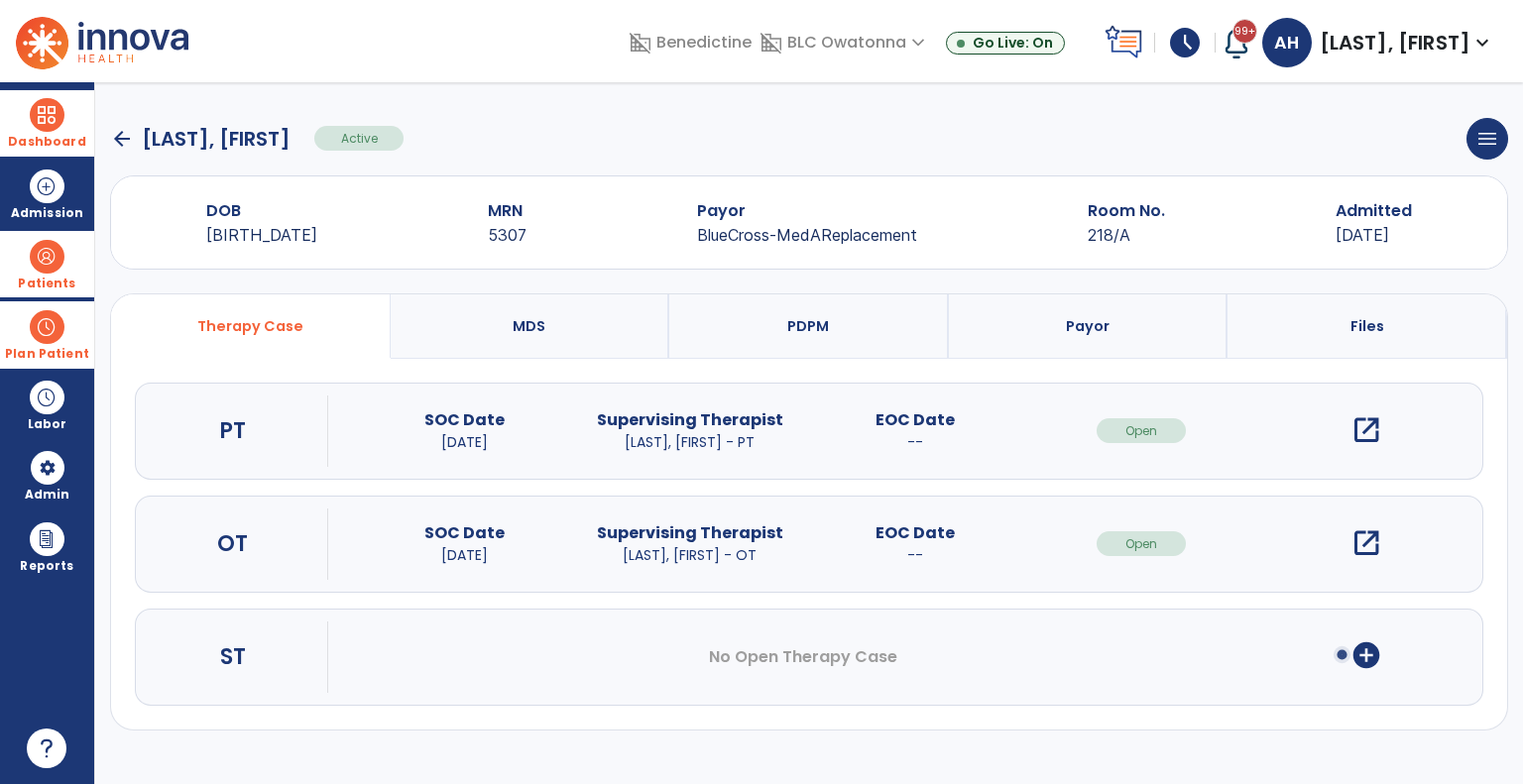click on "MDS" at bounding box center (528, 326) 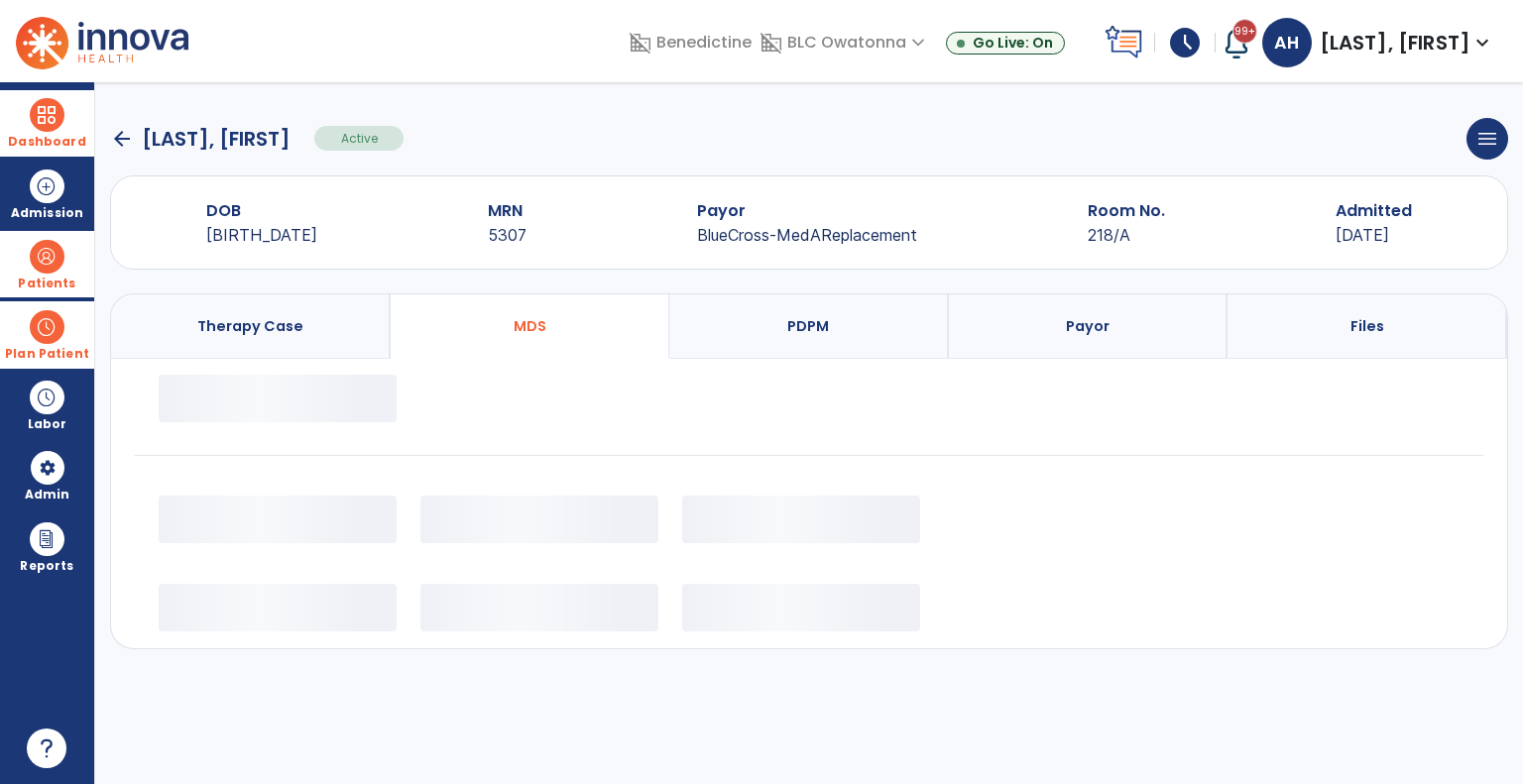 select on "*********" 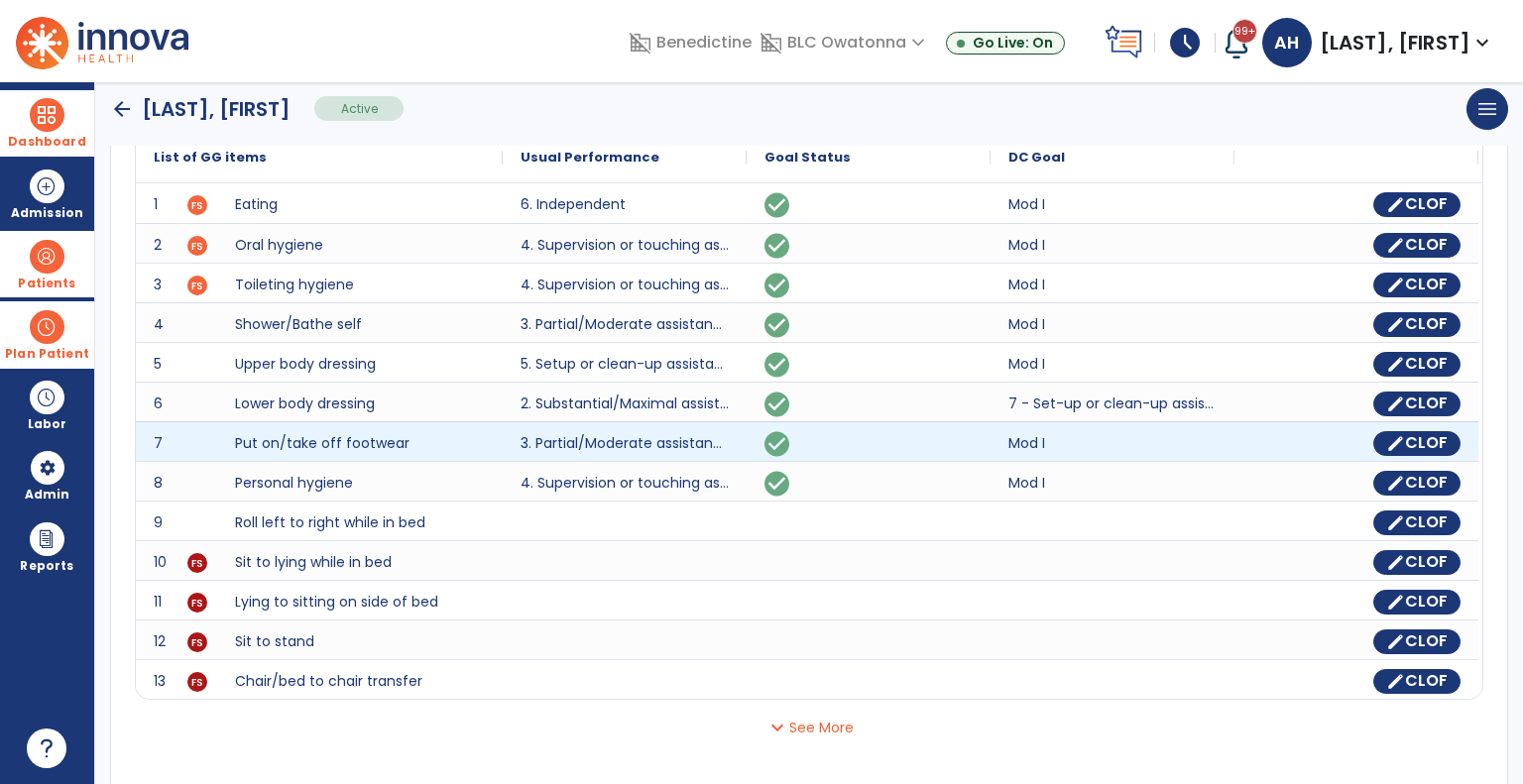 scroll, scrollTop: 349, scrollLeft: 0, axis: vertical 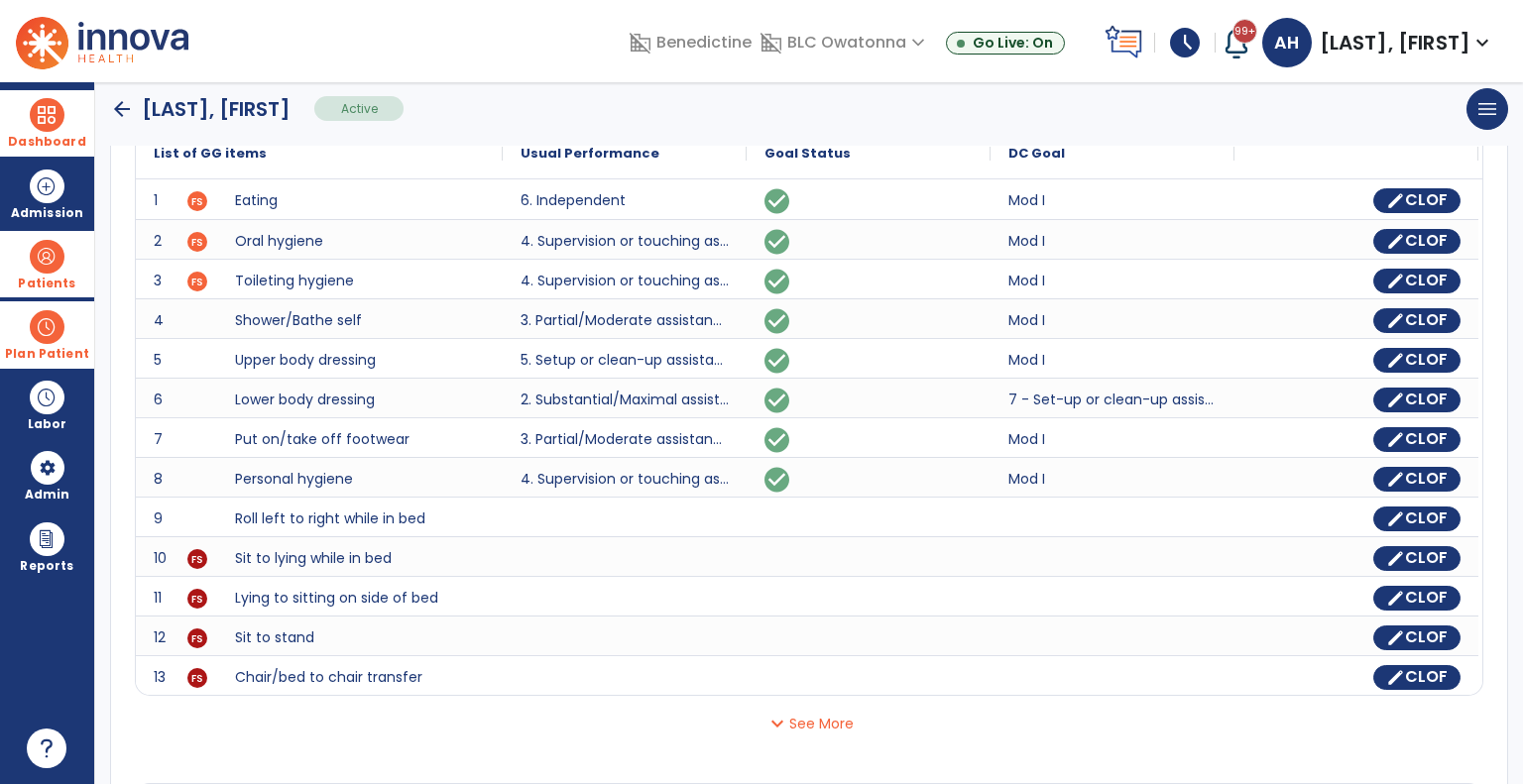 click on "arrow_back" 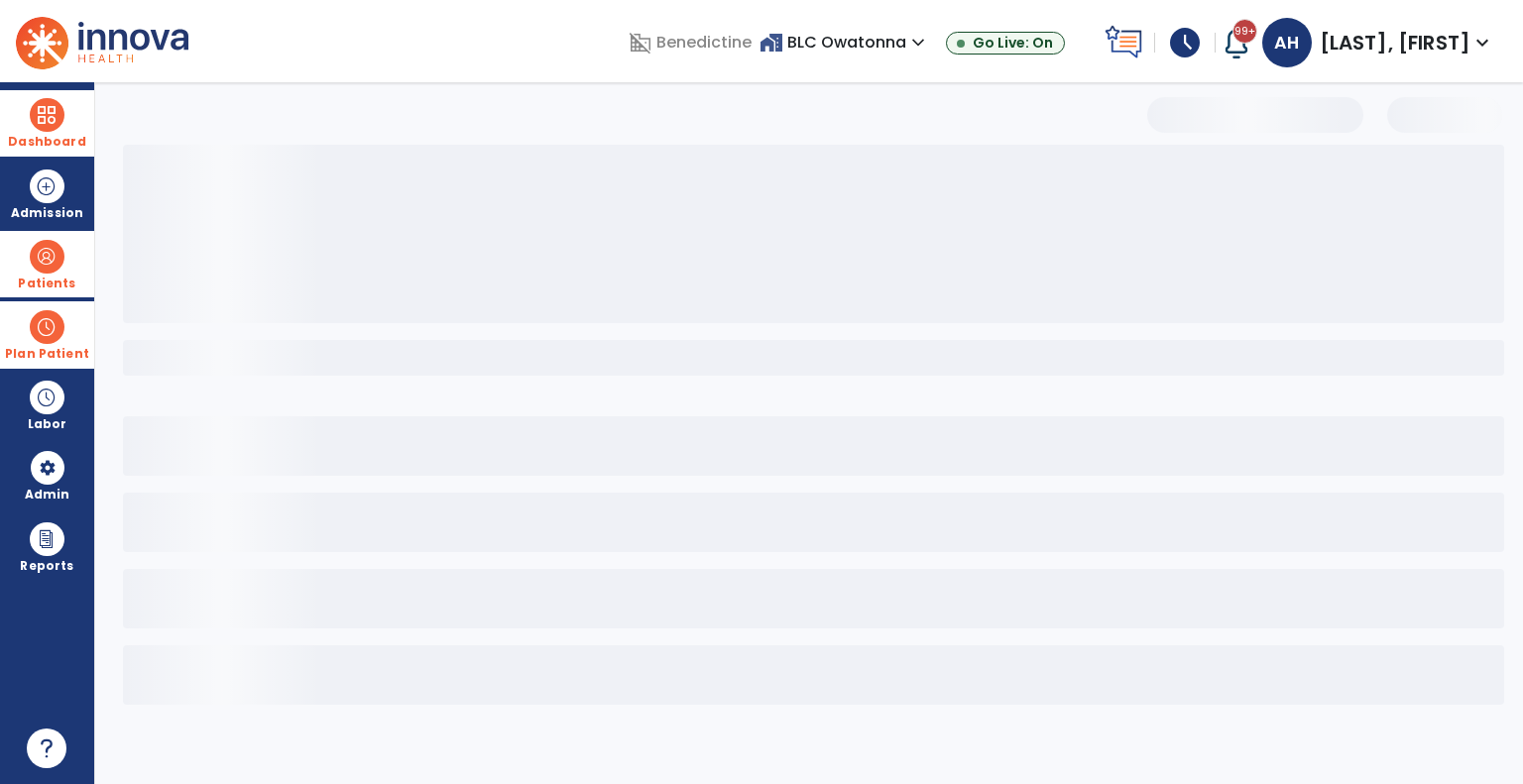 scroll, scrollTop: 0, scrollLeft: 0, axis: both 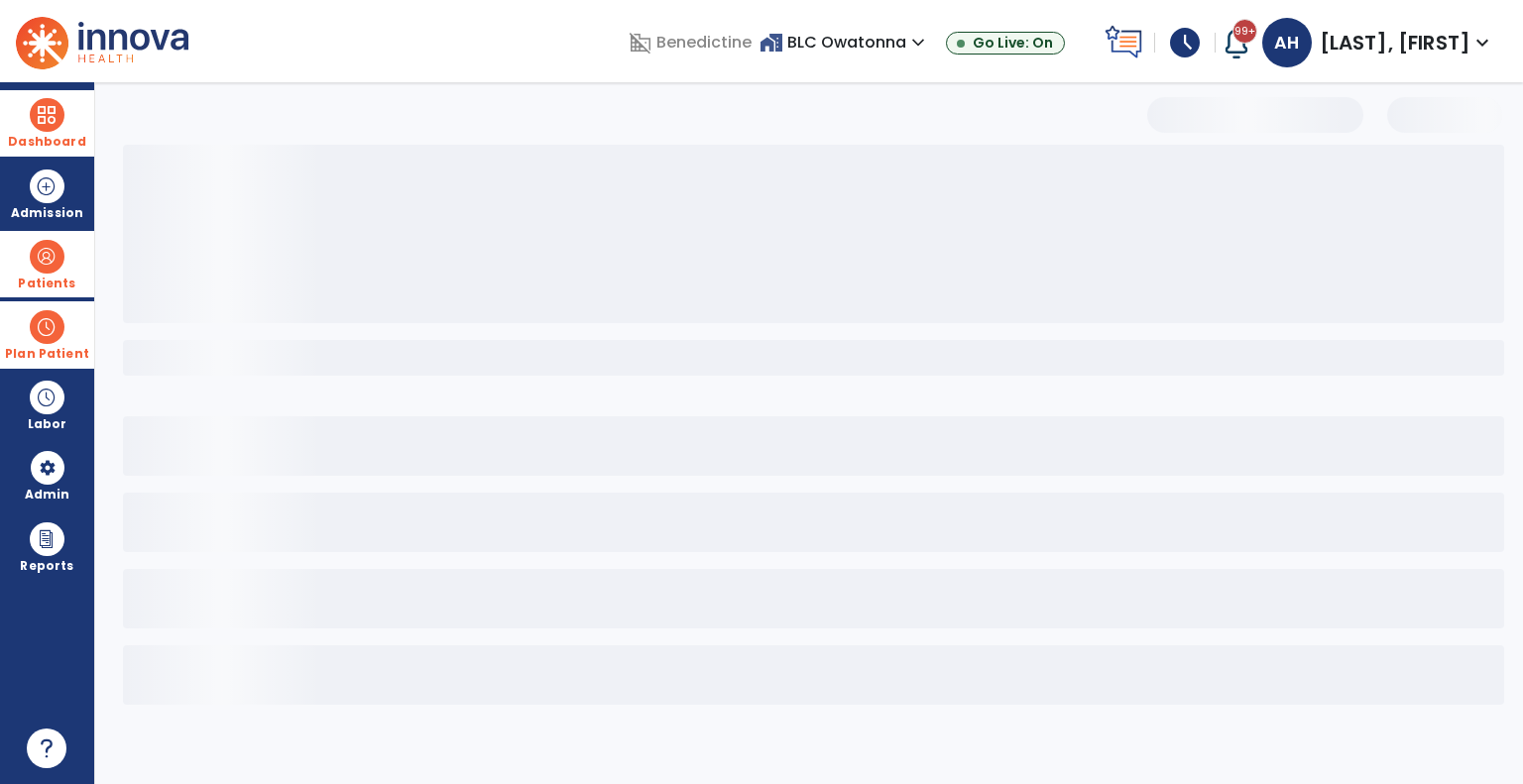 select on "***" 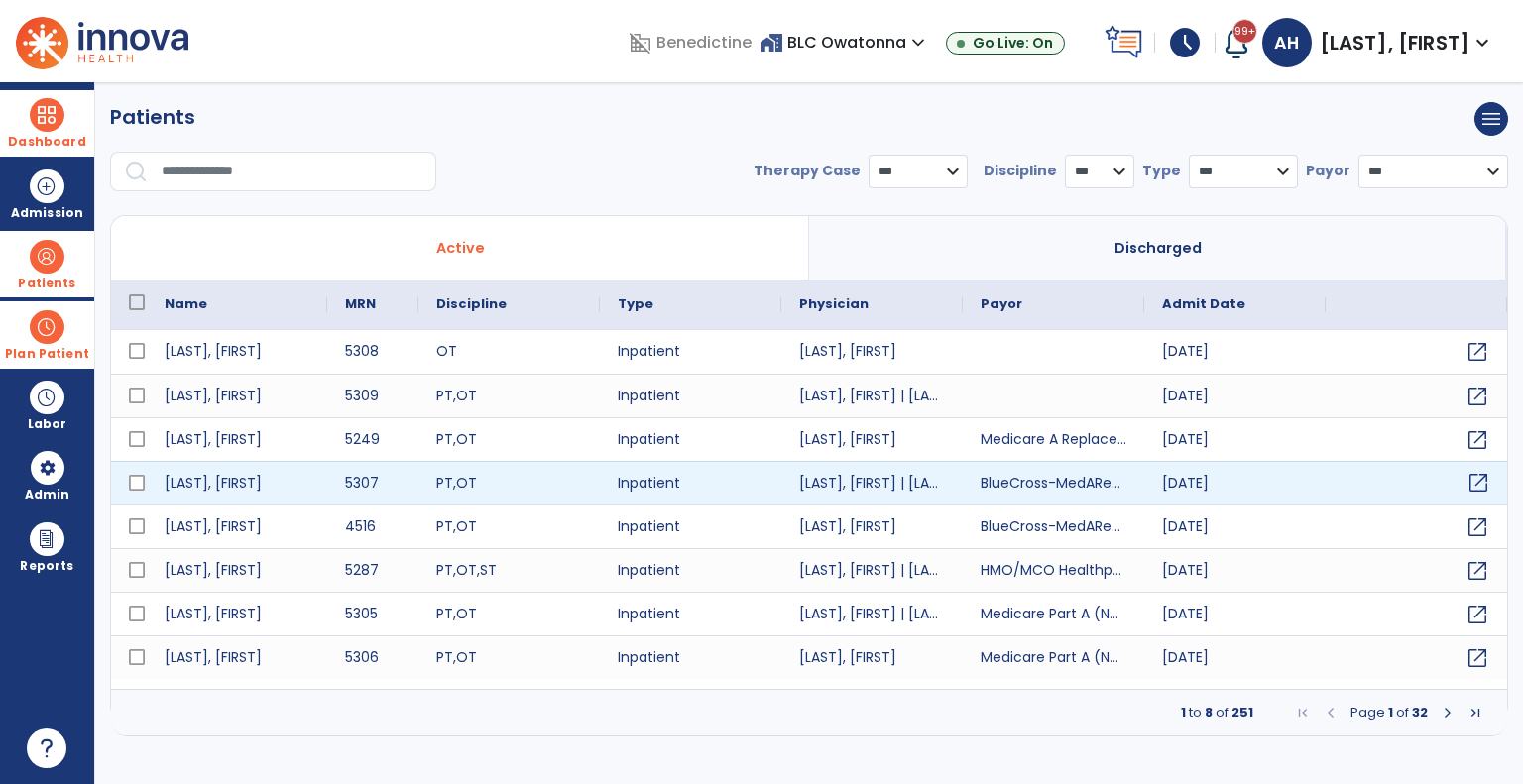 click on "open_in_new" at bounding box center (1478, 483) 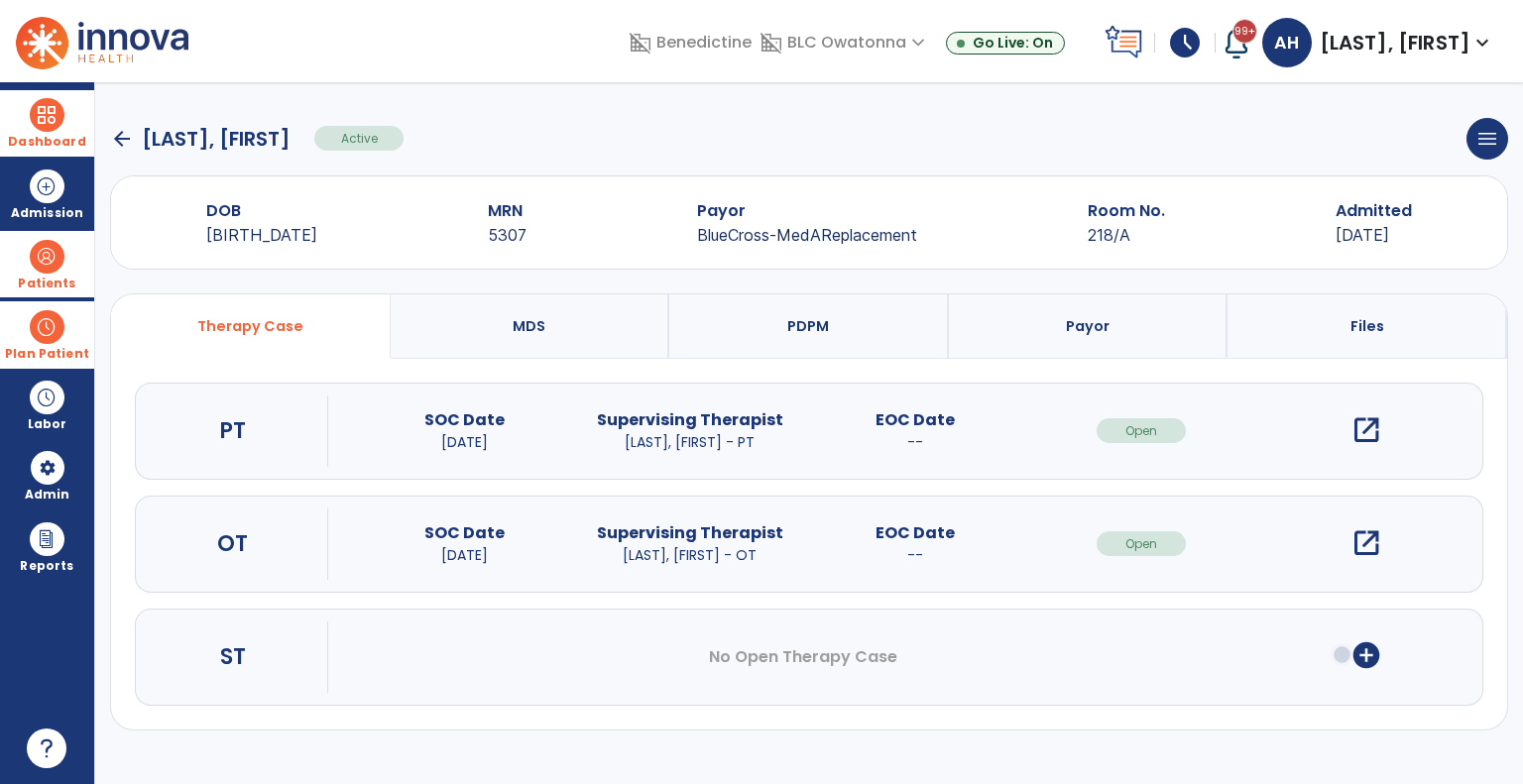click on "open_in_new" at bounding box center [1366, 430] 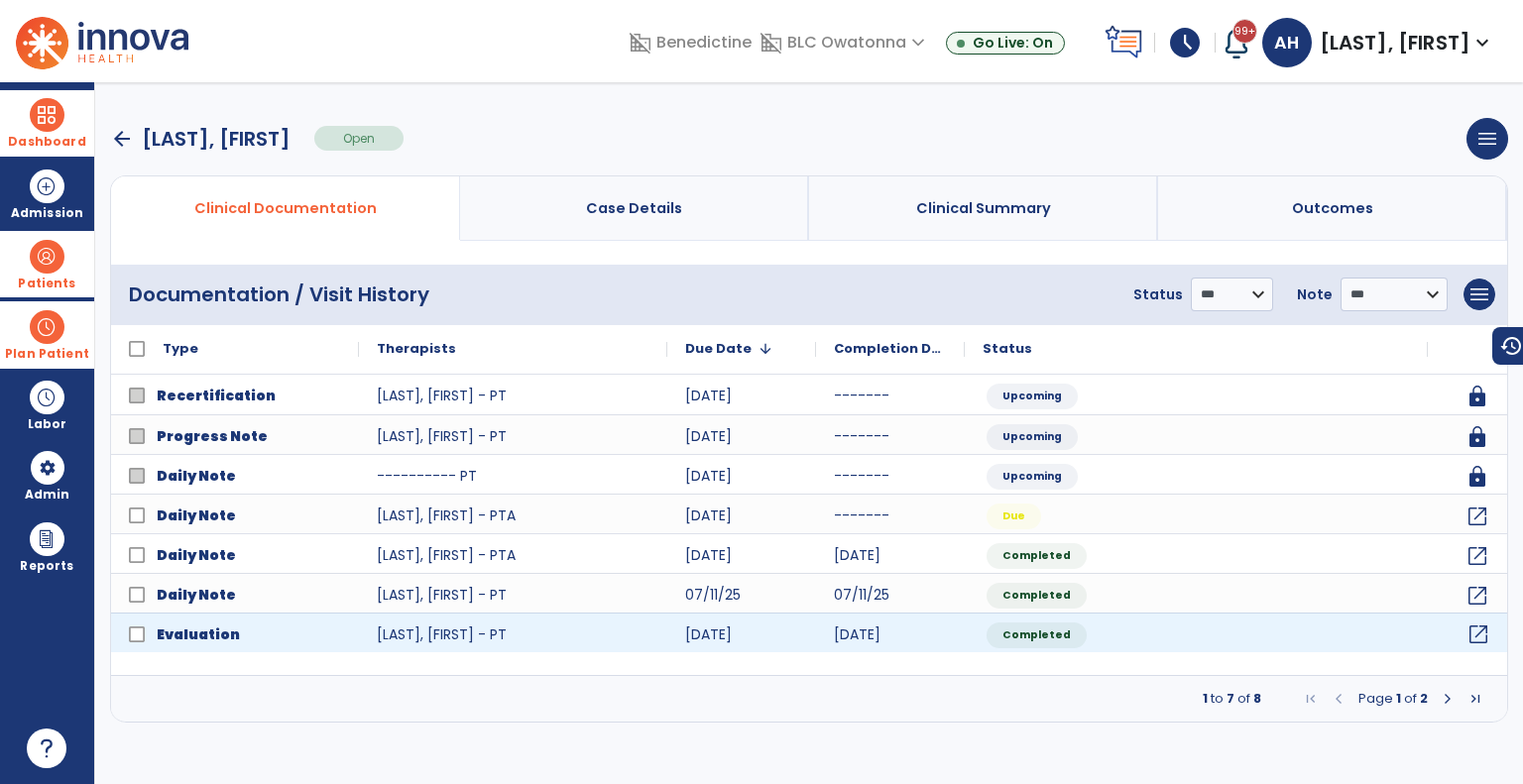 click on "open_in_new" 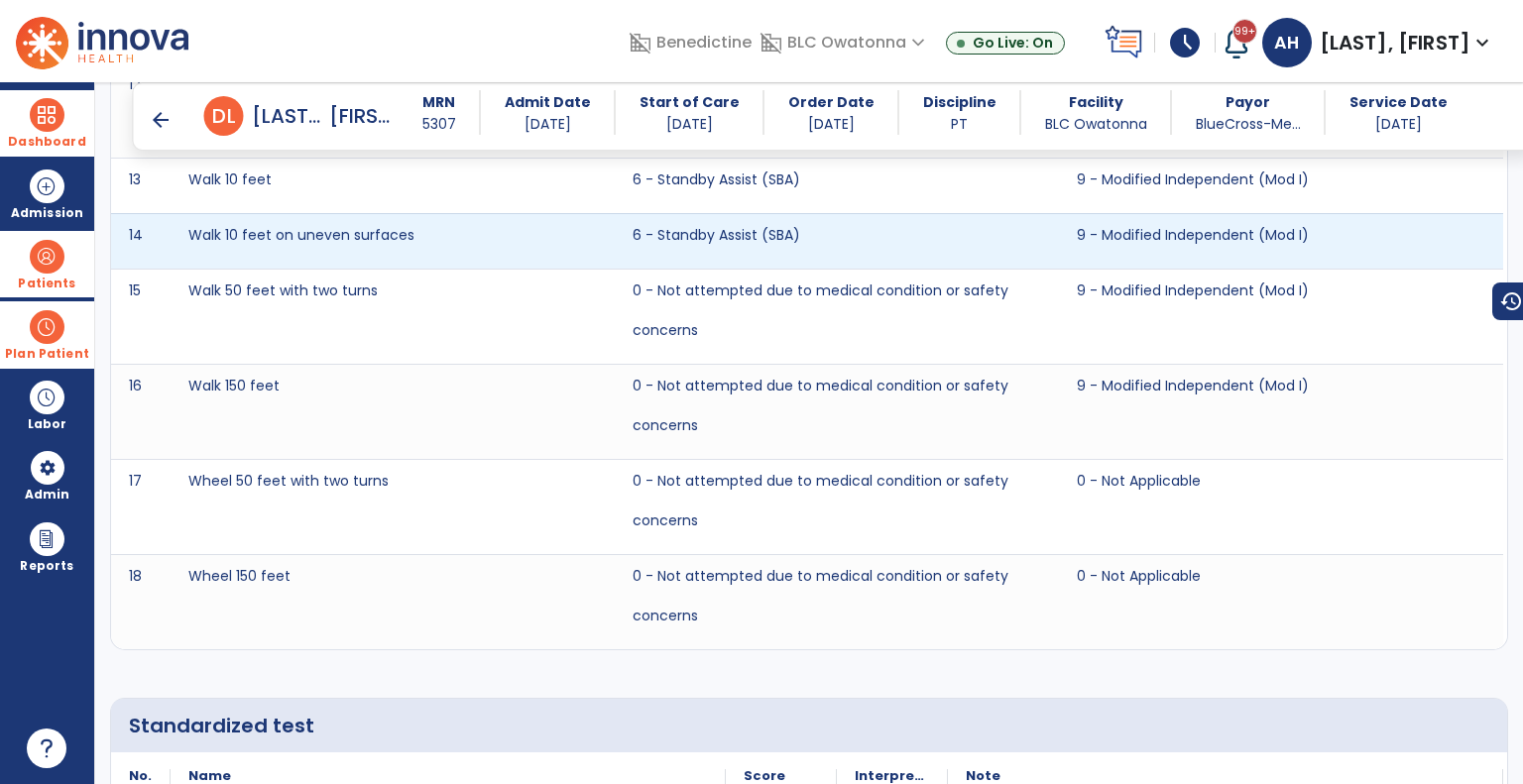 scroll, scrollTop: 3738, scrollLeft: 0, axis: vertical 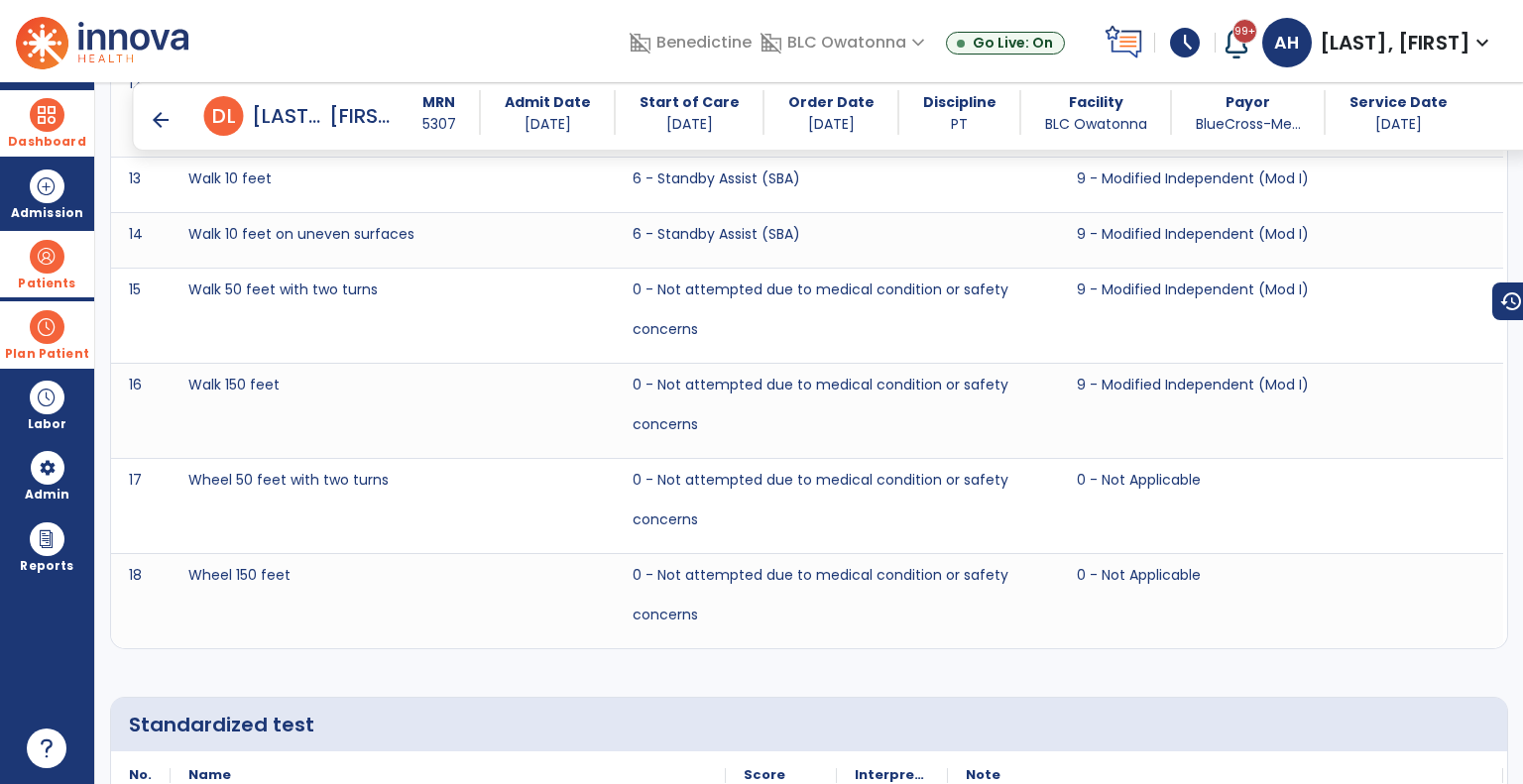click on "arrow_back" at bounding box center [161, 120] 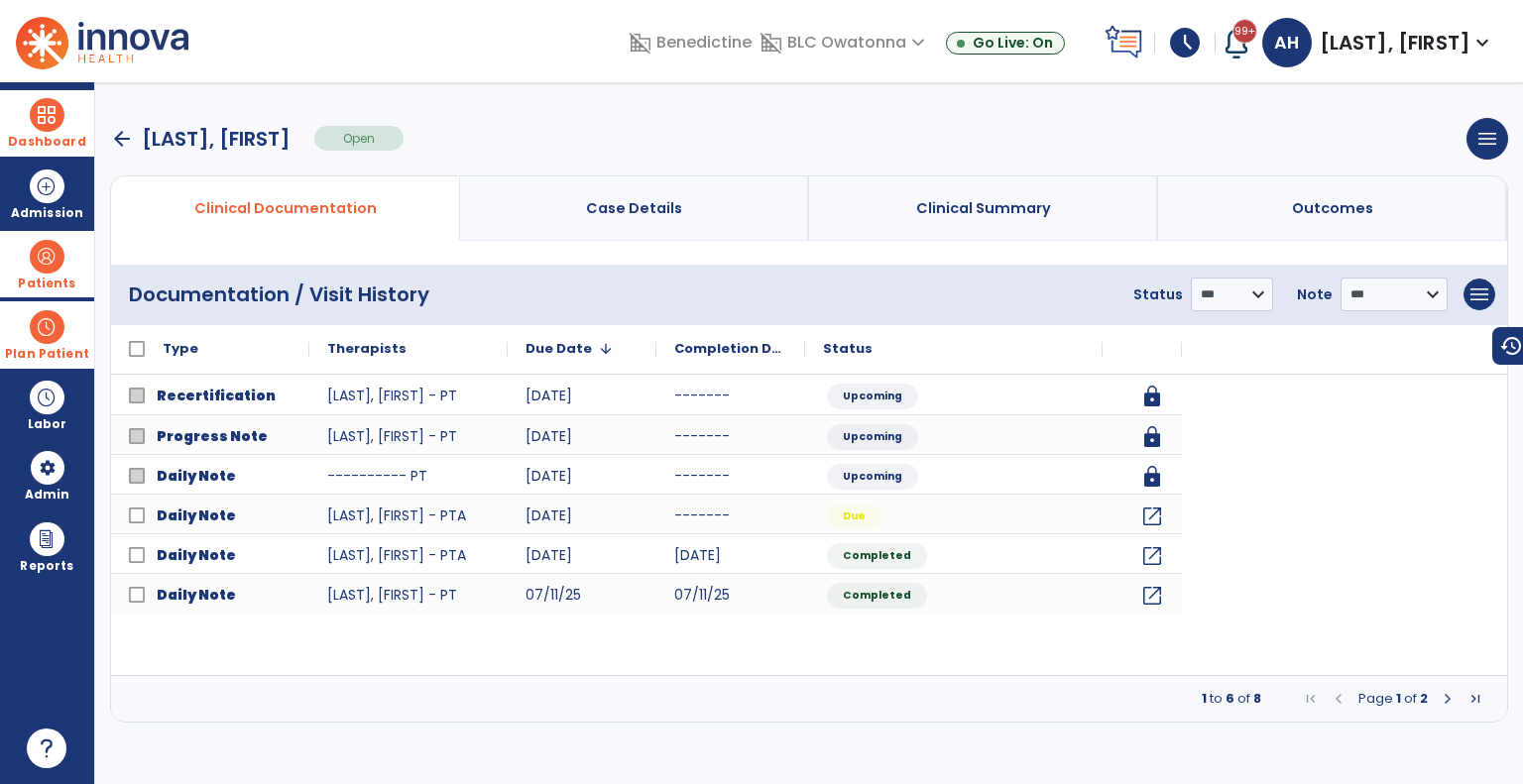 scroll, scrollTop: 0, scrollLeft: 0, axis: both 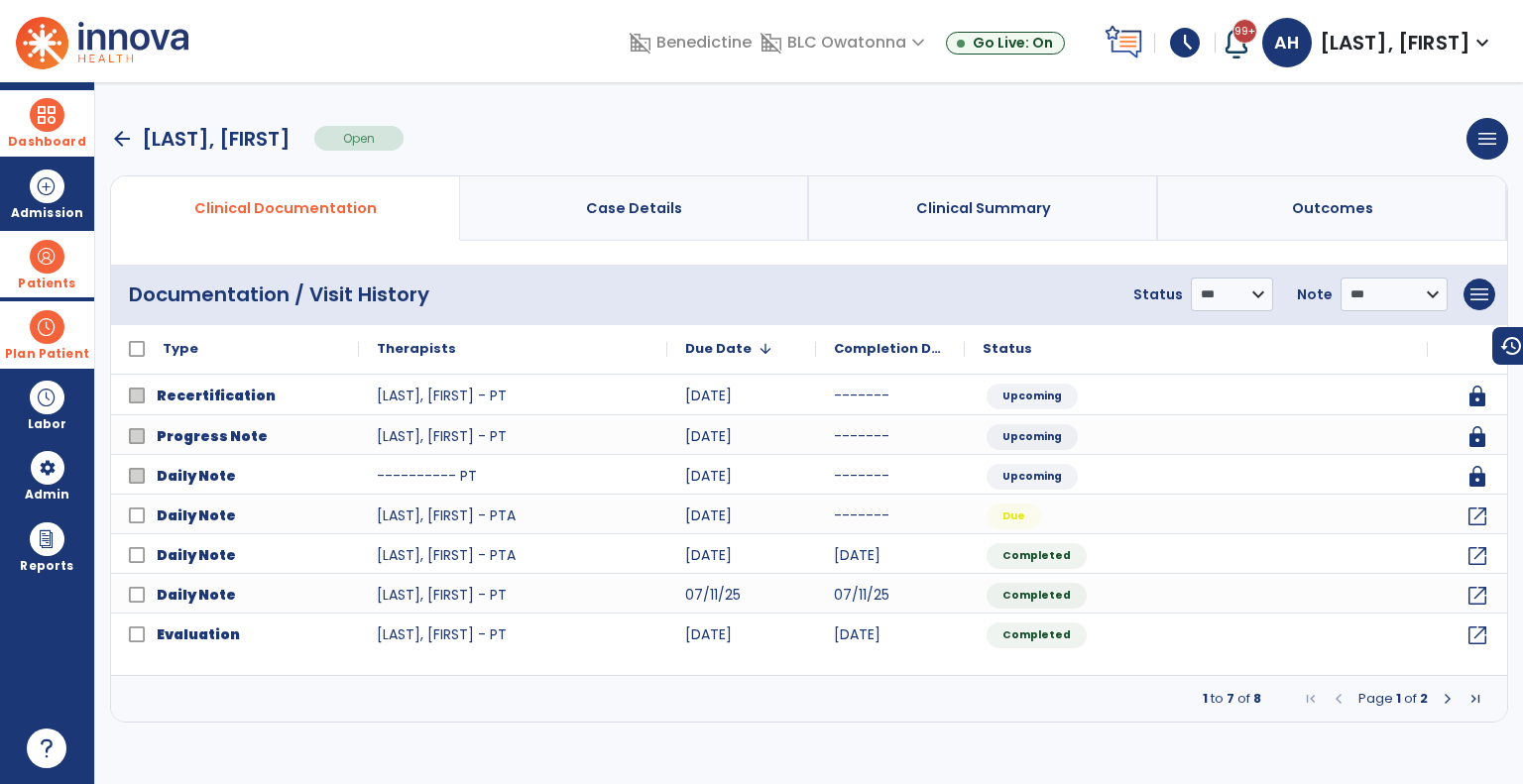 click on "arrow_back" at bounding box center (122, 139) 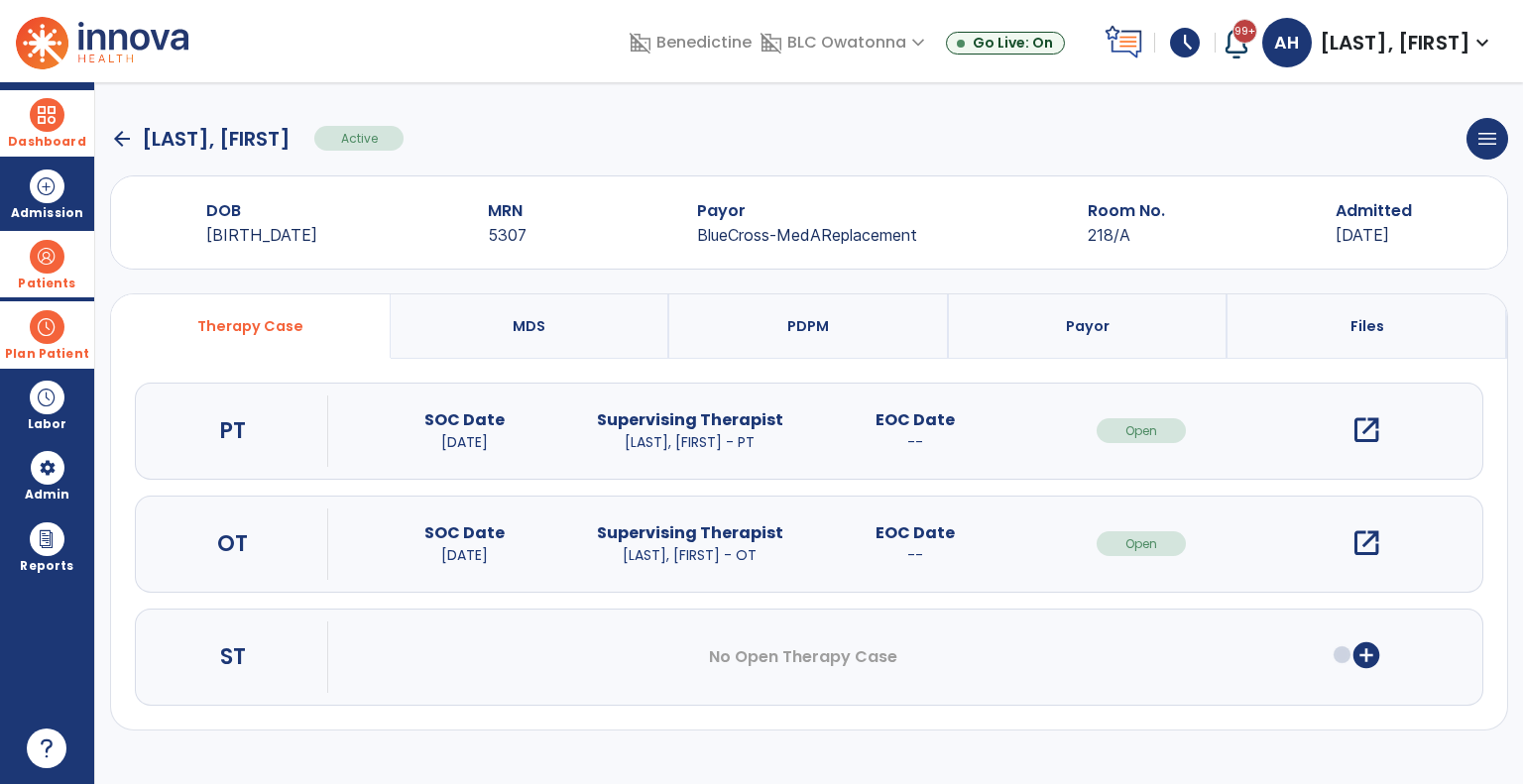 click on "arrow_back" 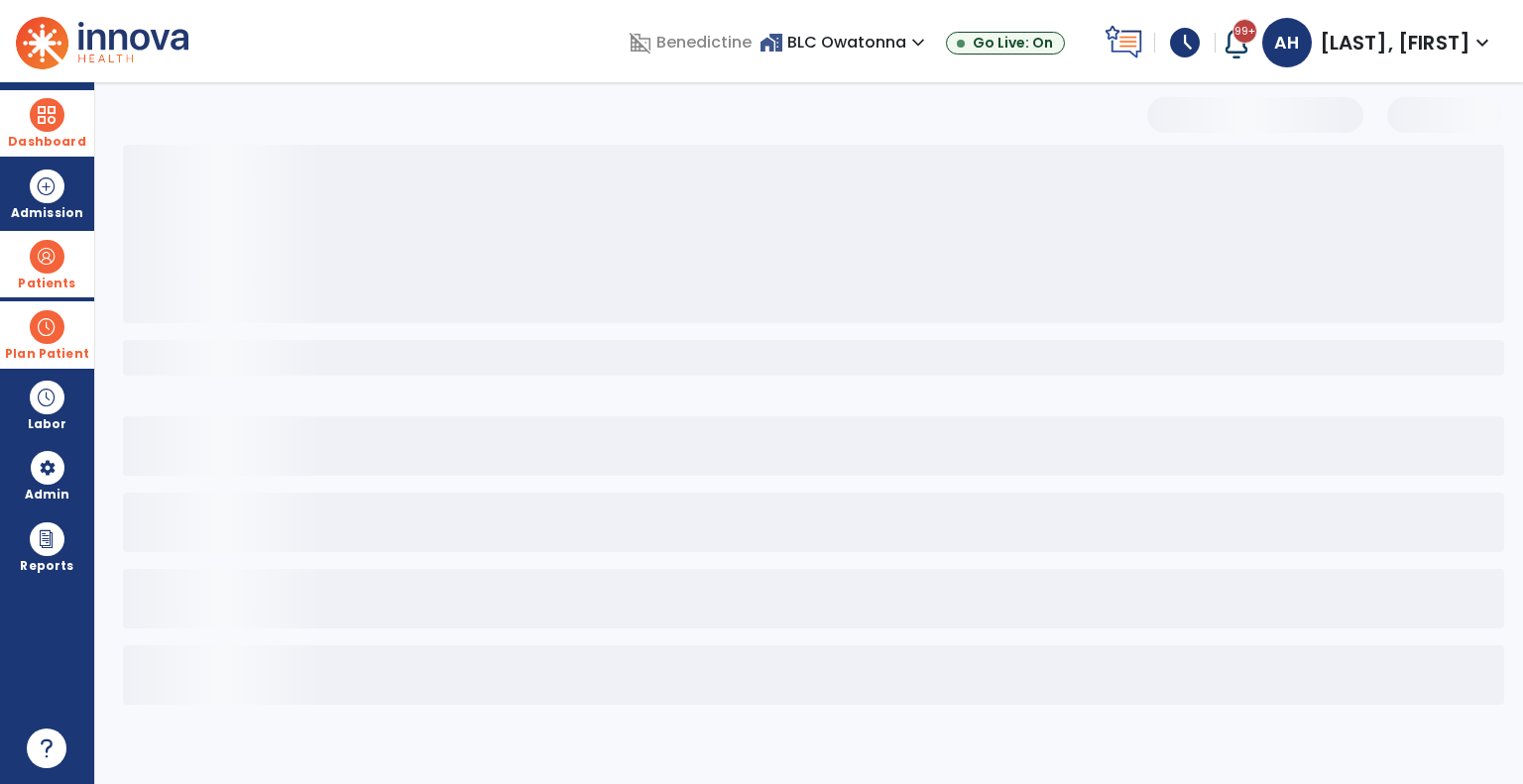 select on "***" 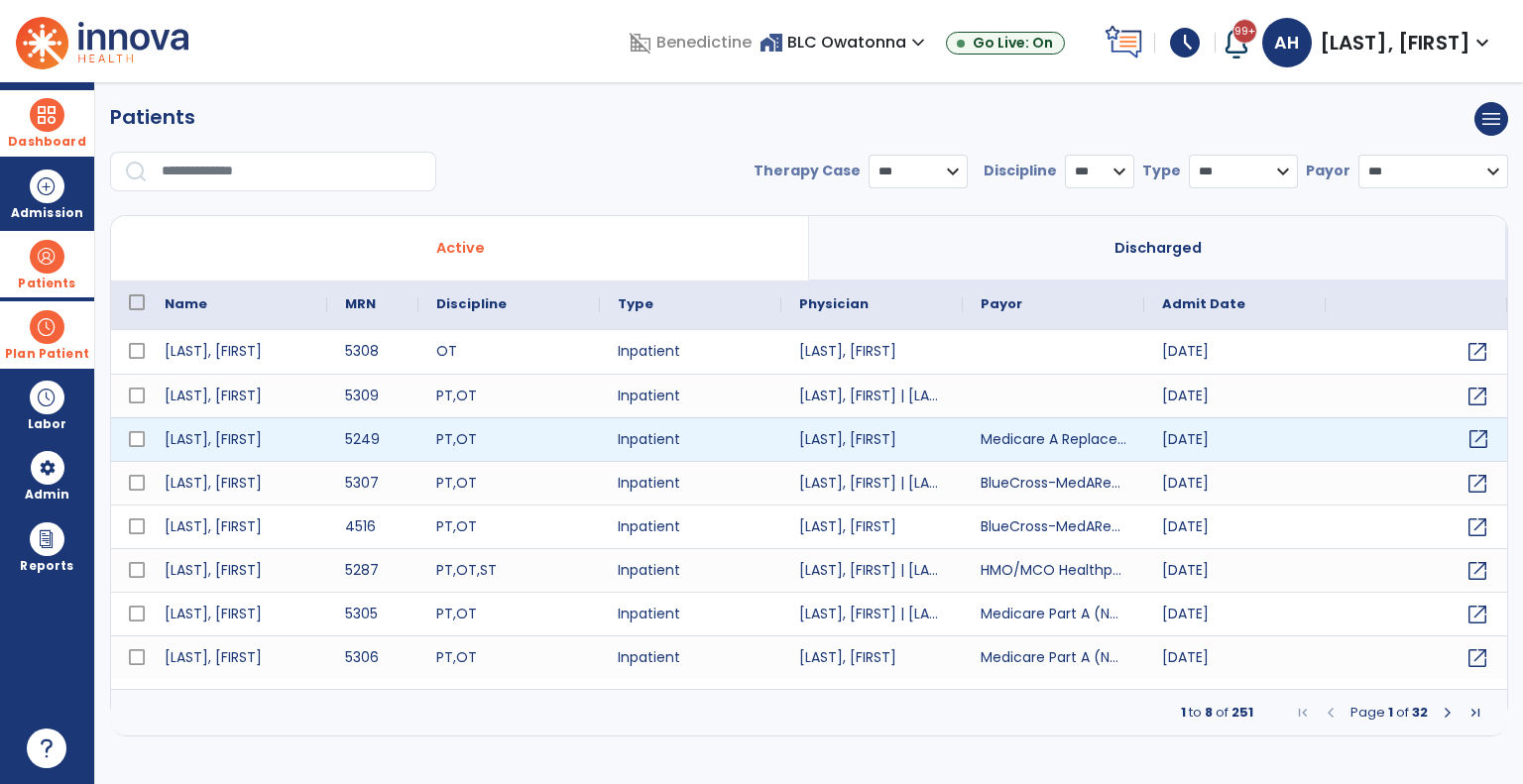 click on "open_in_new" at bounding box center [1478, 439] 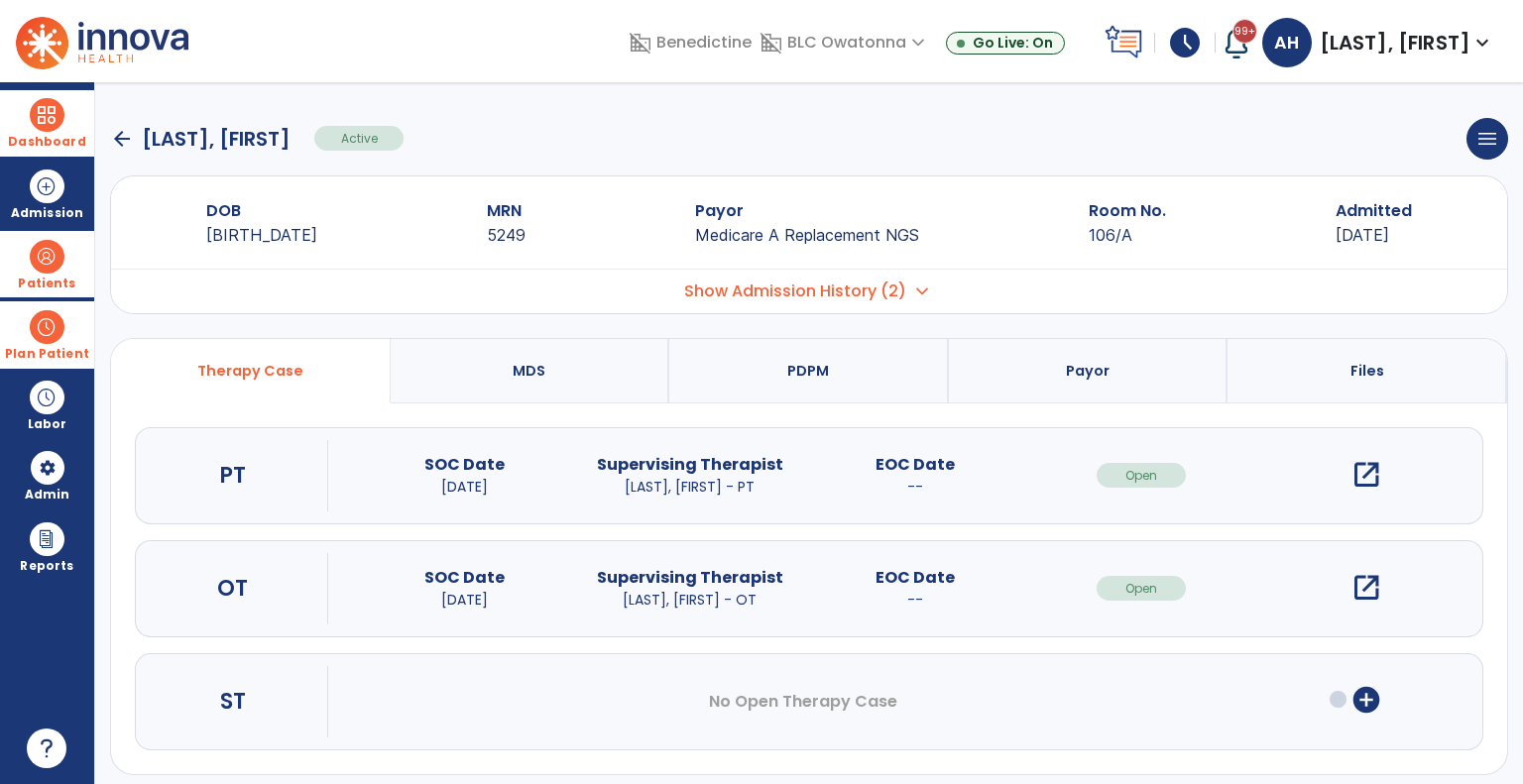 click on "open_in_new" at bounding box center [1366, 588] 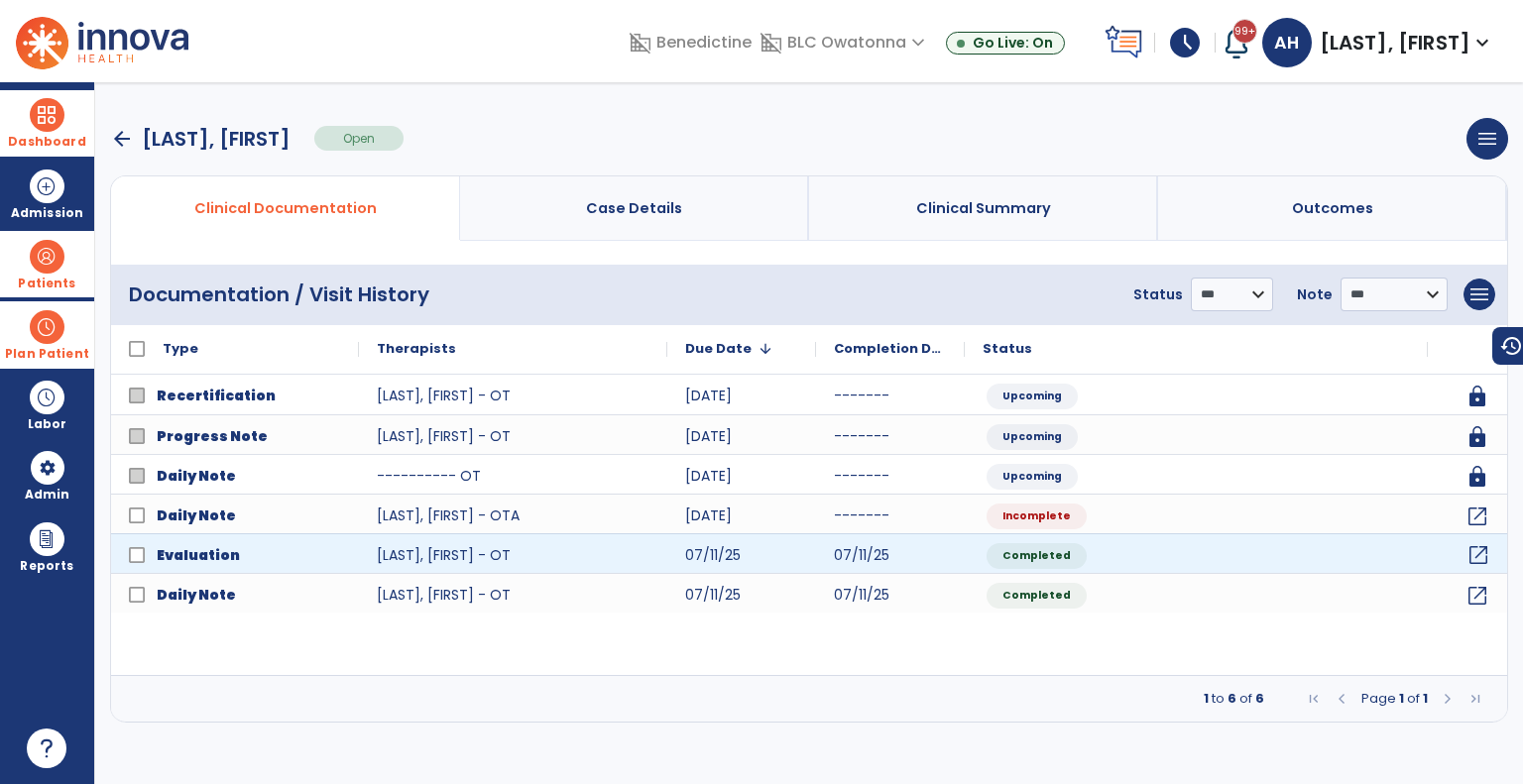 click on "open_in_new" 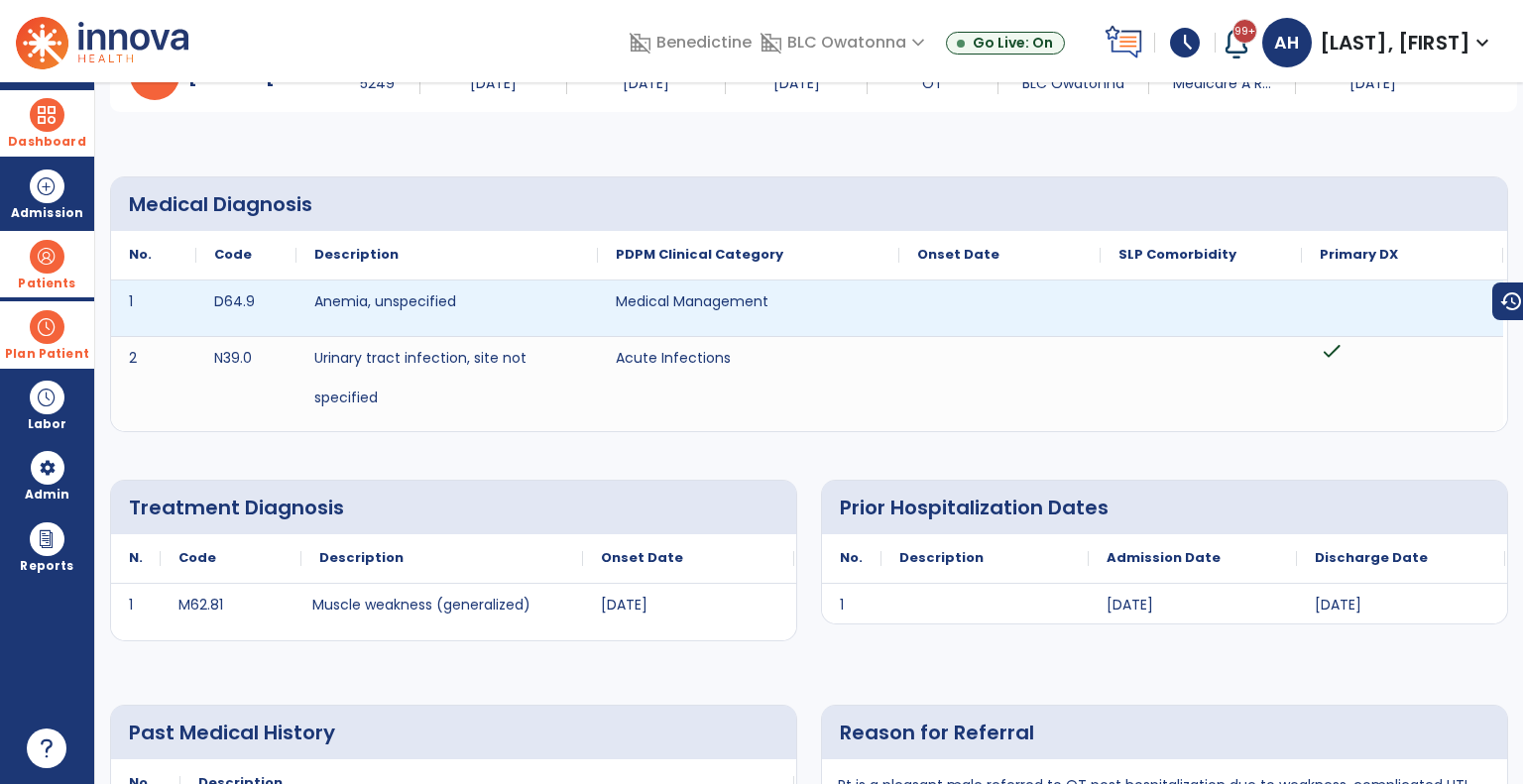 scroll, scrollTop: 0, scrollLeft: 0, axis: both 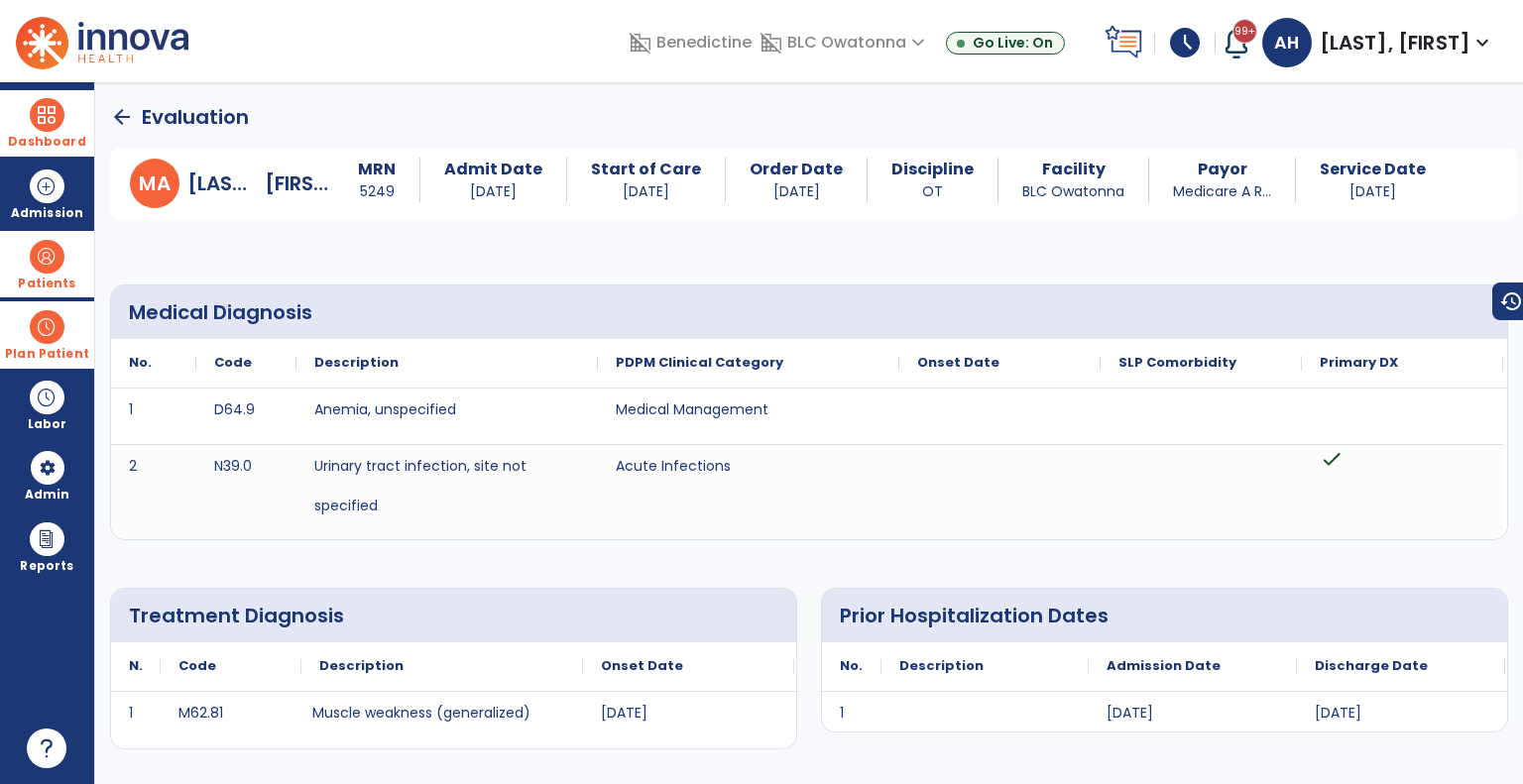 click on "arrow_back" 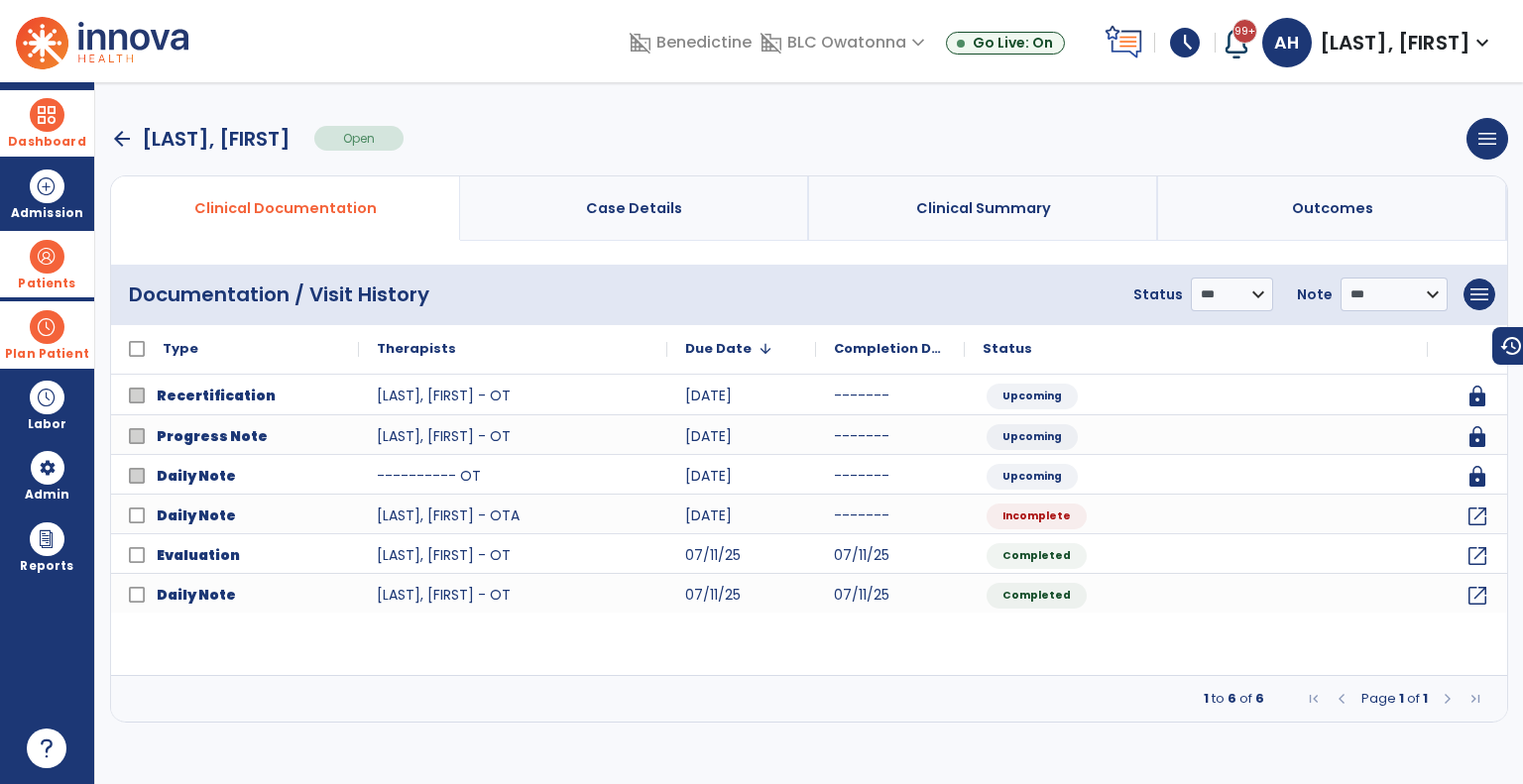 click on "arrow_back [LAST], [FIRST] Open menu Edit Therapy Case Delete Therapy Case Close Therapy Case" at bounding box center (809, 139) 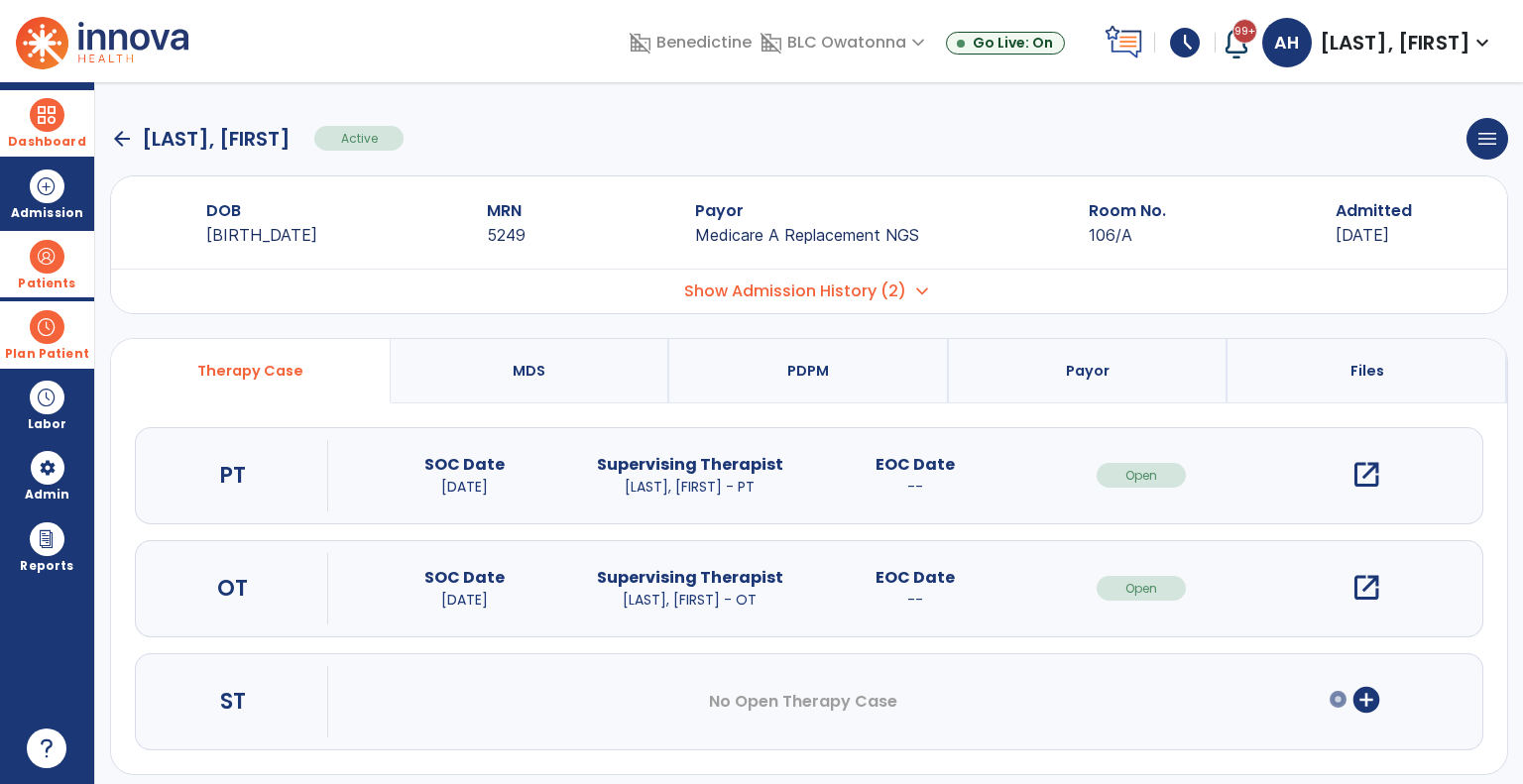 click on "MDS" at bounding box center [528, 371] 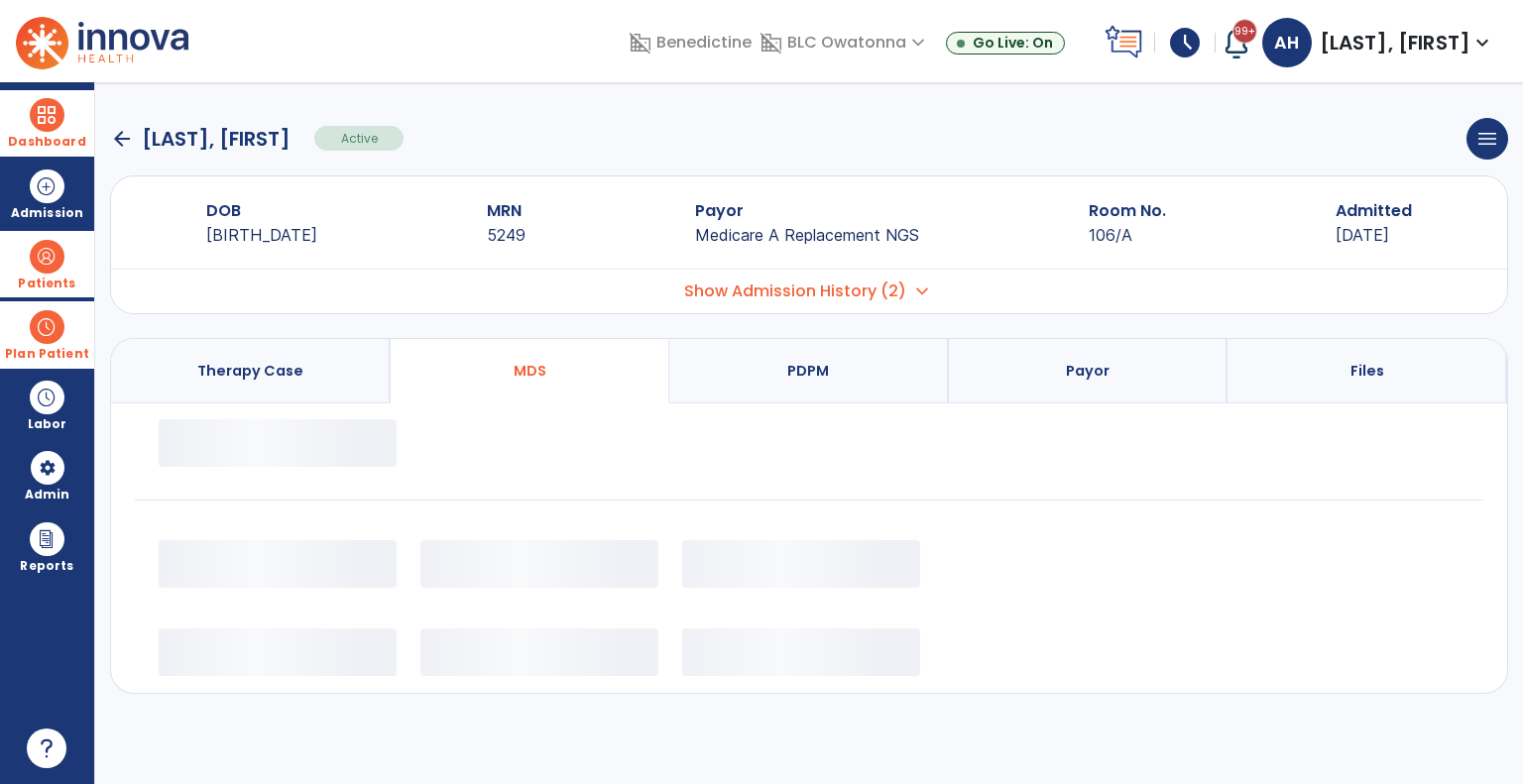 select on "*********" 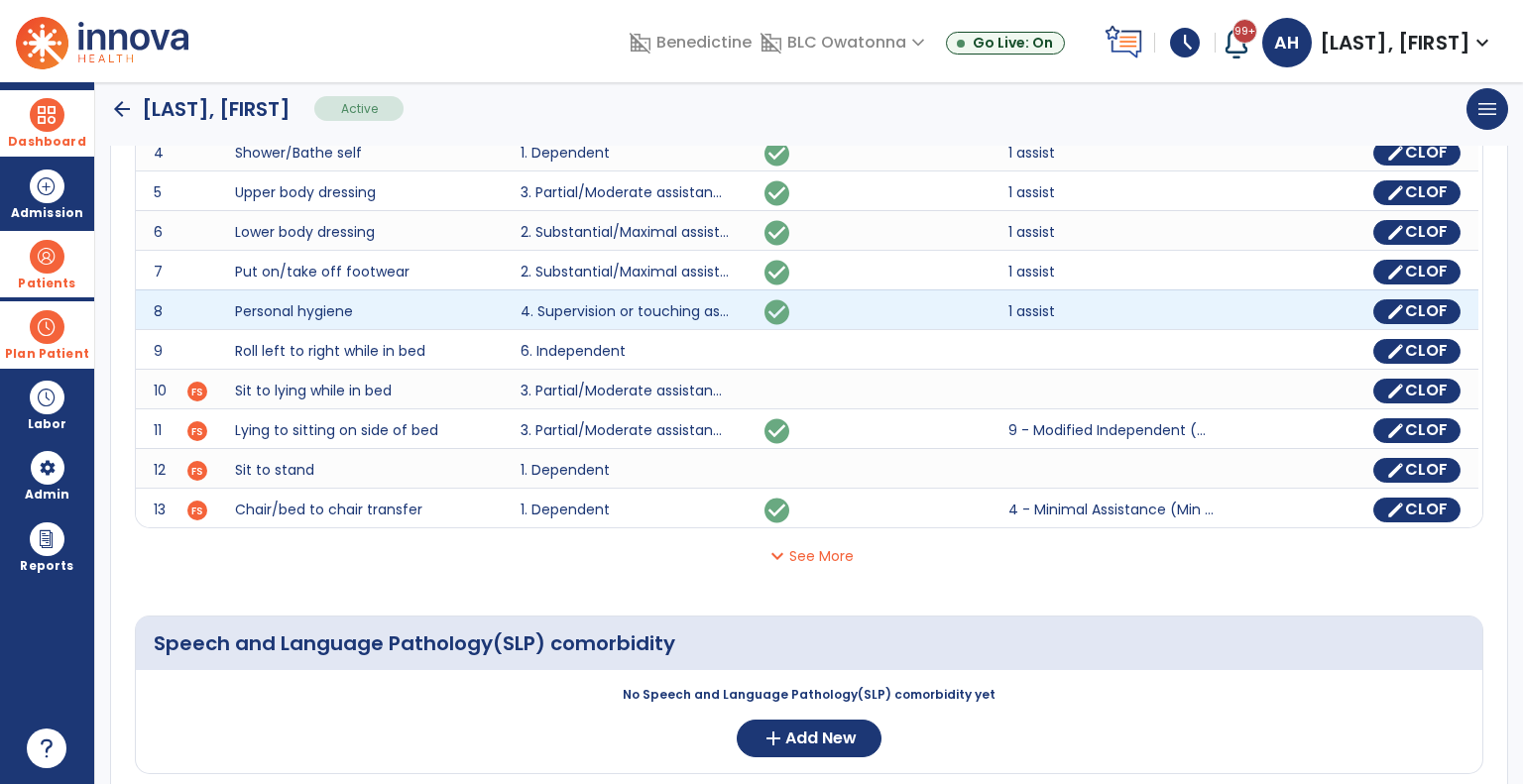 scroll, scrollTop: 562, scrollLeft: 0, axis: vertical 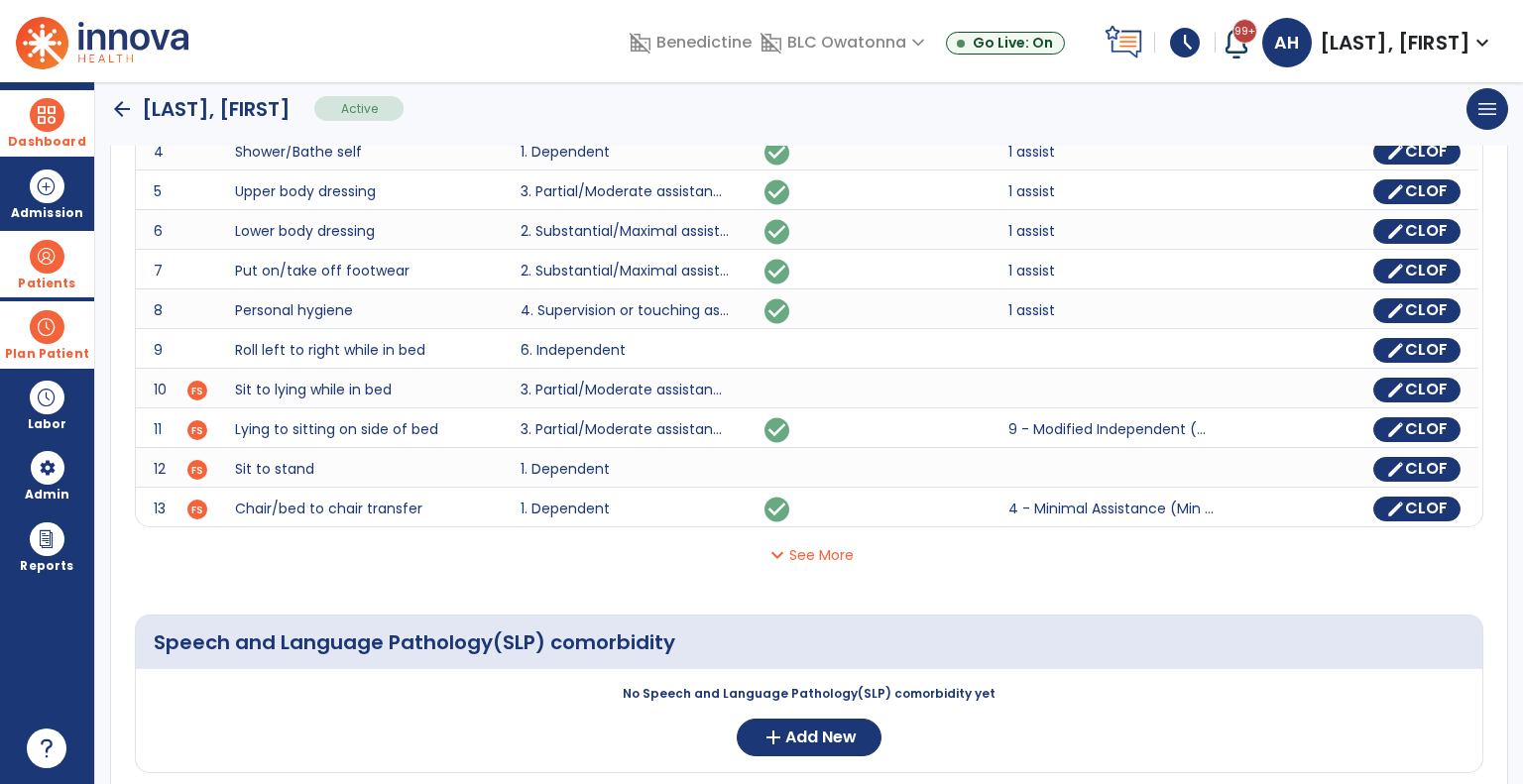 click on "expand_more  See More" 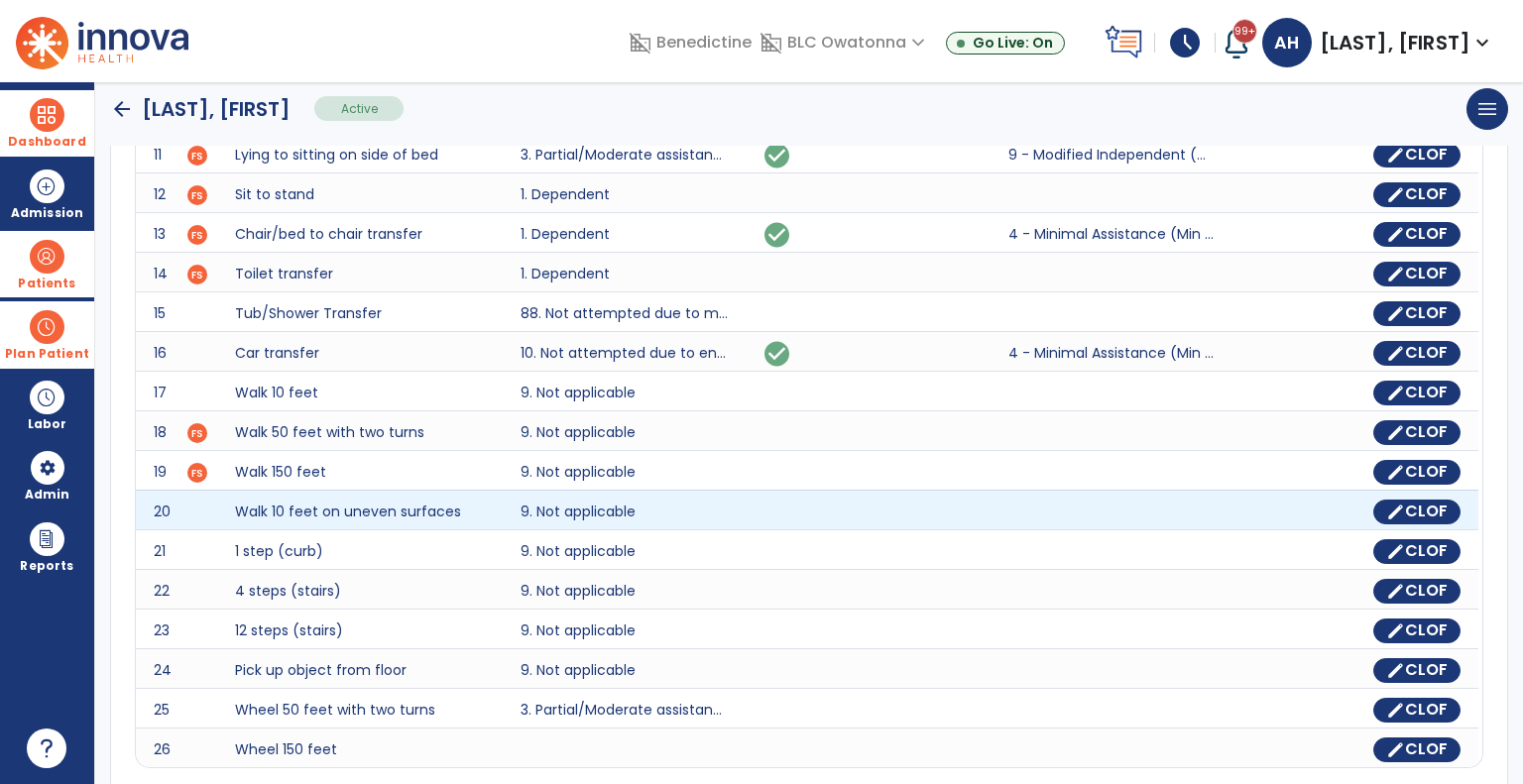 scroll, scrollTop: 839, scrollLeft: 0, axis: vertical 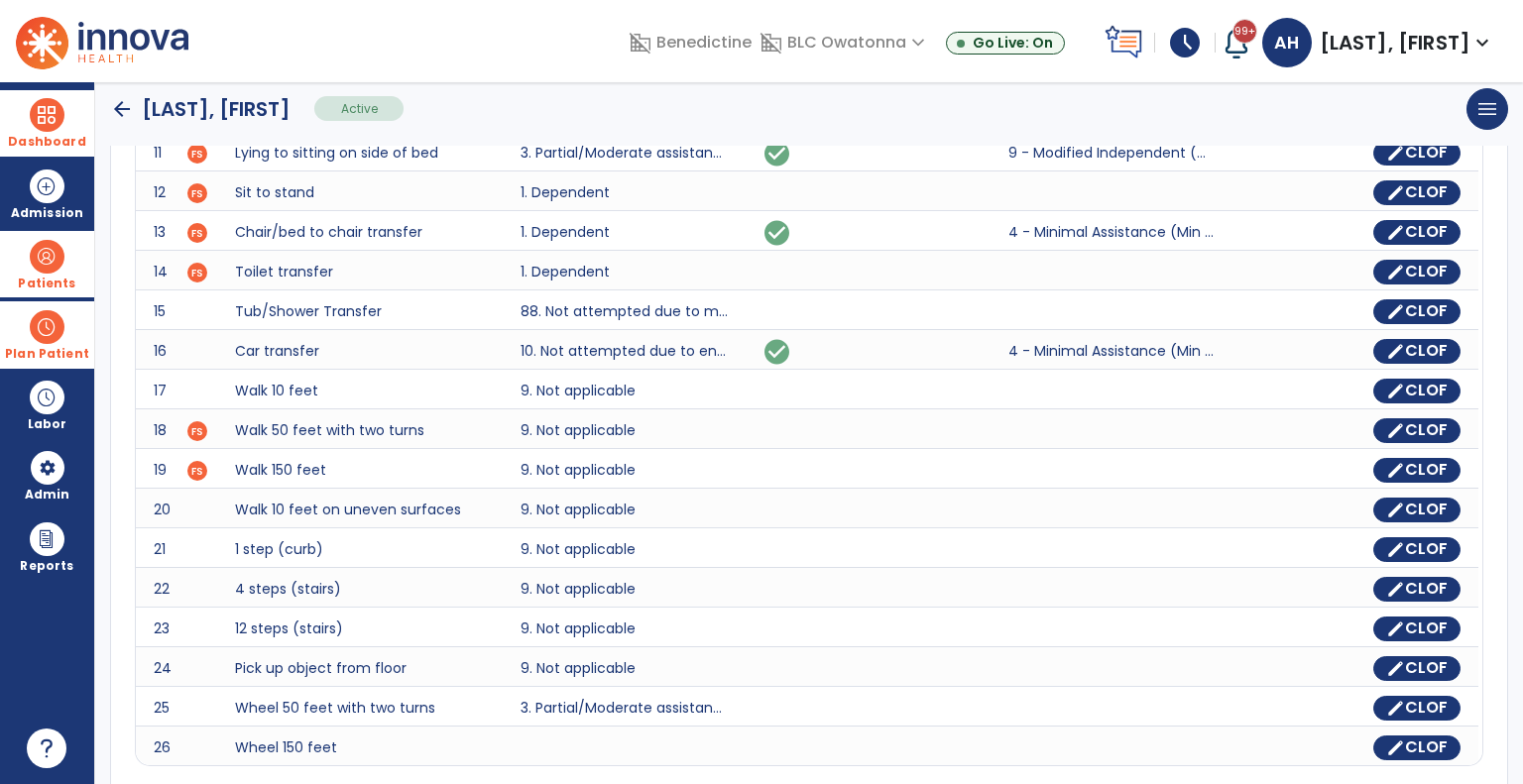 click on "arrow_back" 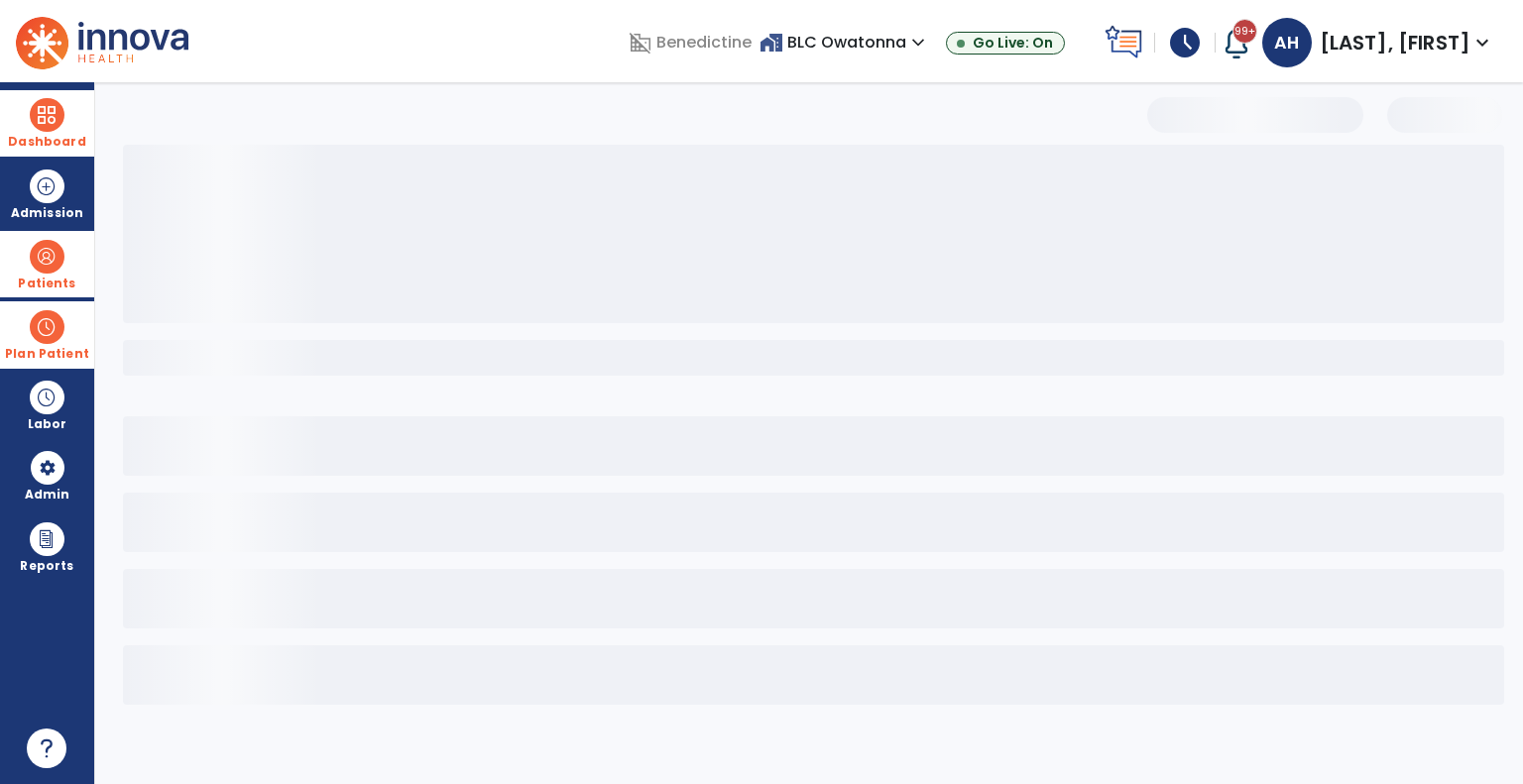 scroll, scrollTop: 0, scrollLeft: 0, axis: both 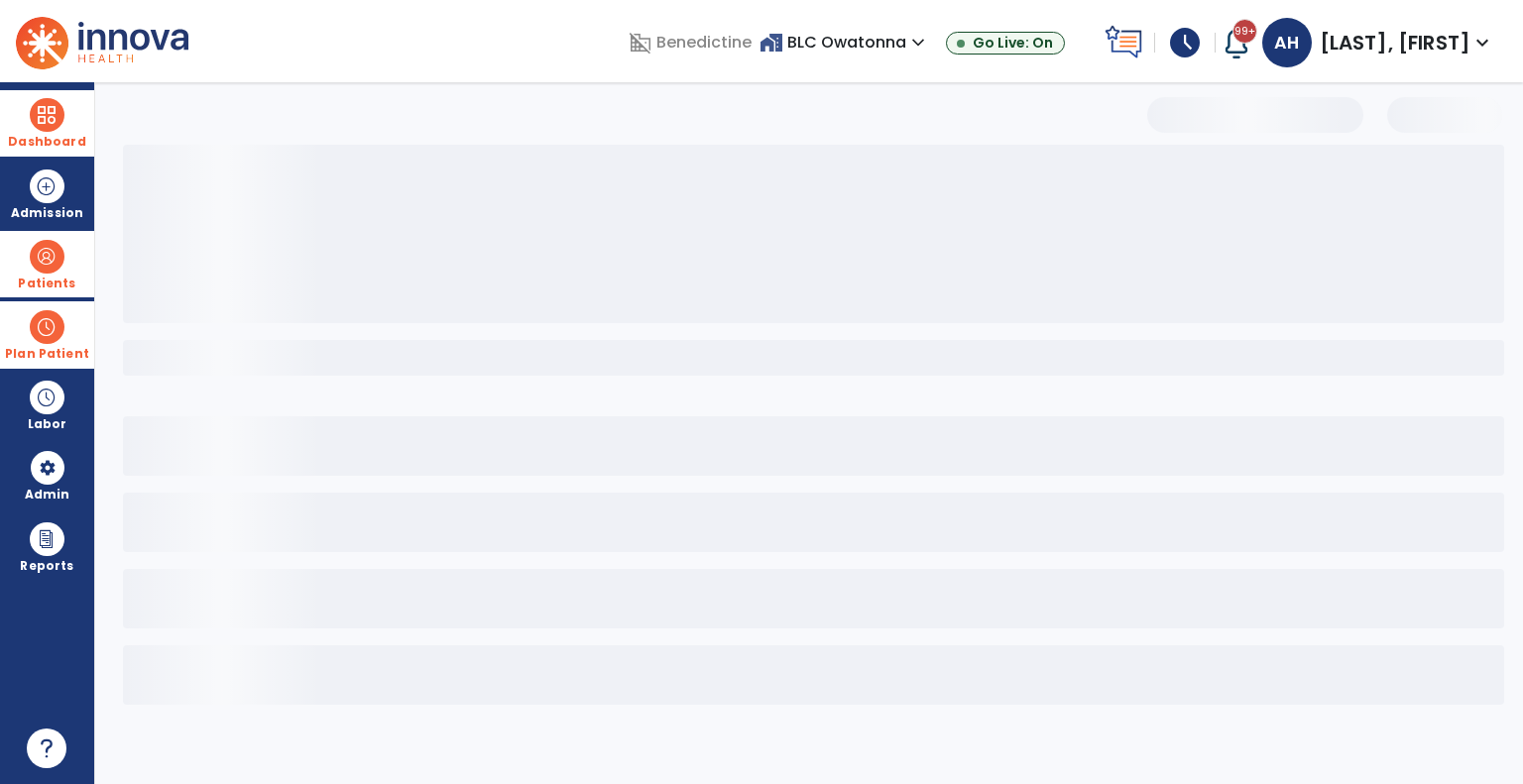select on "***" 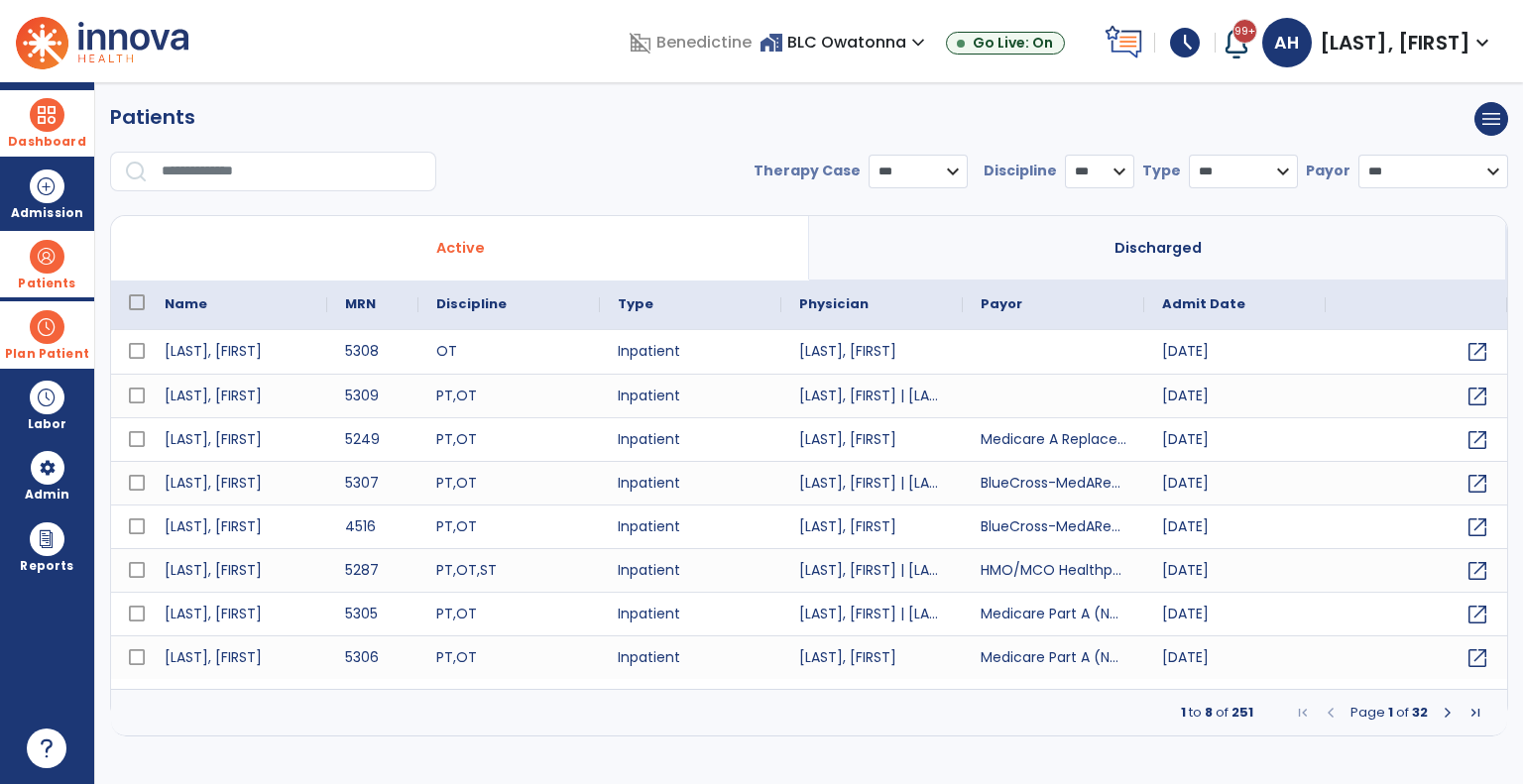 click at bounding box center (47, 327) 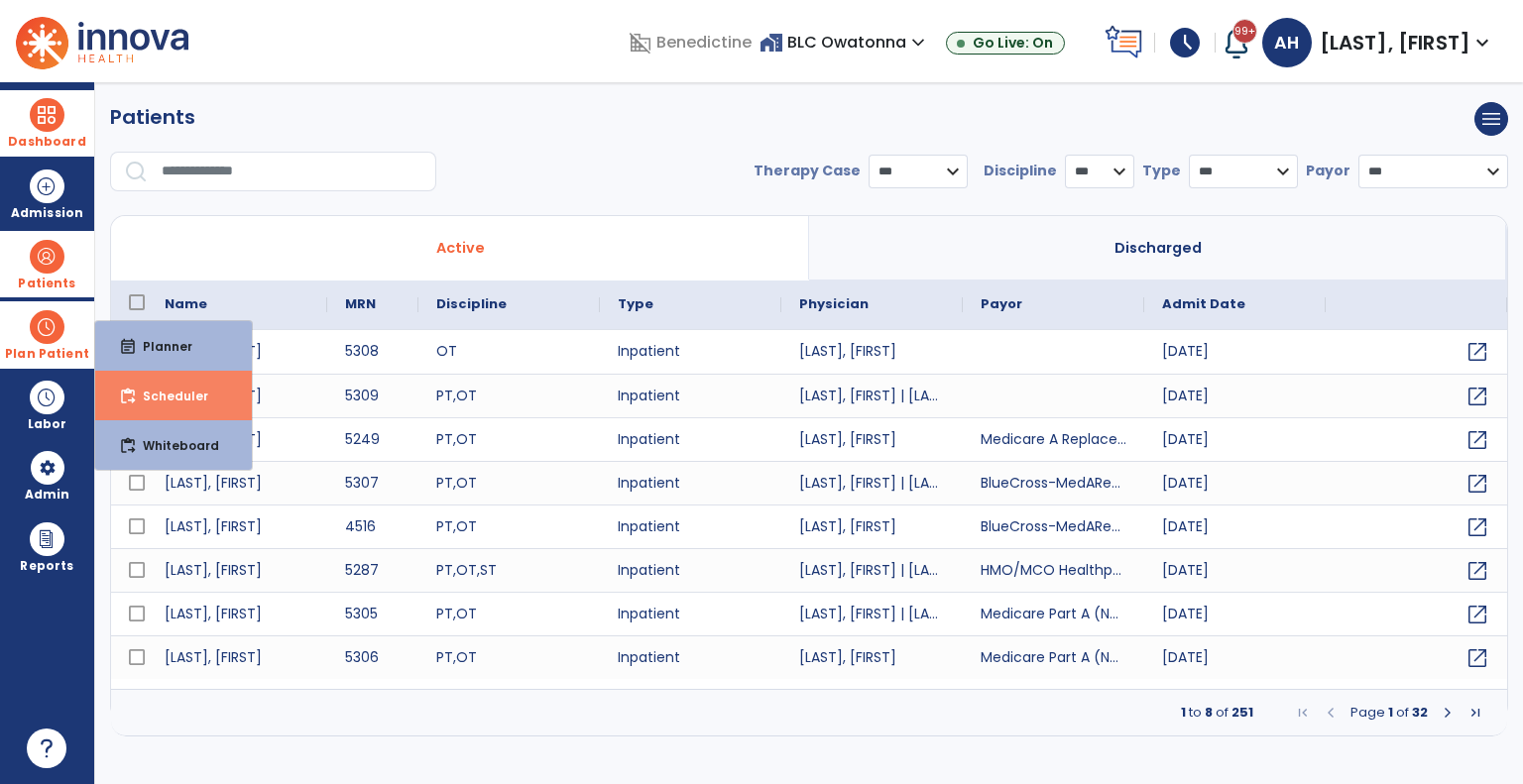 click on "content_paste_go  Scheduler" at bounding box center [174, 395] 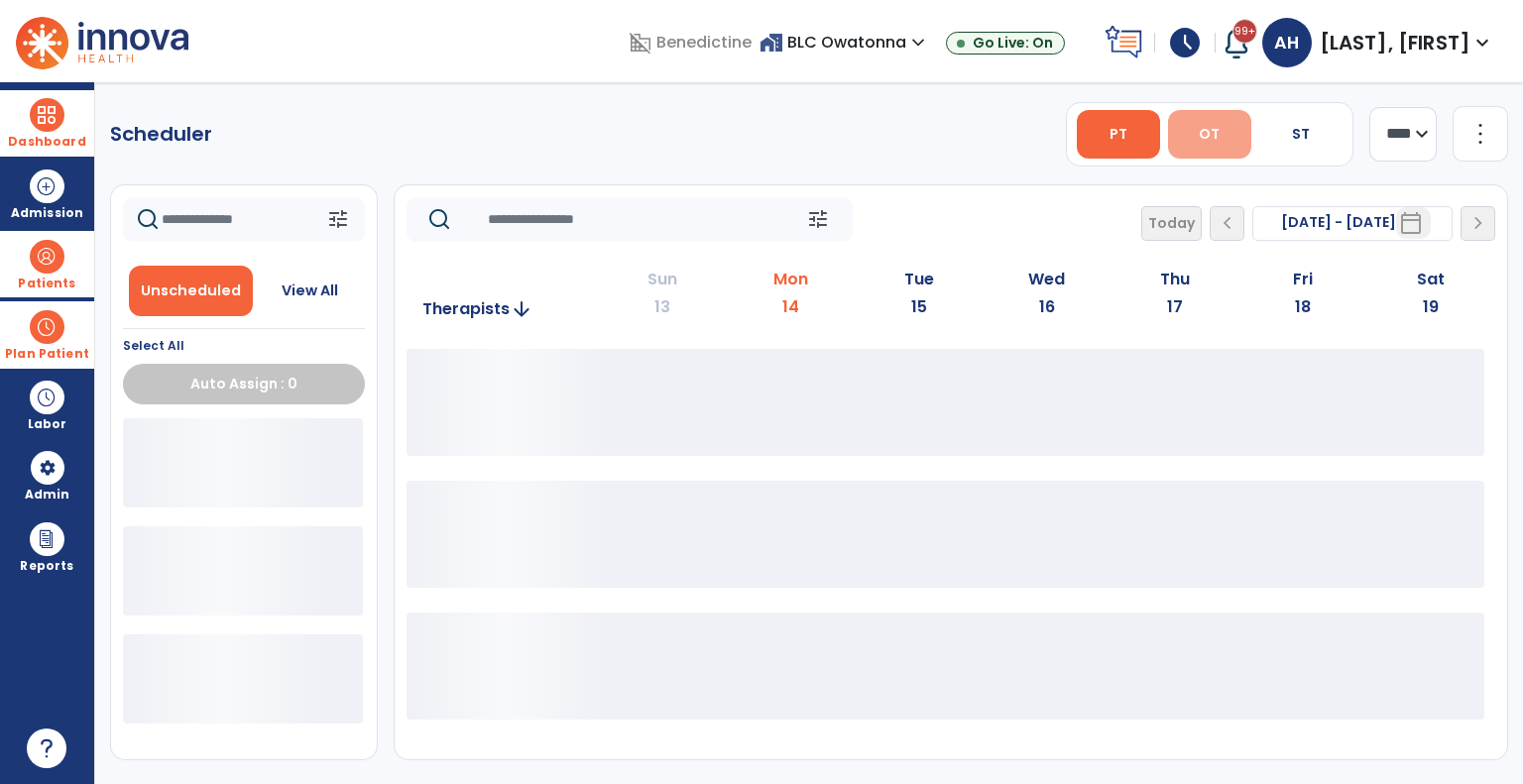 click on "OT" at bounding box center (1210, 134) 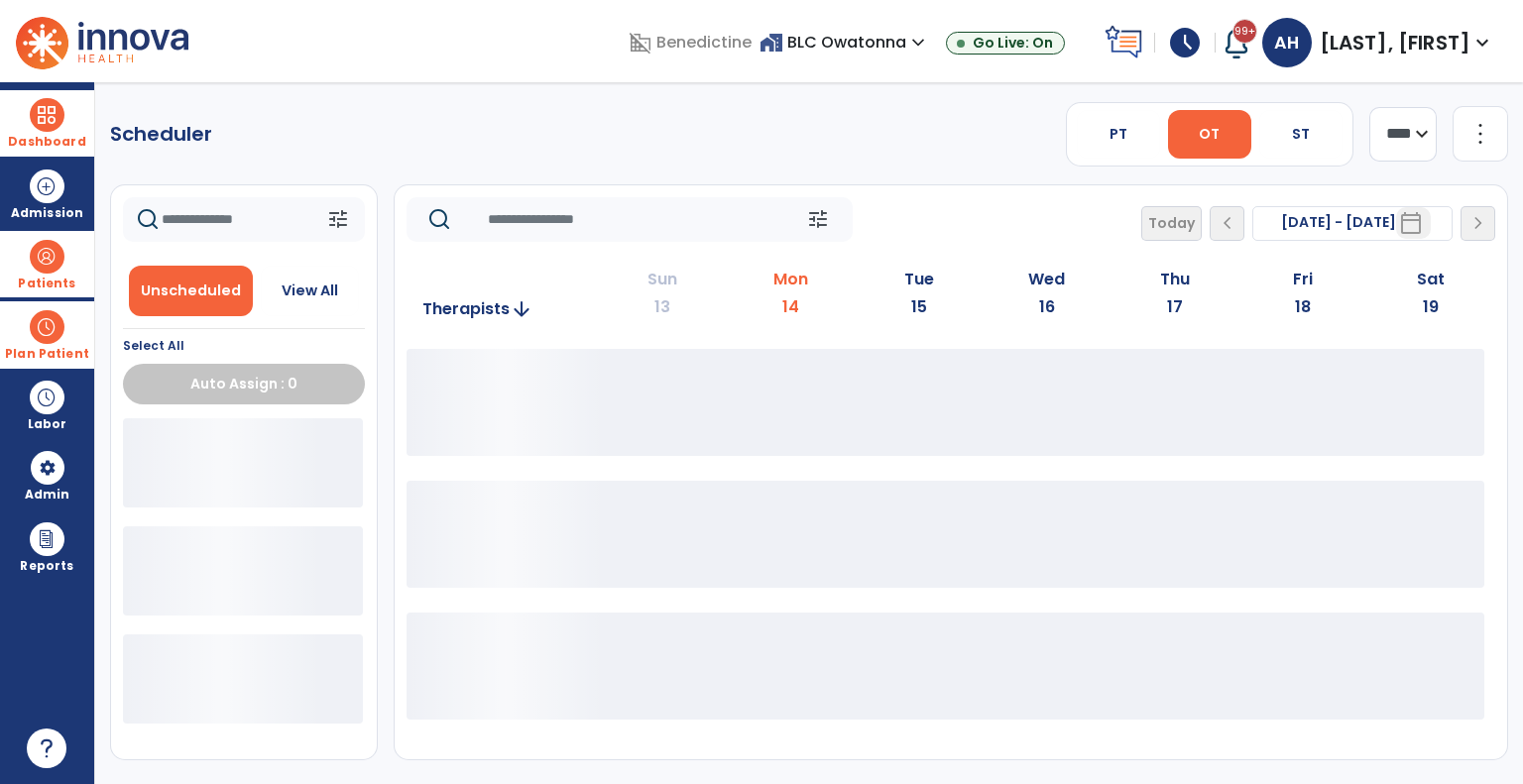 click on "**** ***" 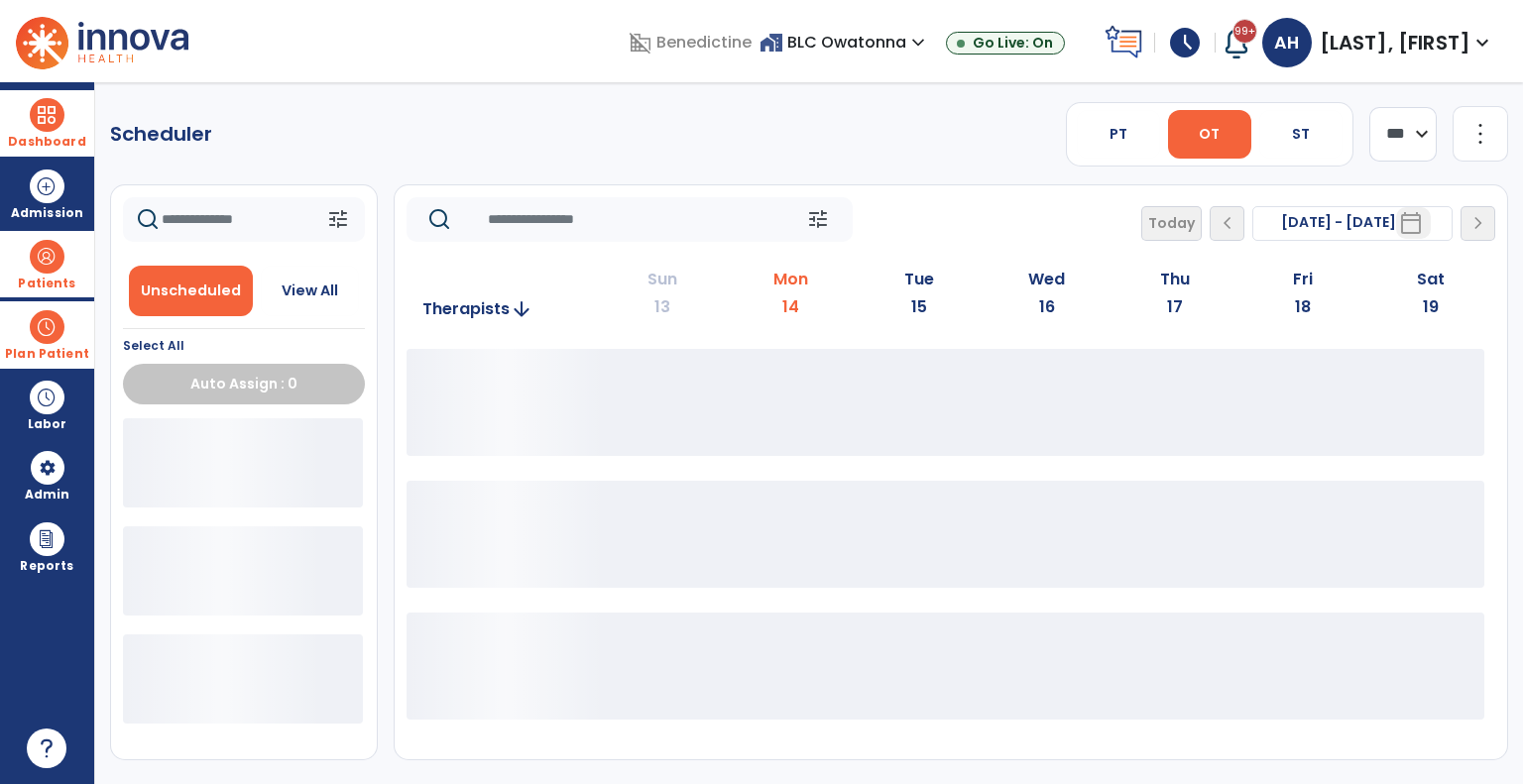 click on "**** ***" 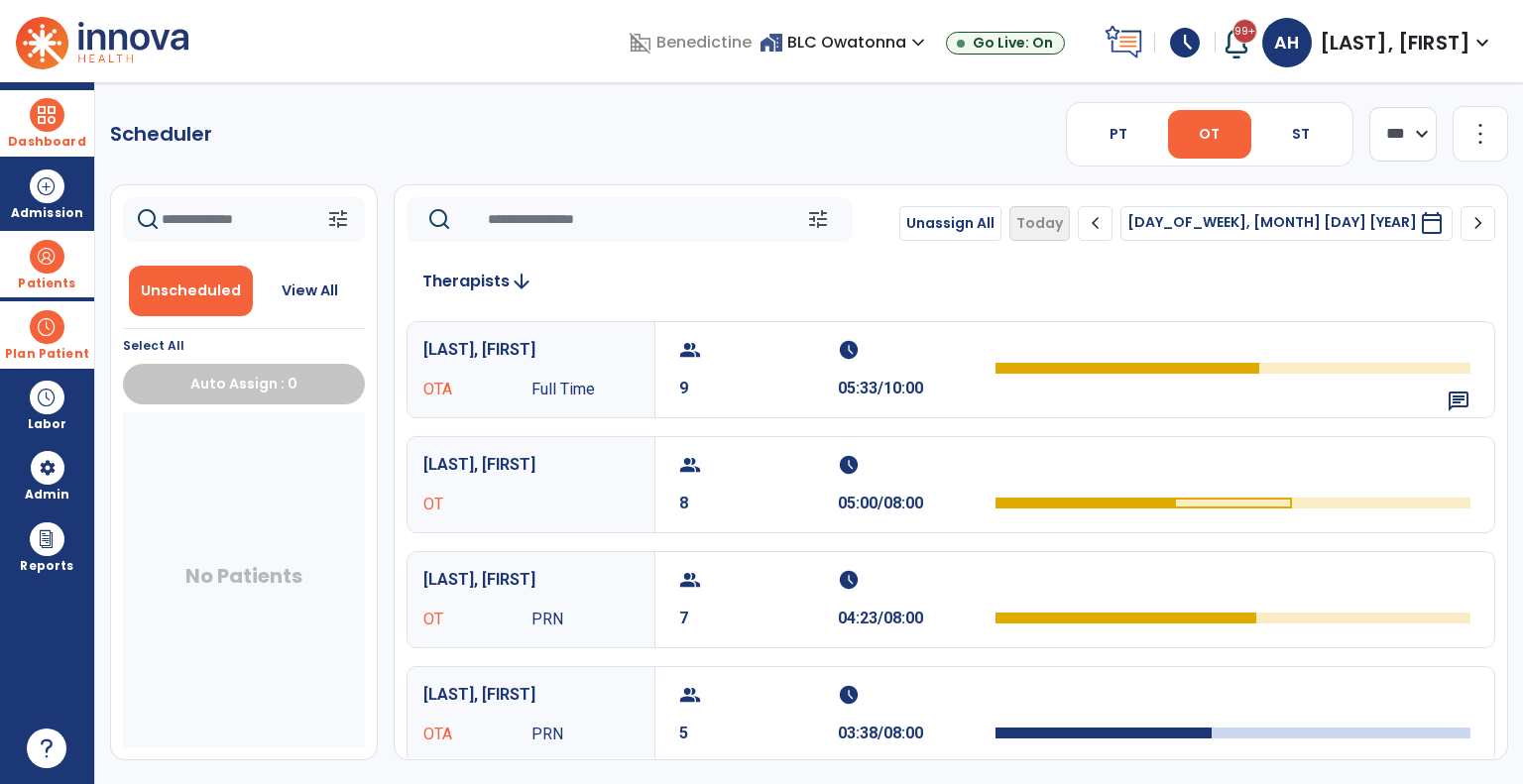 click on "chevron_right" 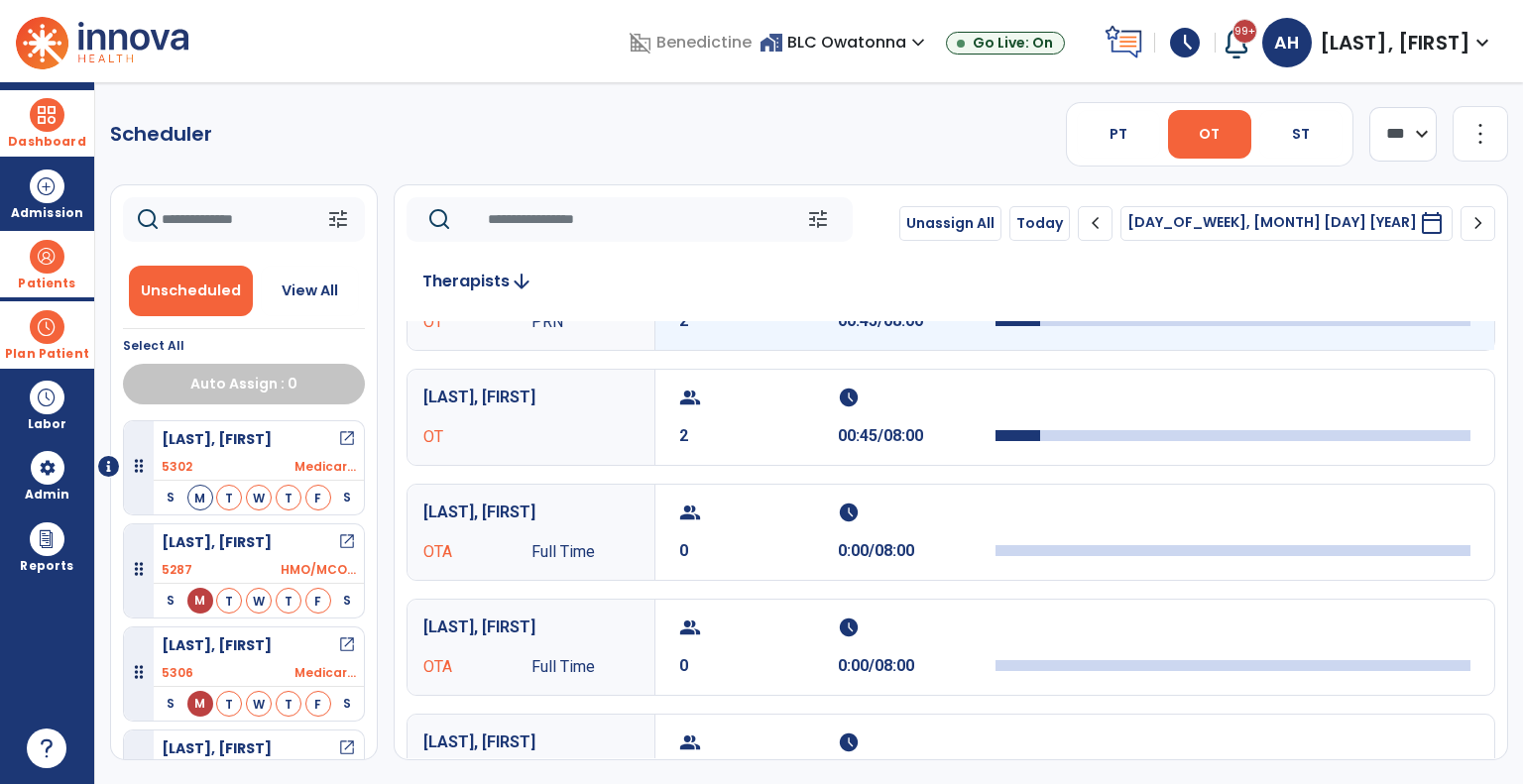 scroll, scrollTop: 0, scrollLeft: 0, axis: both 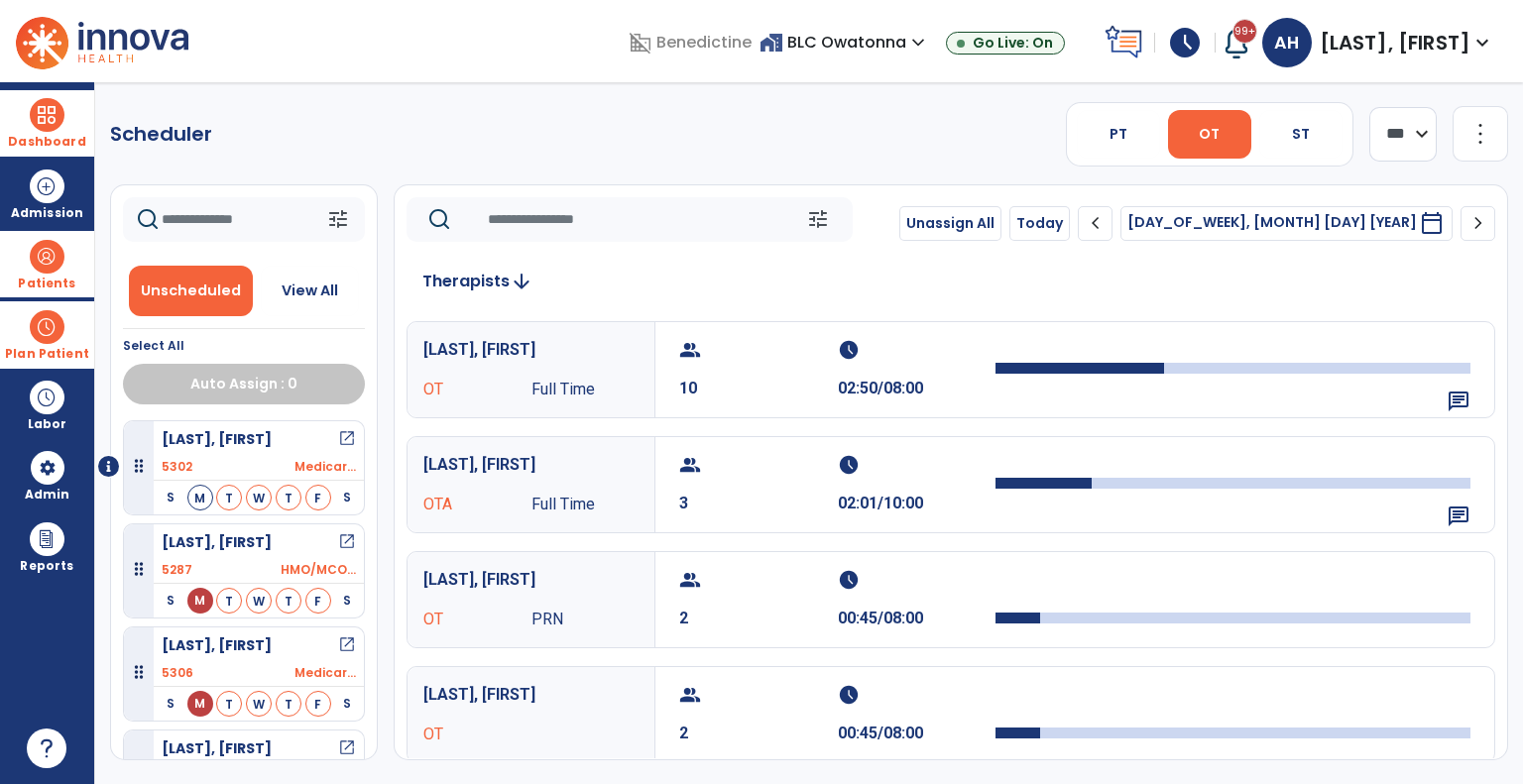 click 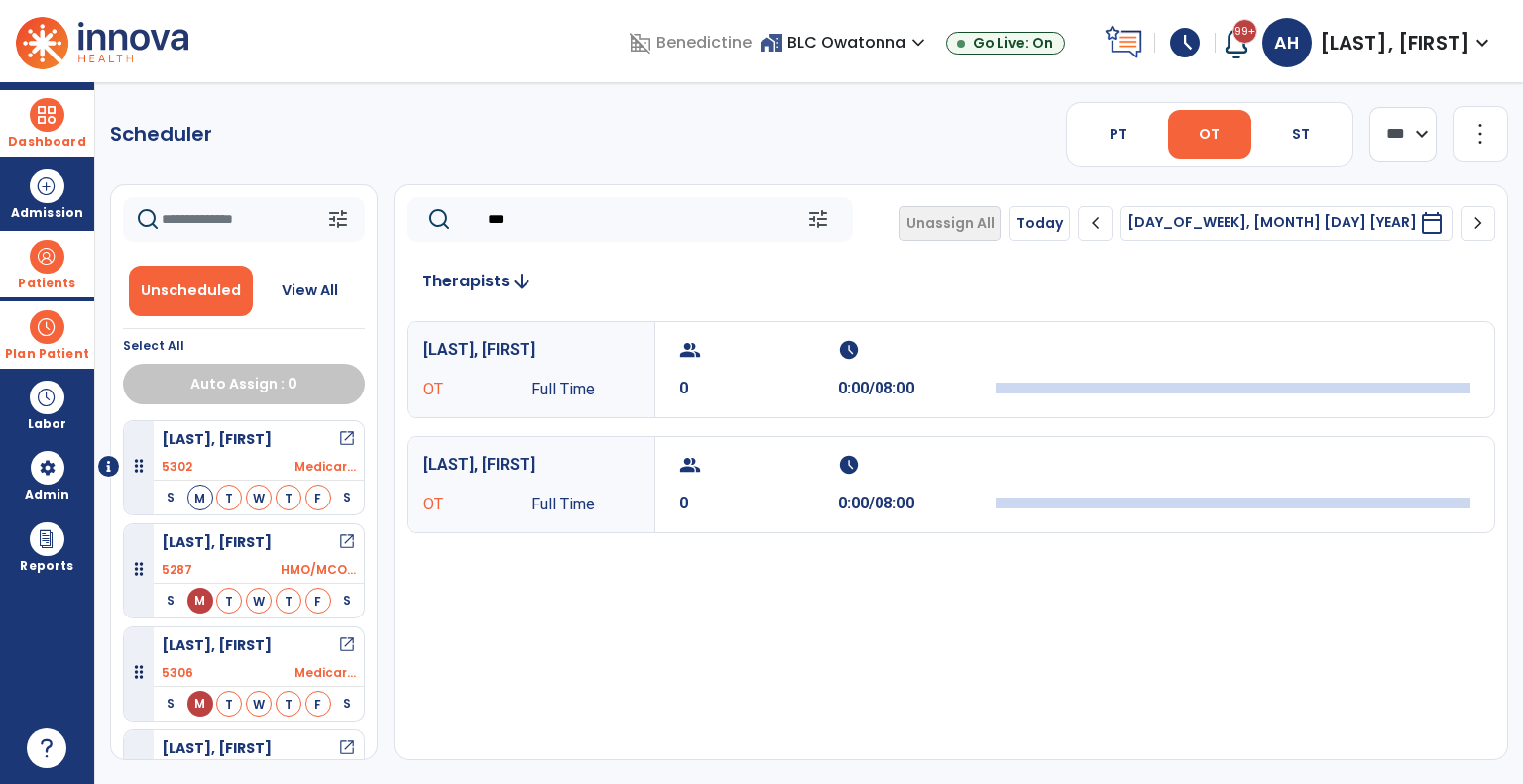 type on "***" 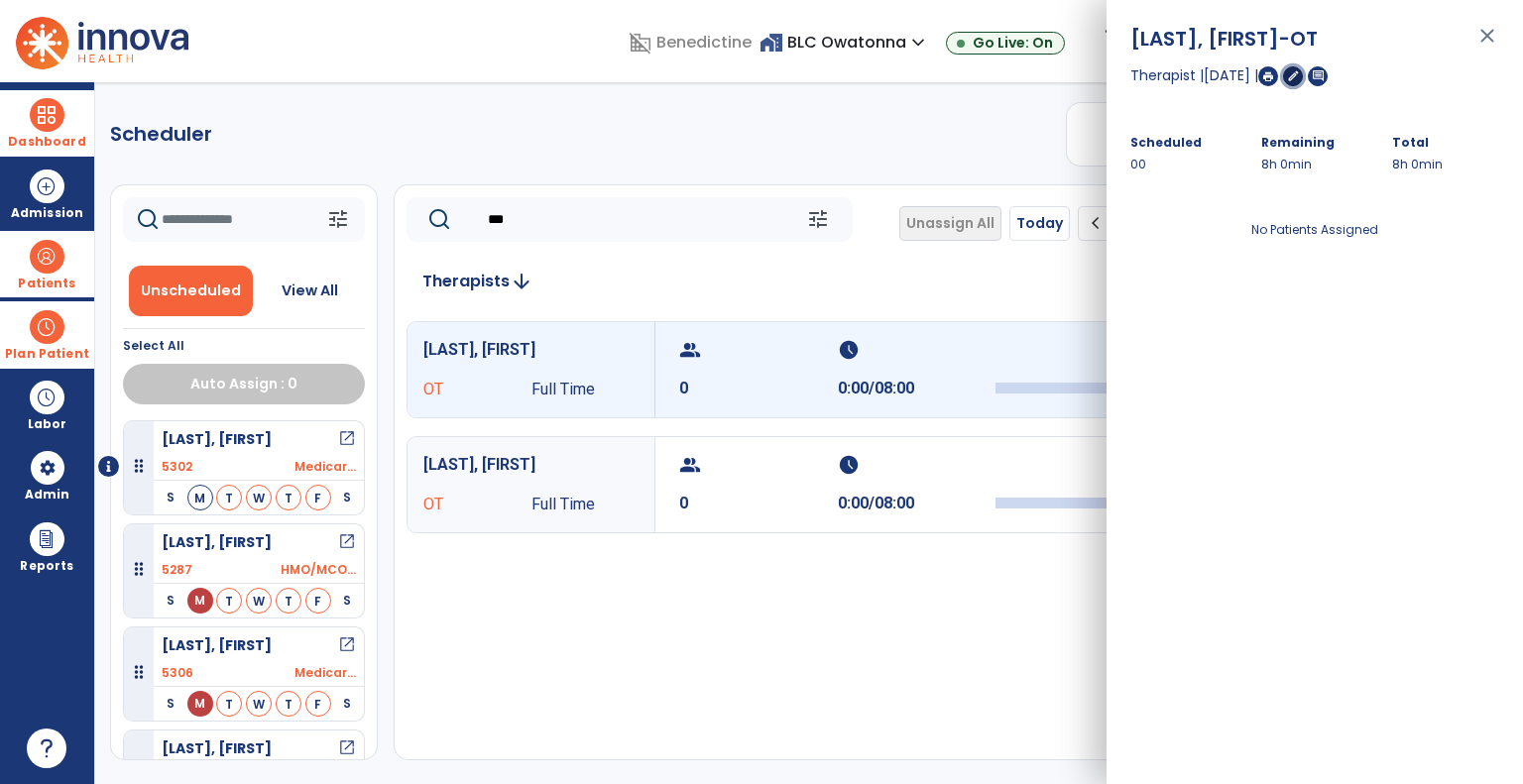 click on "edit" at bounding box center (1293, 75) 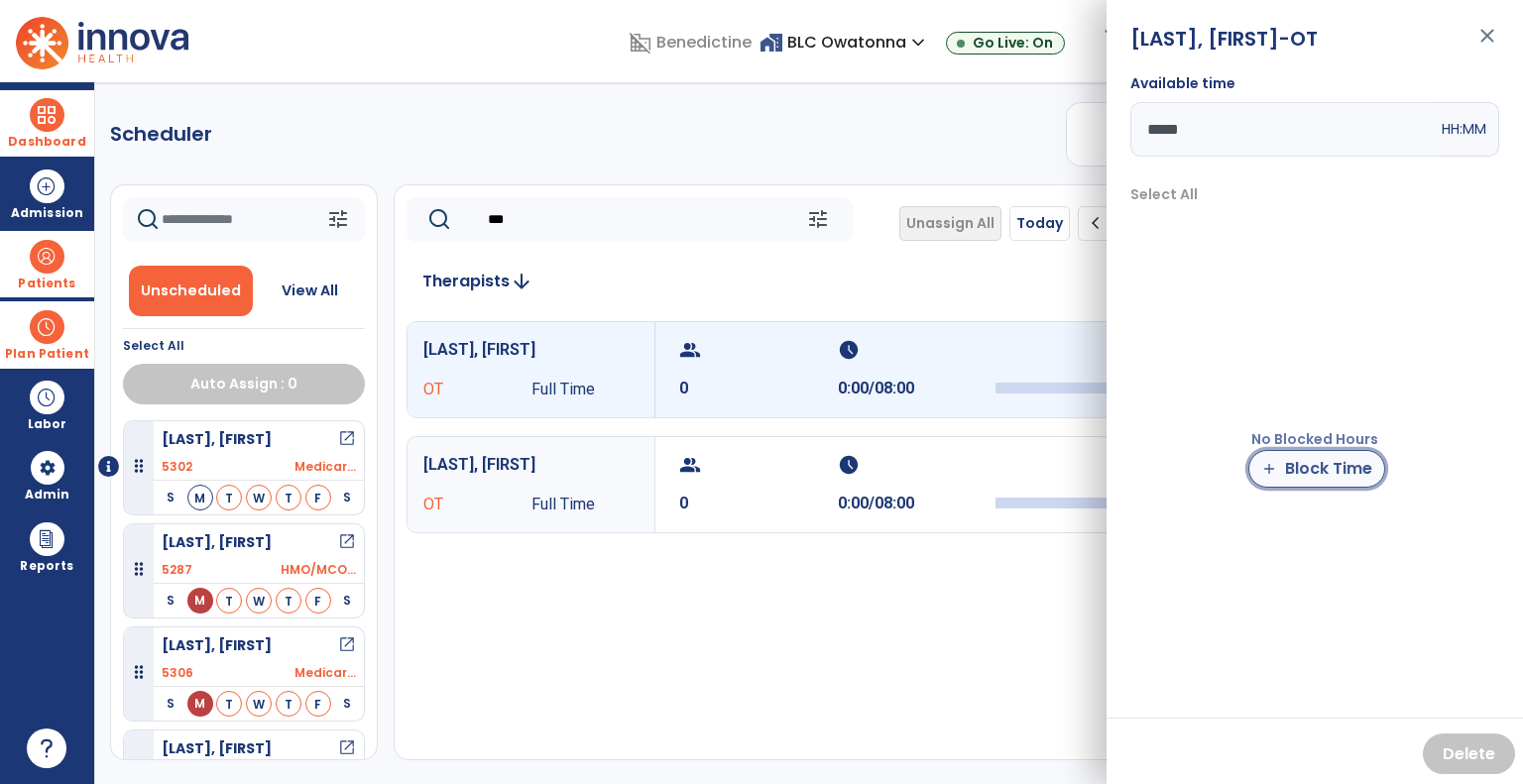 click on "add   Block Time" at bounding box center [1317, 469] 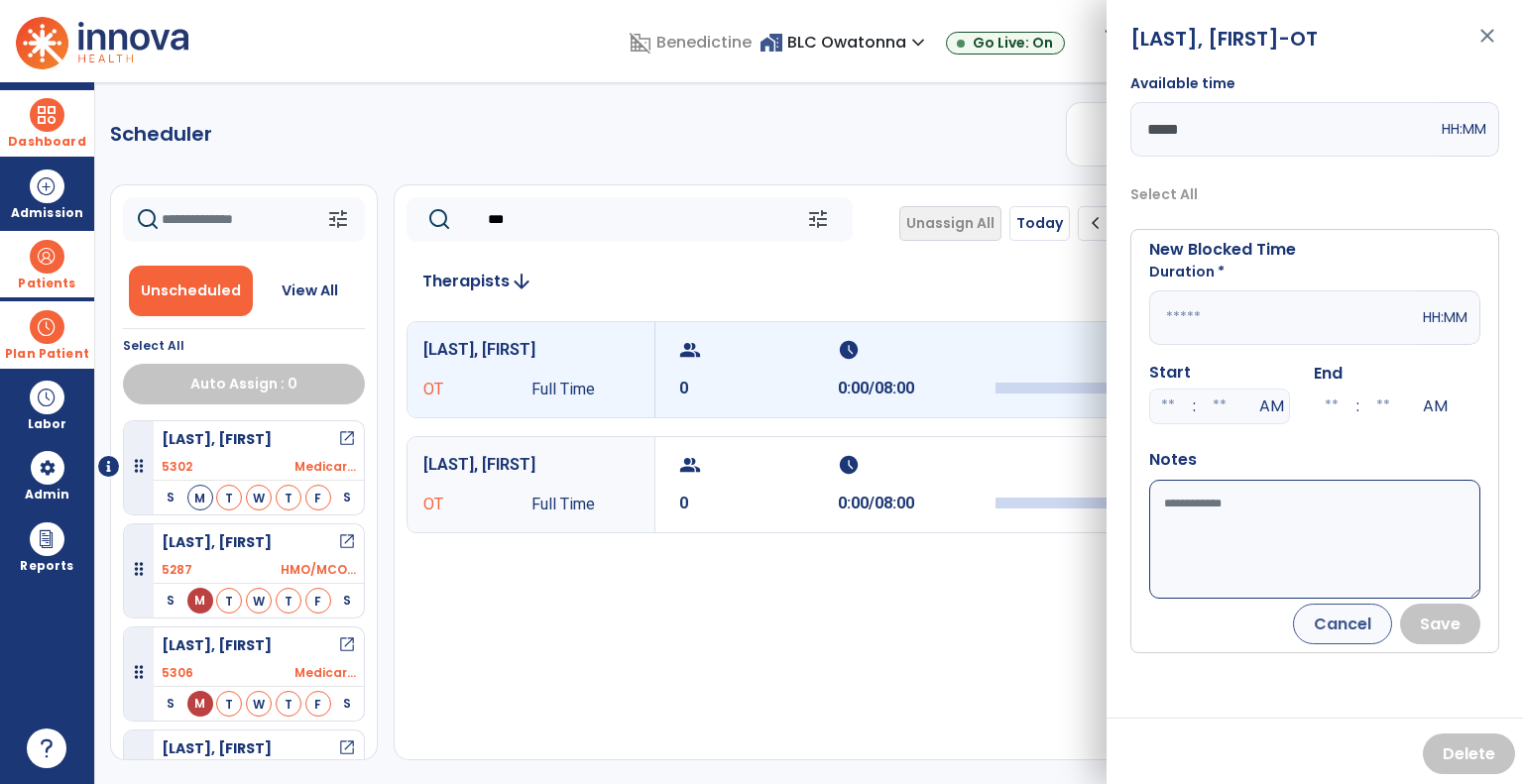click at bounding box center (1284, 317) 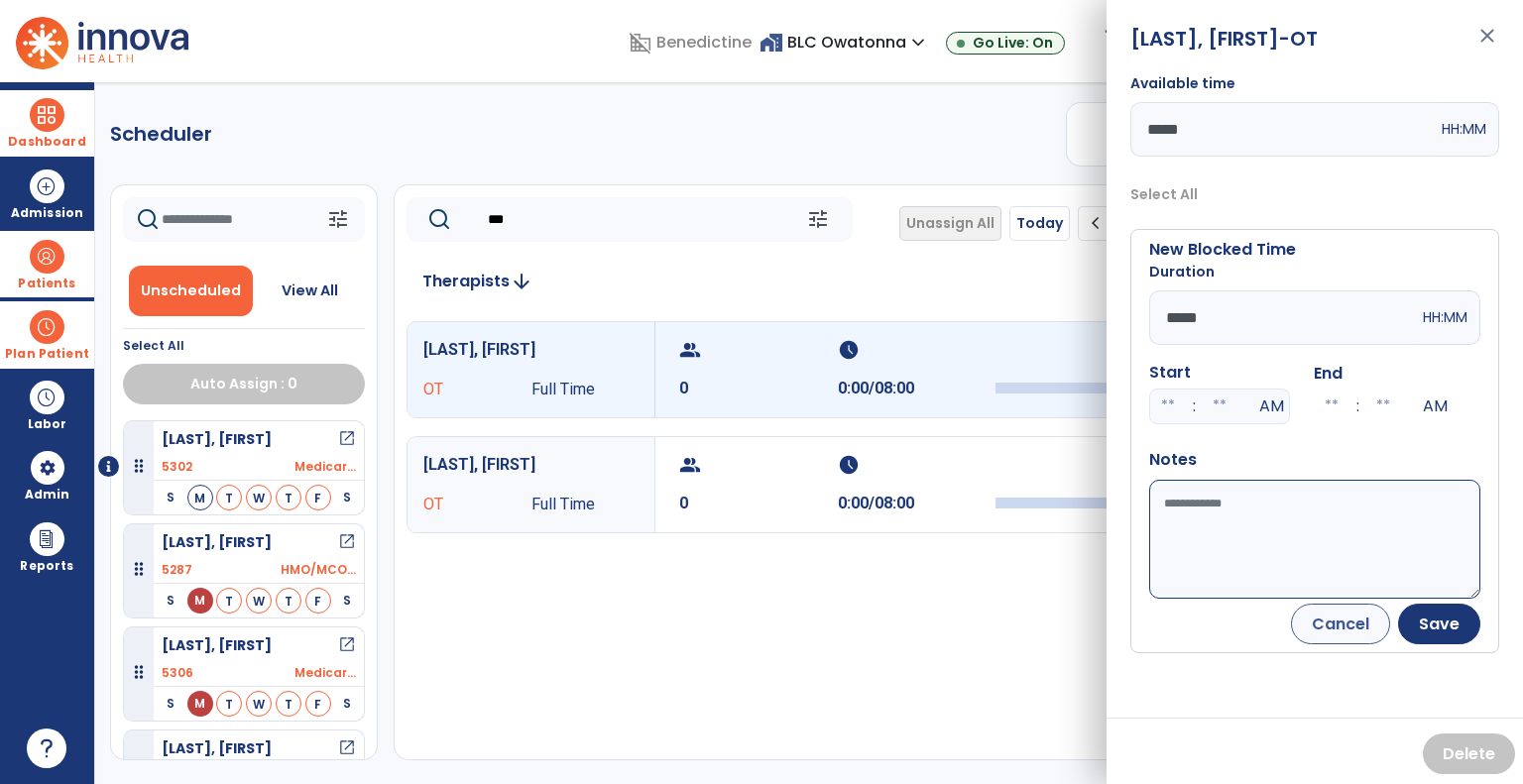 type on "*****" 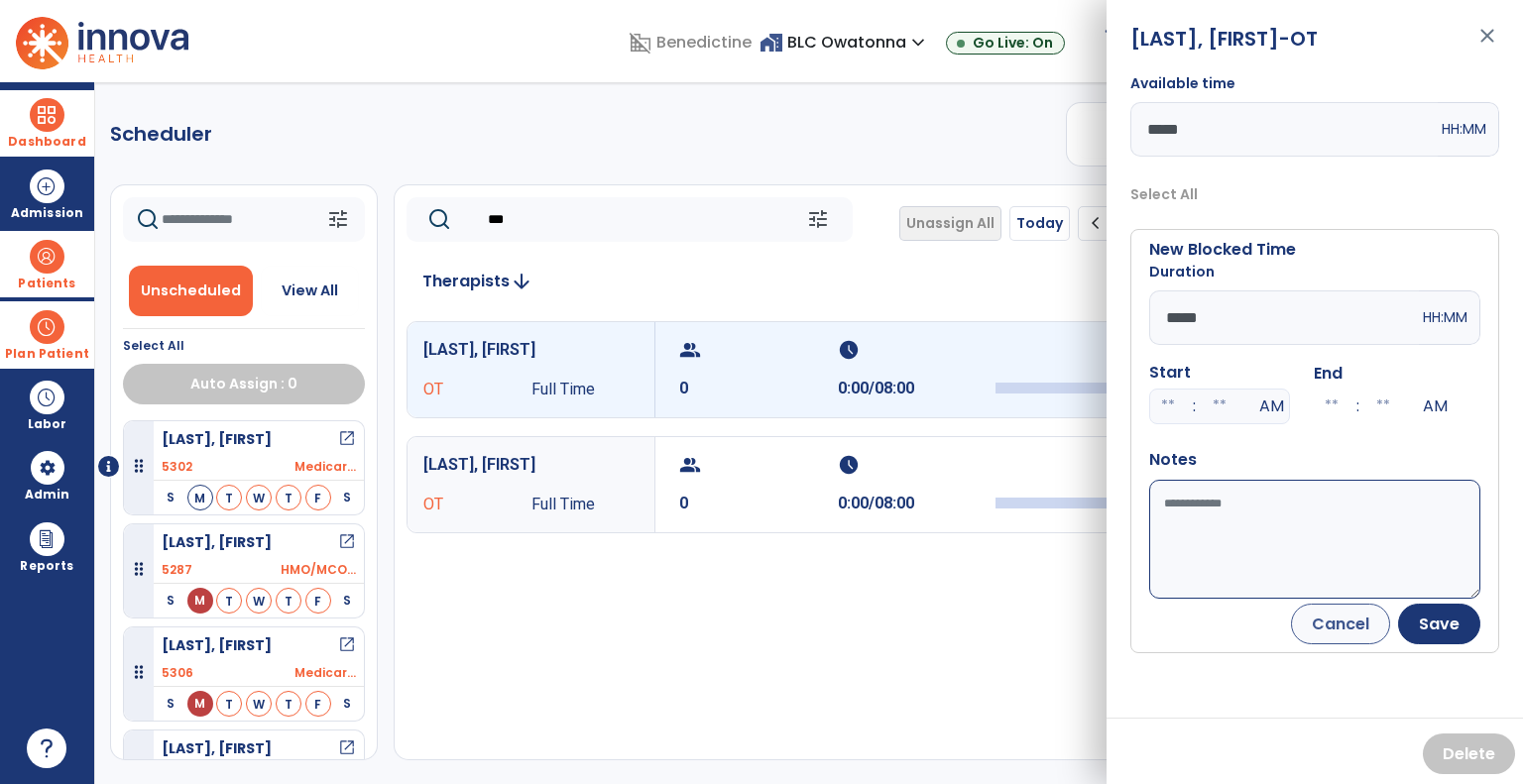 click on "Available time" at bounding box center (1315, 539) 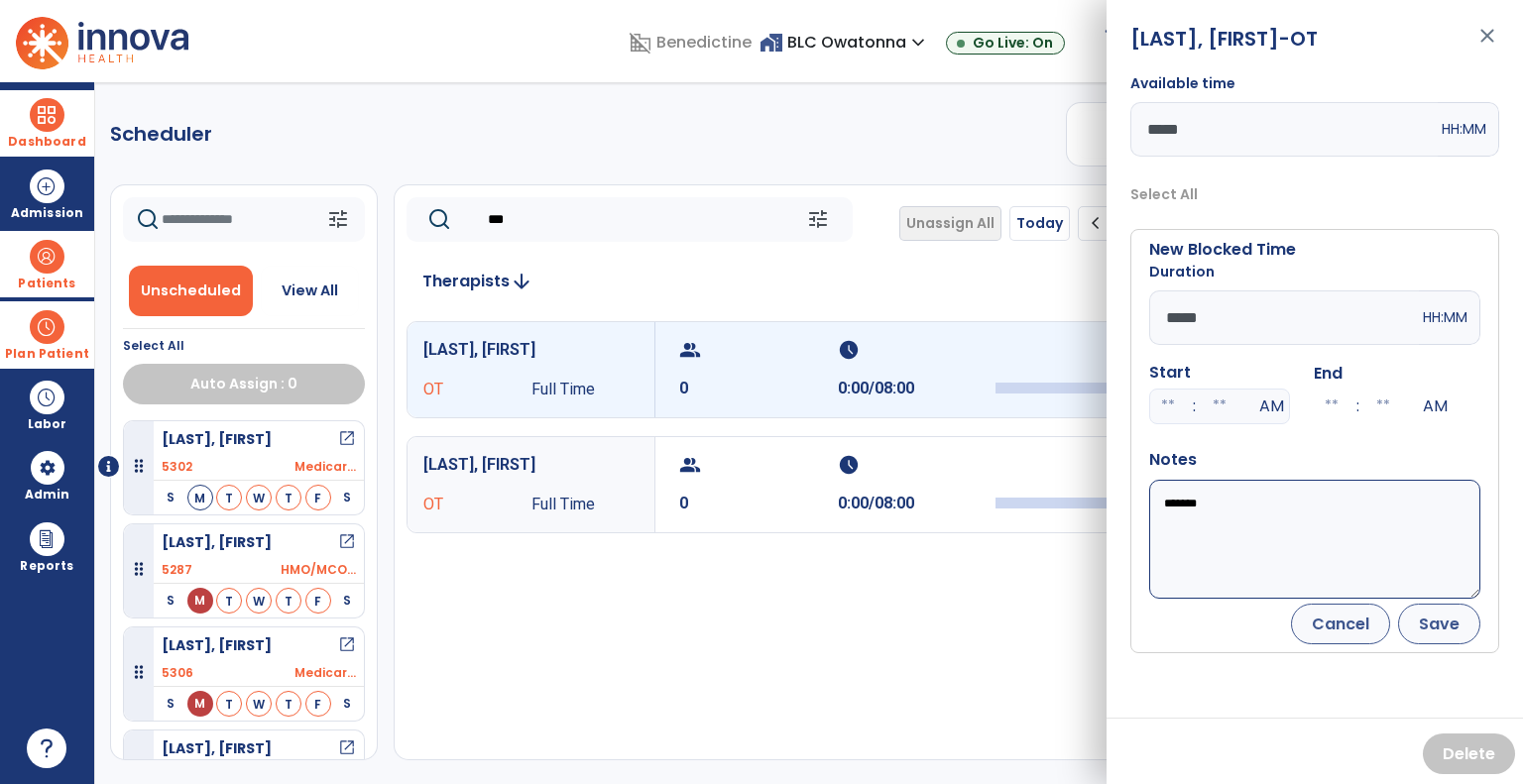 type on "*******" 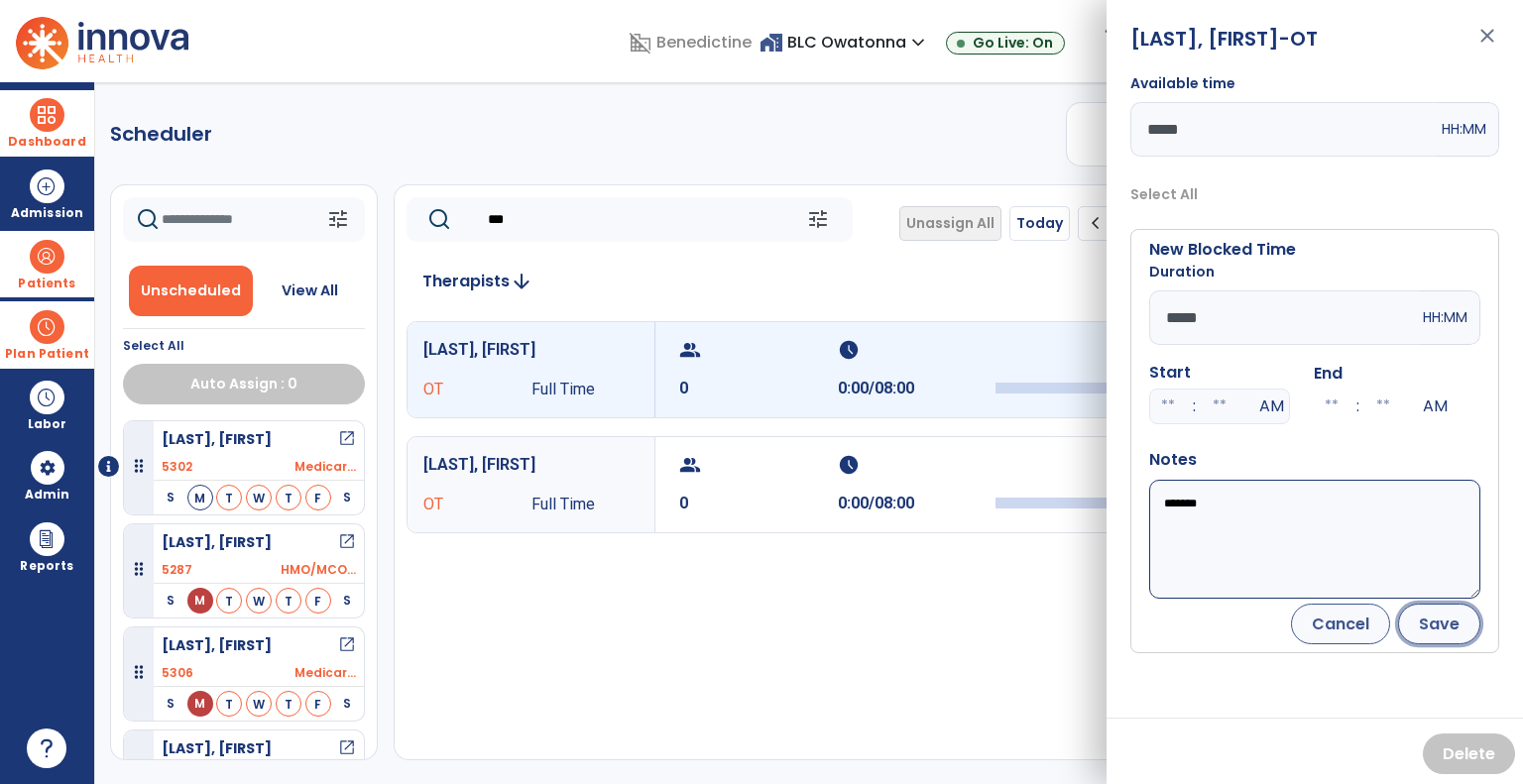 click on "Save" at bounding box center [1439, 623] 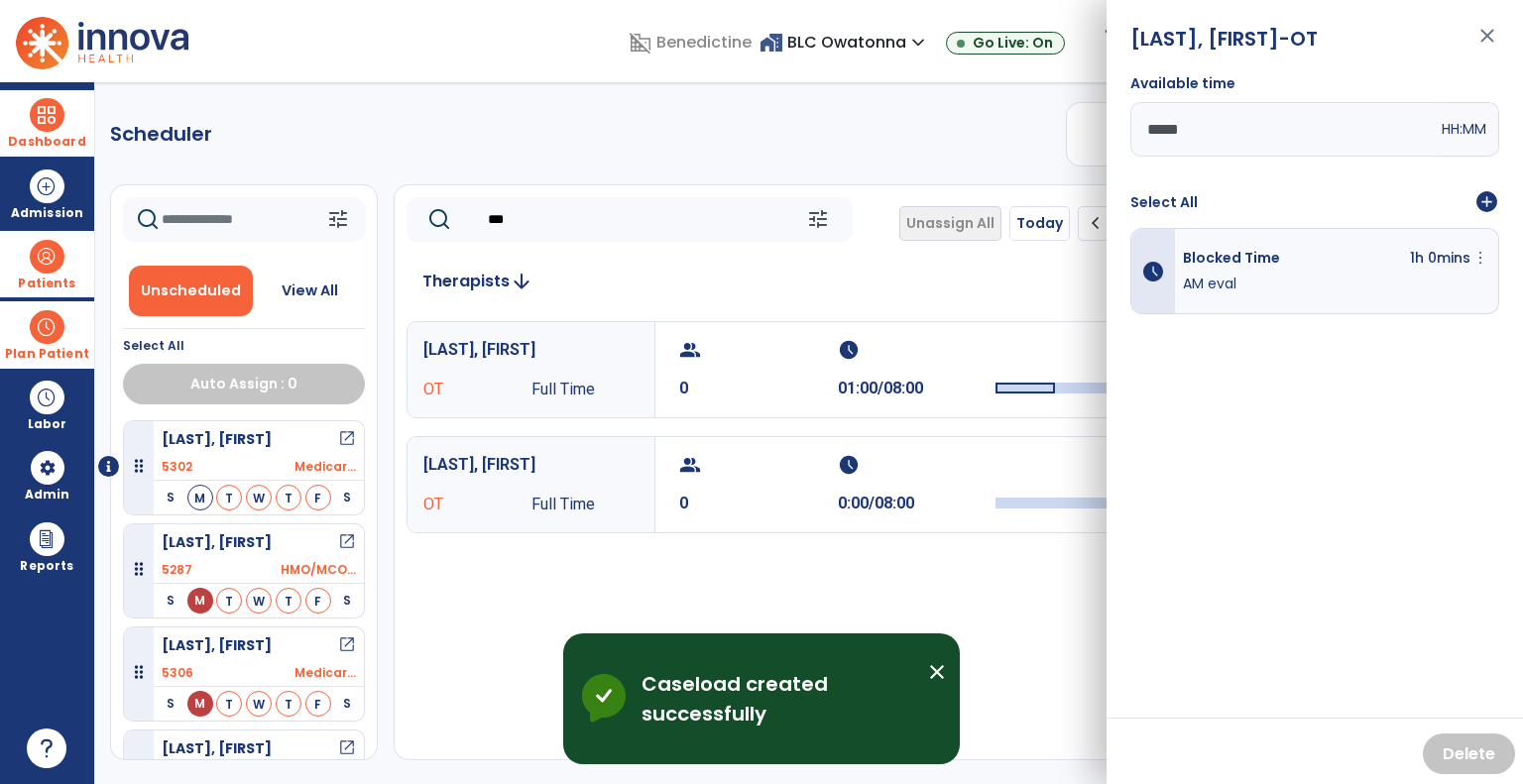 click on "***  tune   Unassign All   Today  chevron_left [DAY_OF_WEEK], [MONTH] [DAY] [YEAR]  *********  calendar_today  chevron_right" 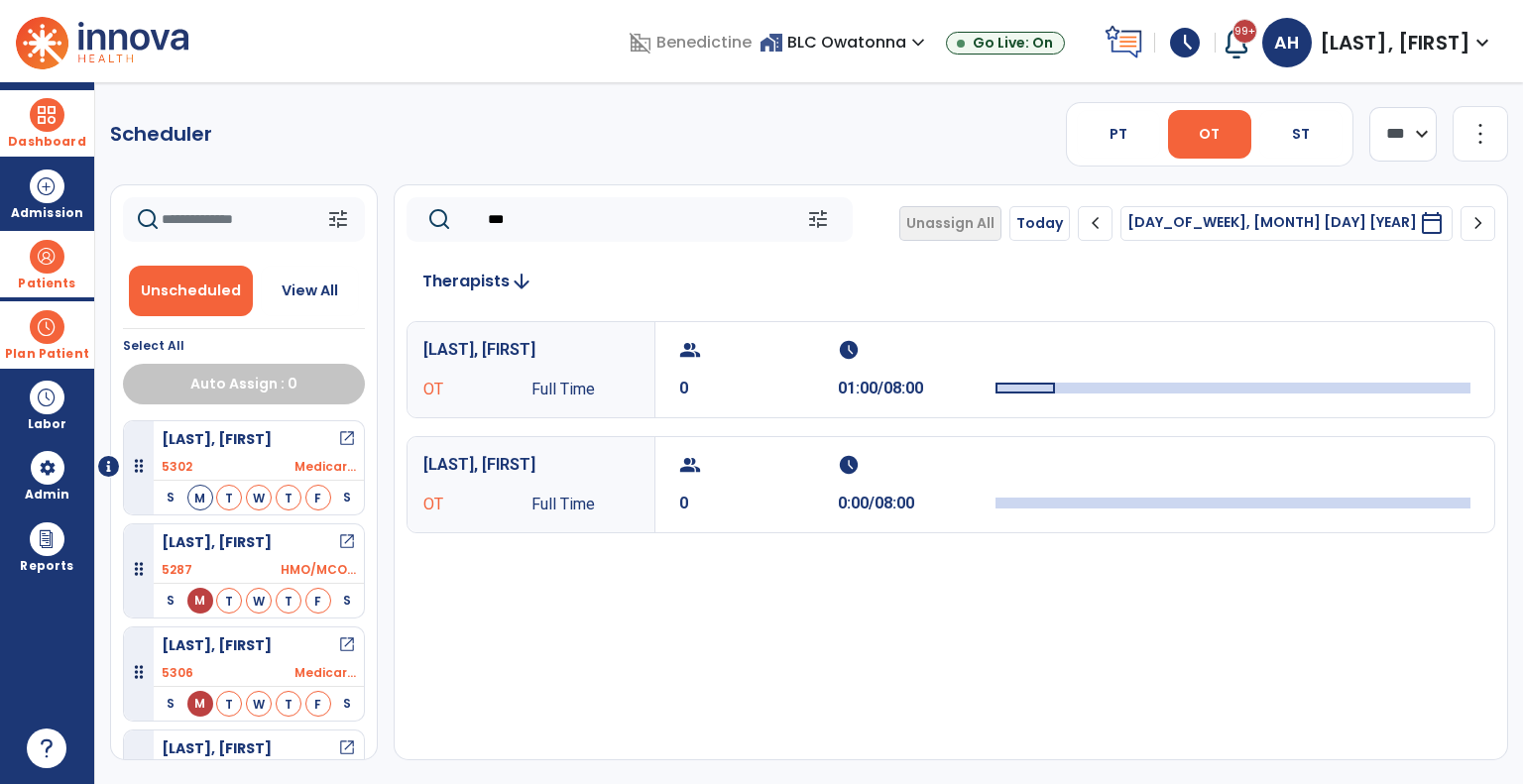click on "***" 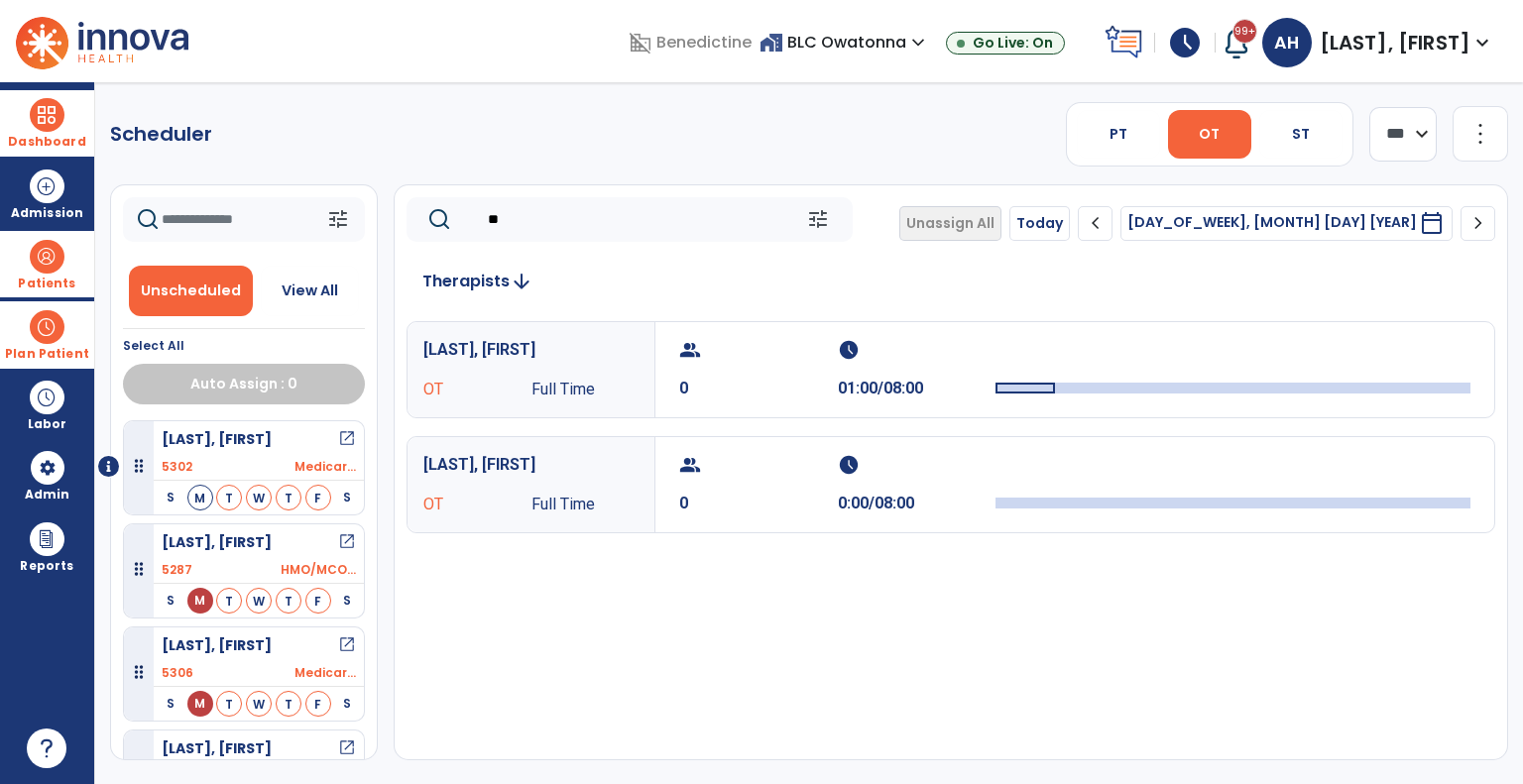 type on "*" 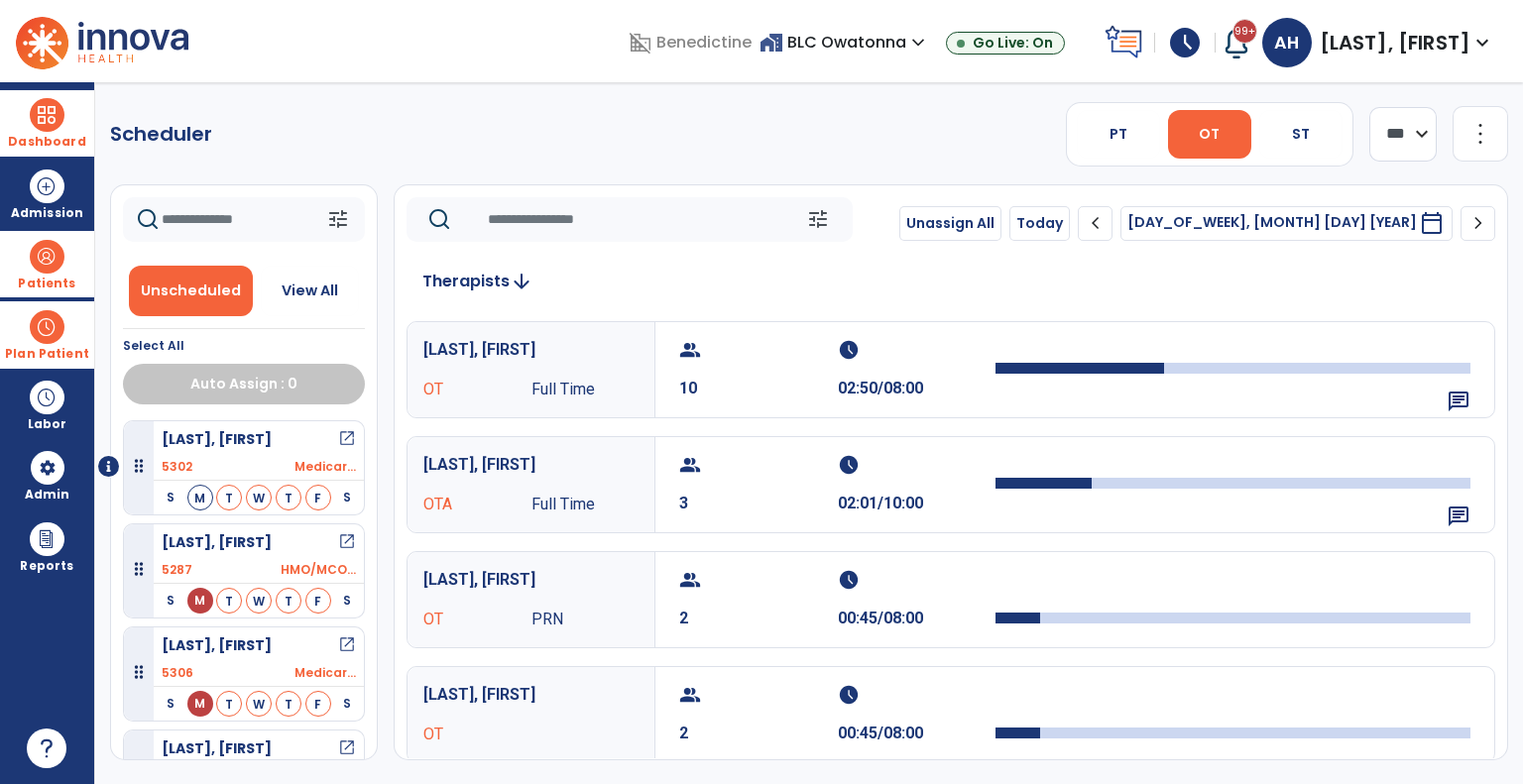 click on "[LAST], [FIRST]" at bounding box center (530, 580) 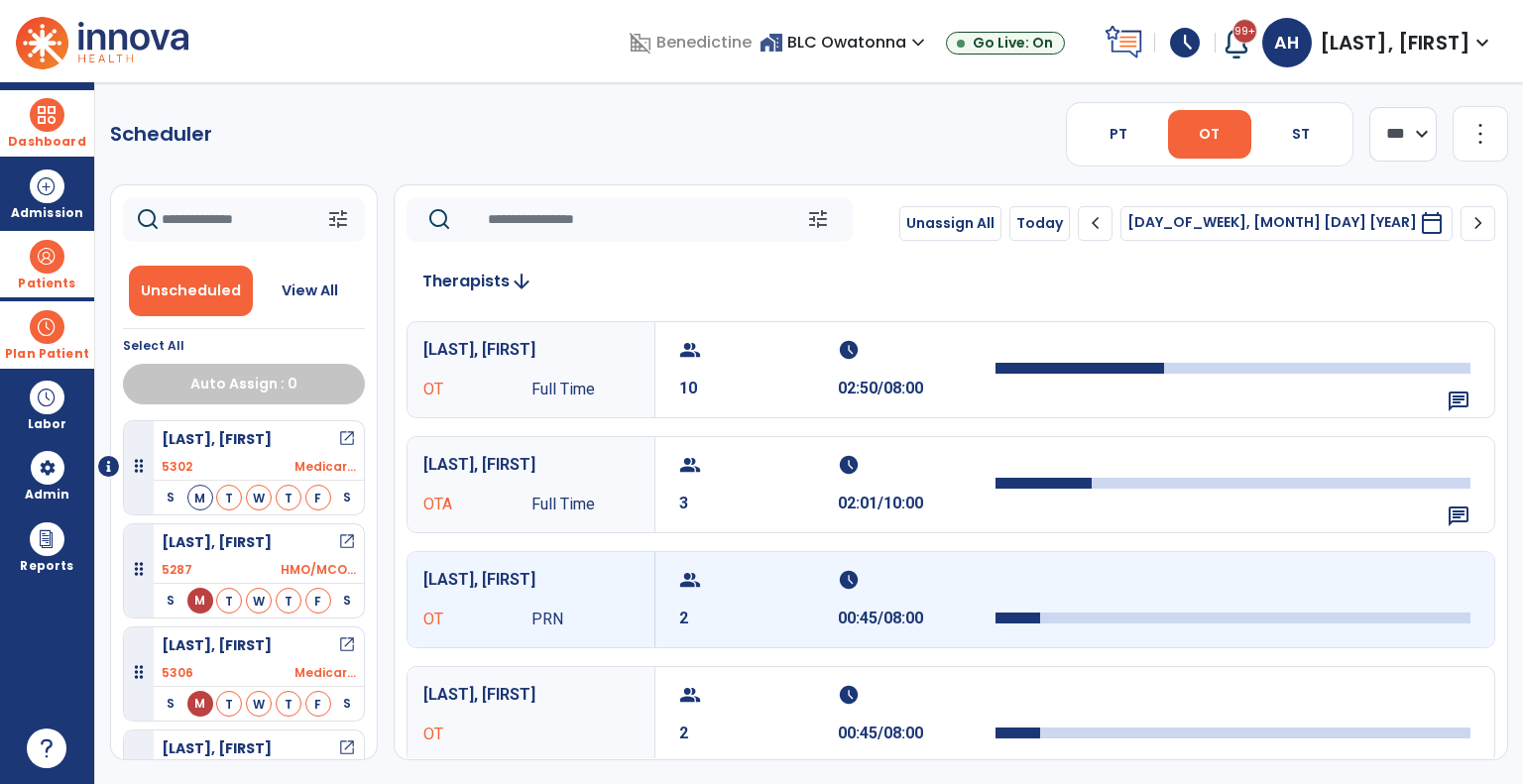 click on "[LAST], [FIRST]" at bounding box center [530, 580] 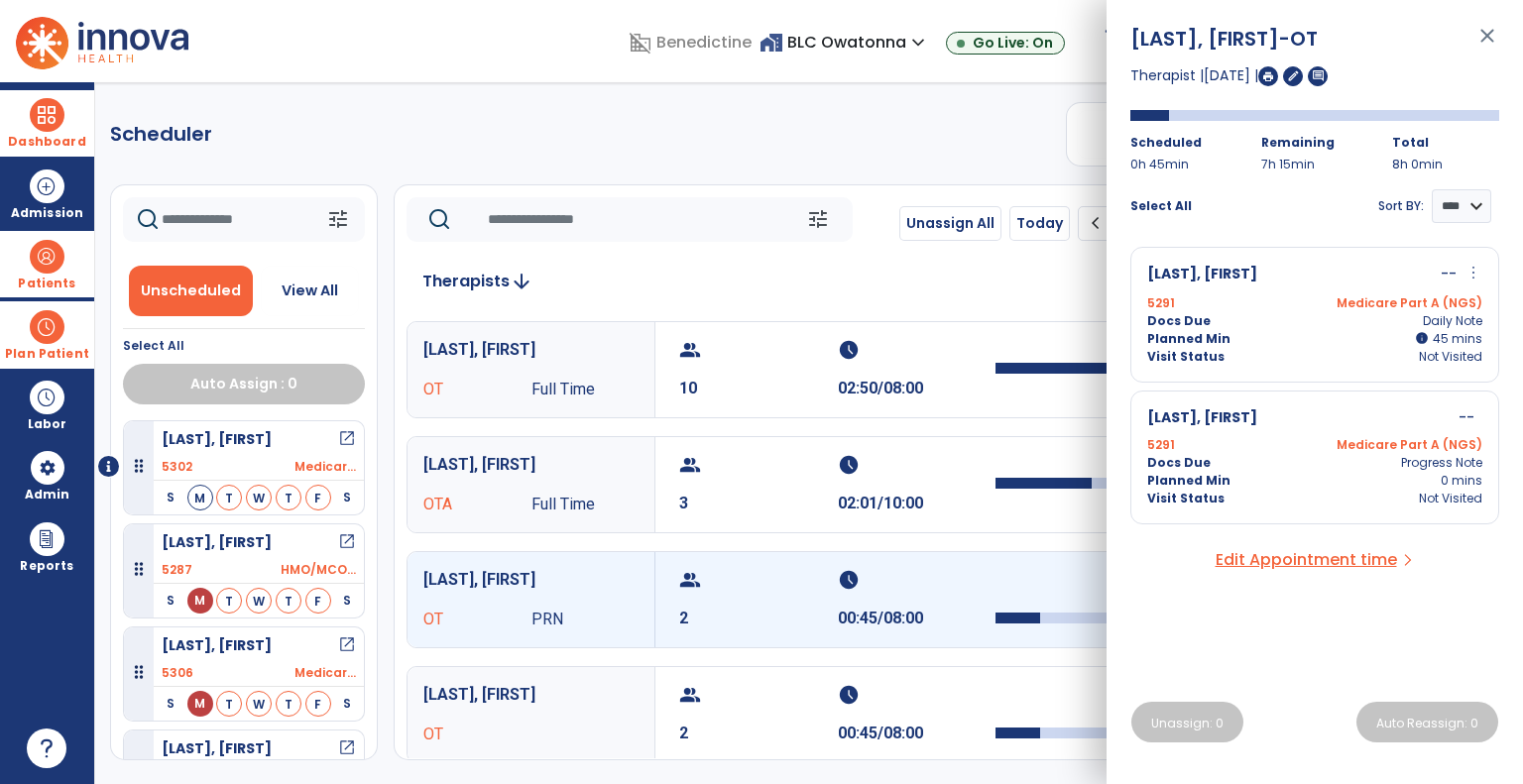 click on "Docs Due Daily Note" at bounding box center [1315, 321] 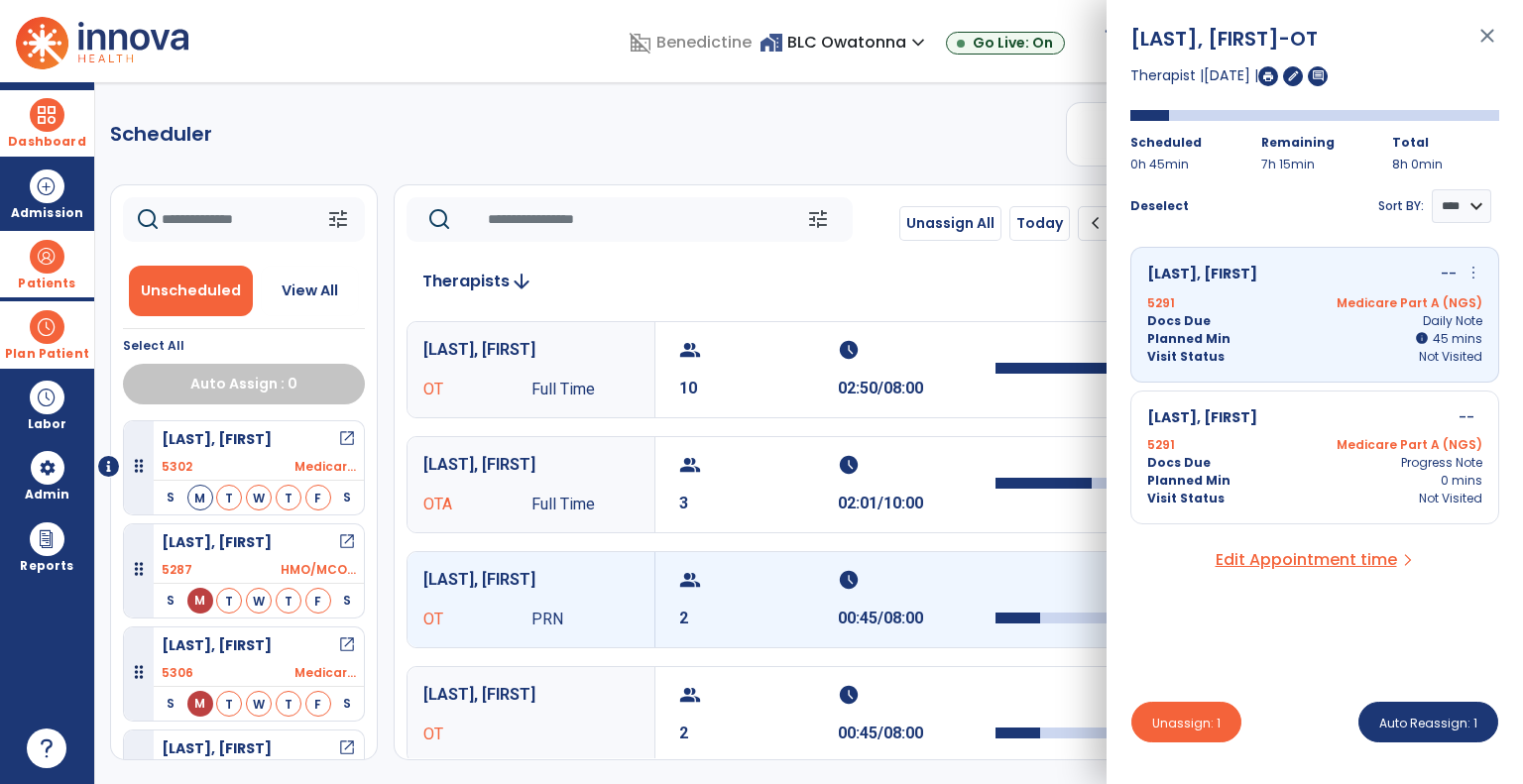 click on "5291 Medicare Part A (NGS)" at bounding box center [1315, 445] 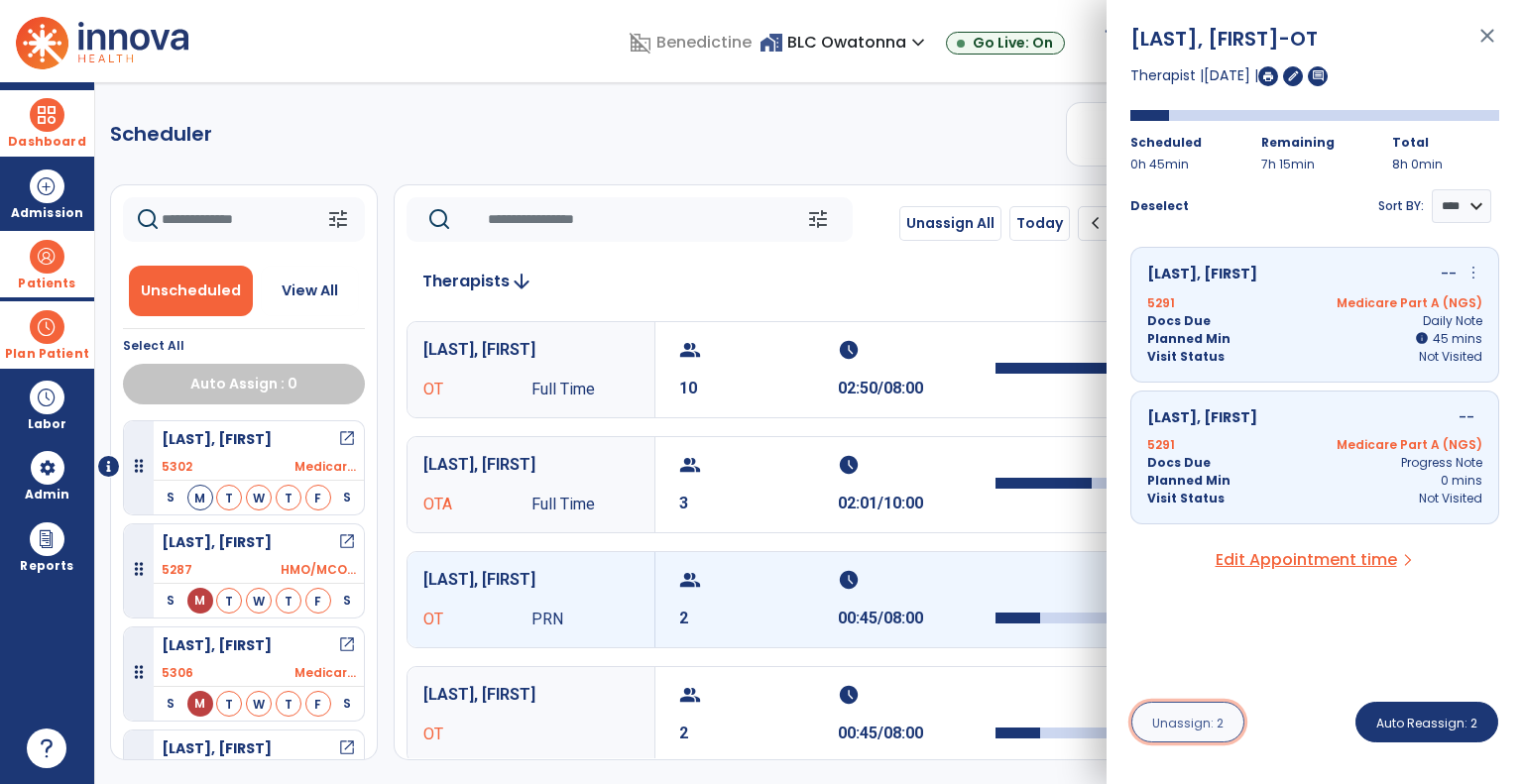 click on "Unassign: 2" at bounding box center [1188, 723] 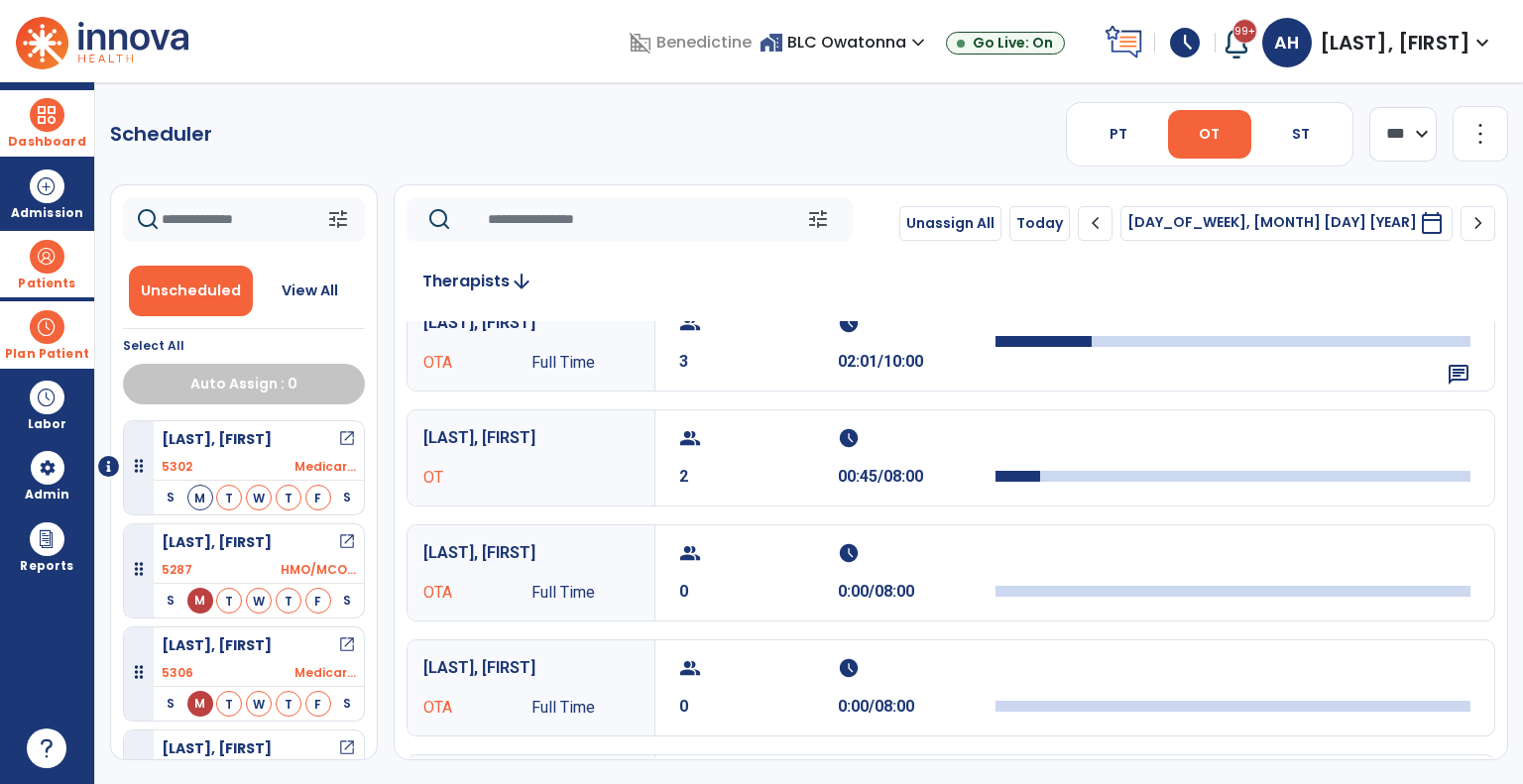 scroll, scrollTop: 0, scrollLeft: 0, axis: both 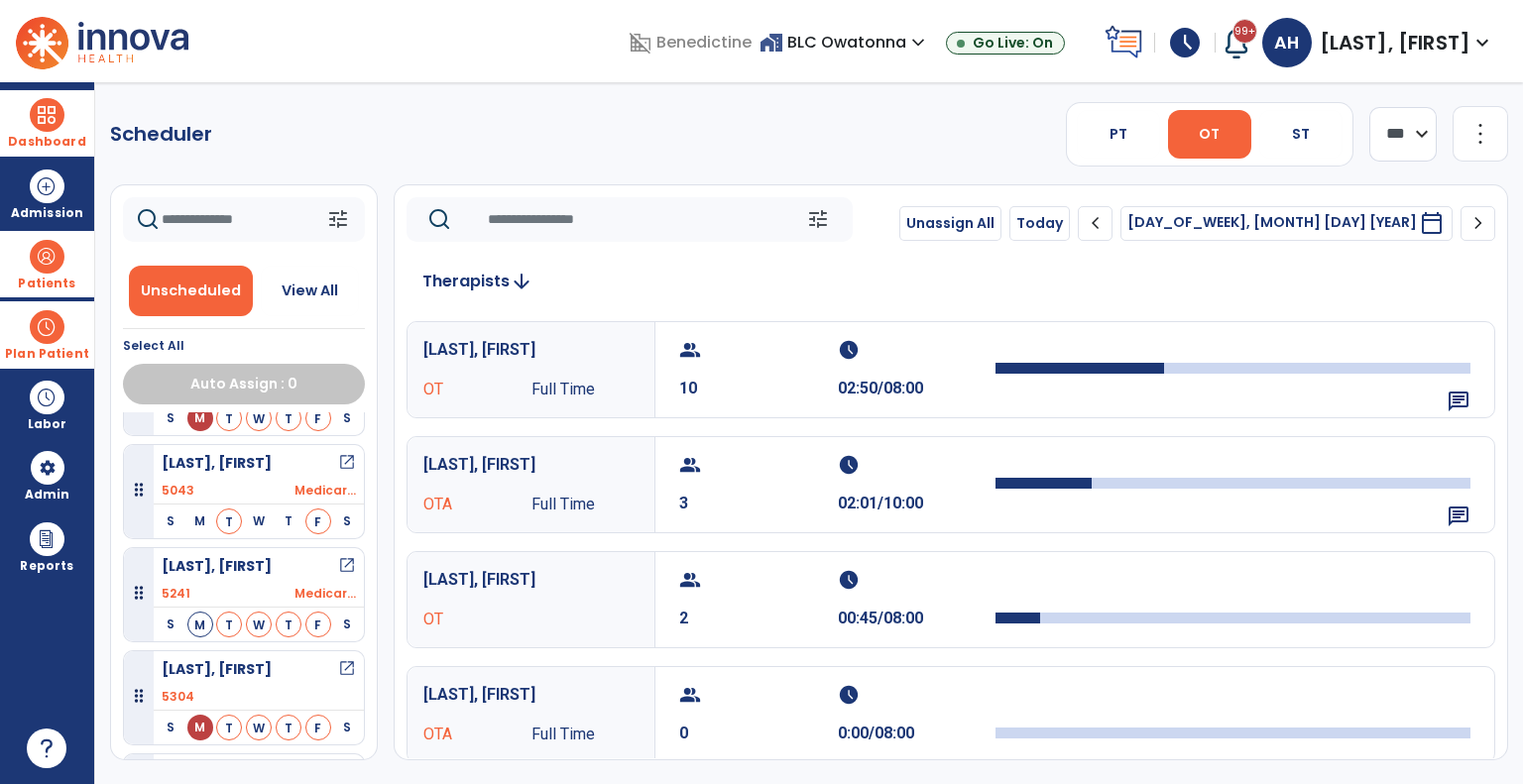 click 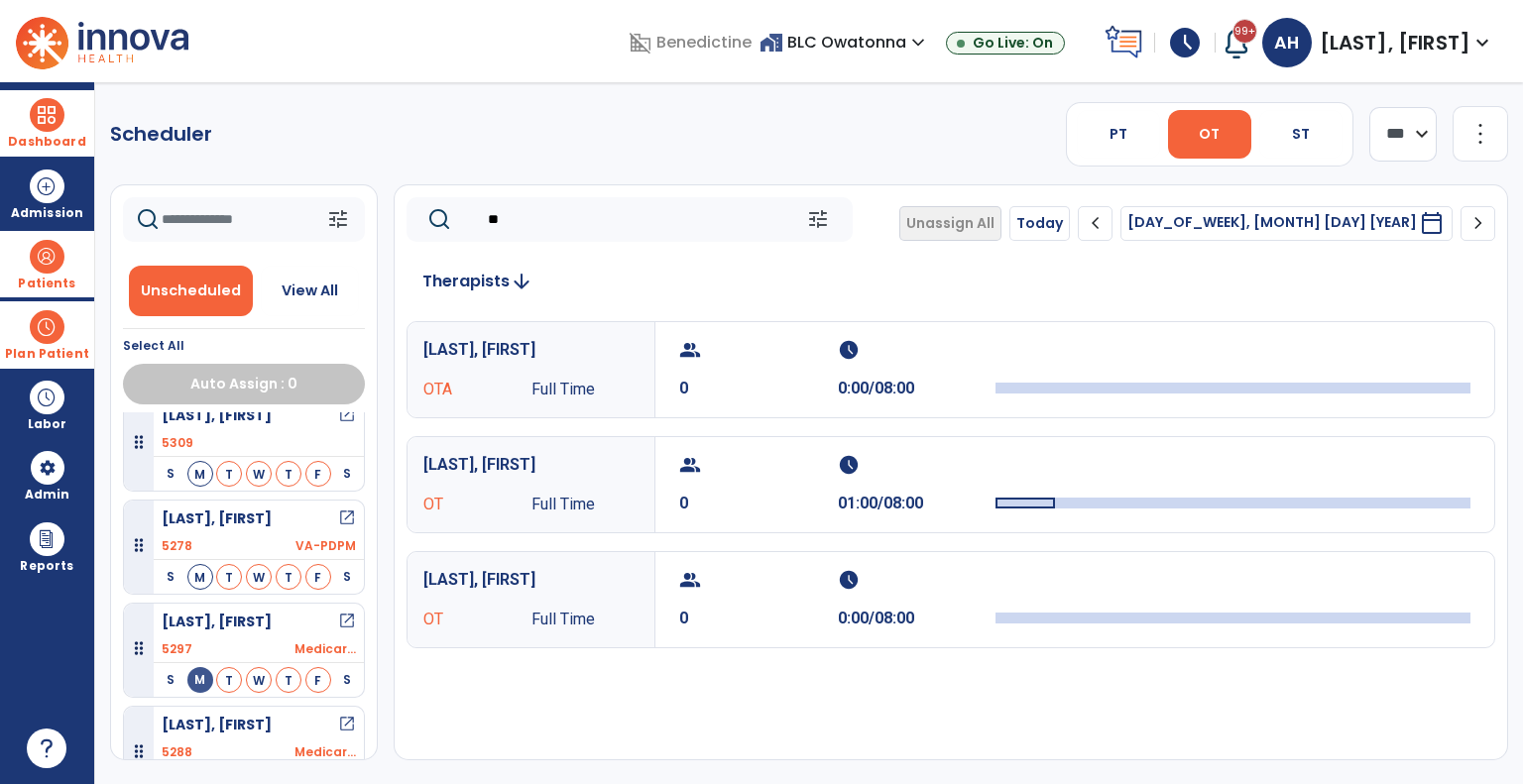 scroll, scrollTop: 2102, scrollLeft: 0, axis: vertical 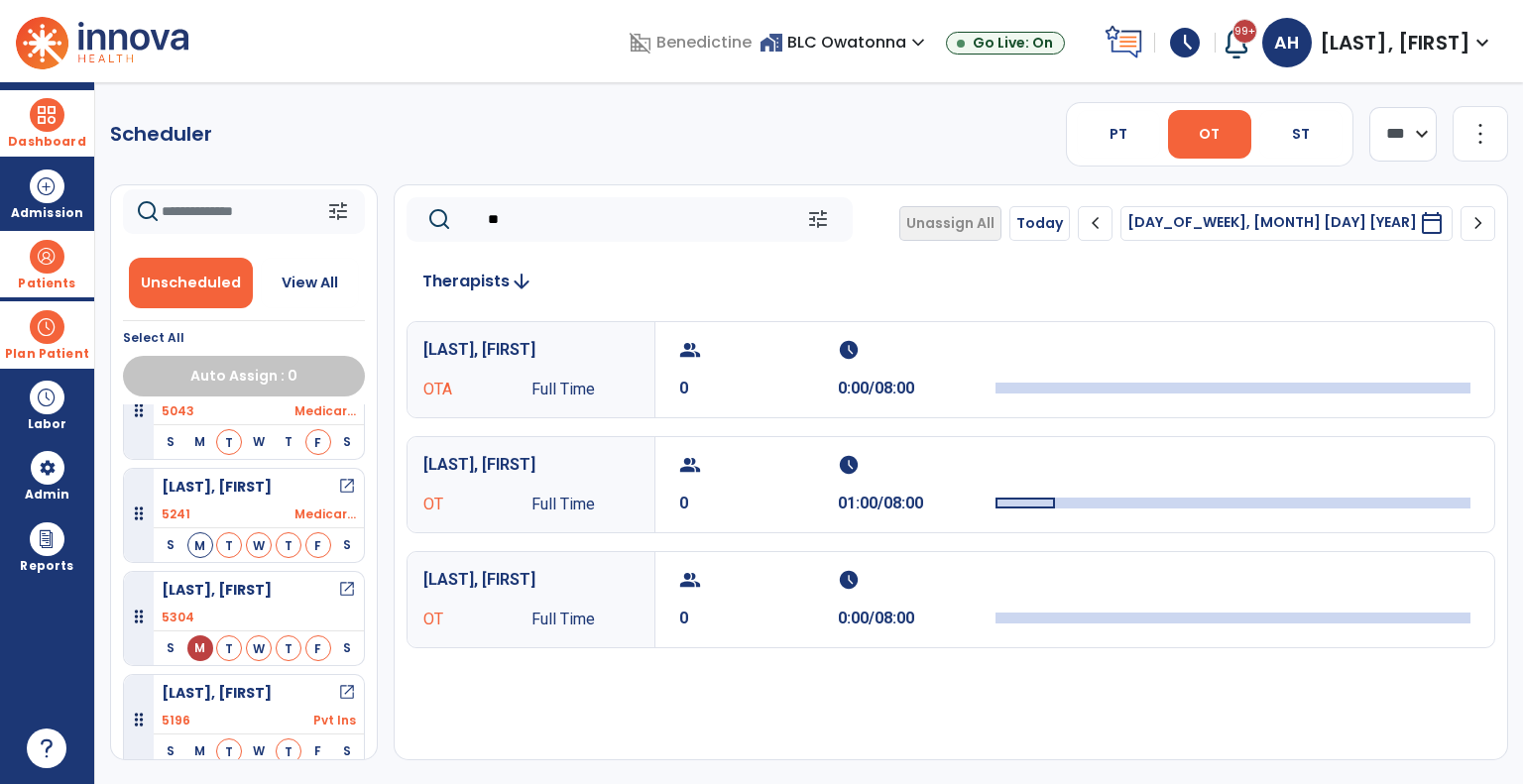 type on "*" 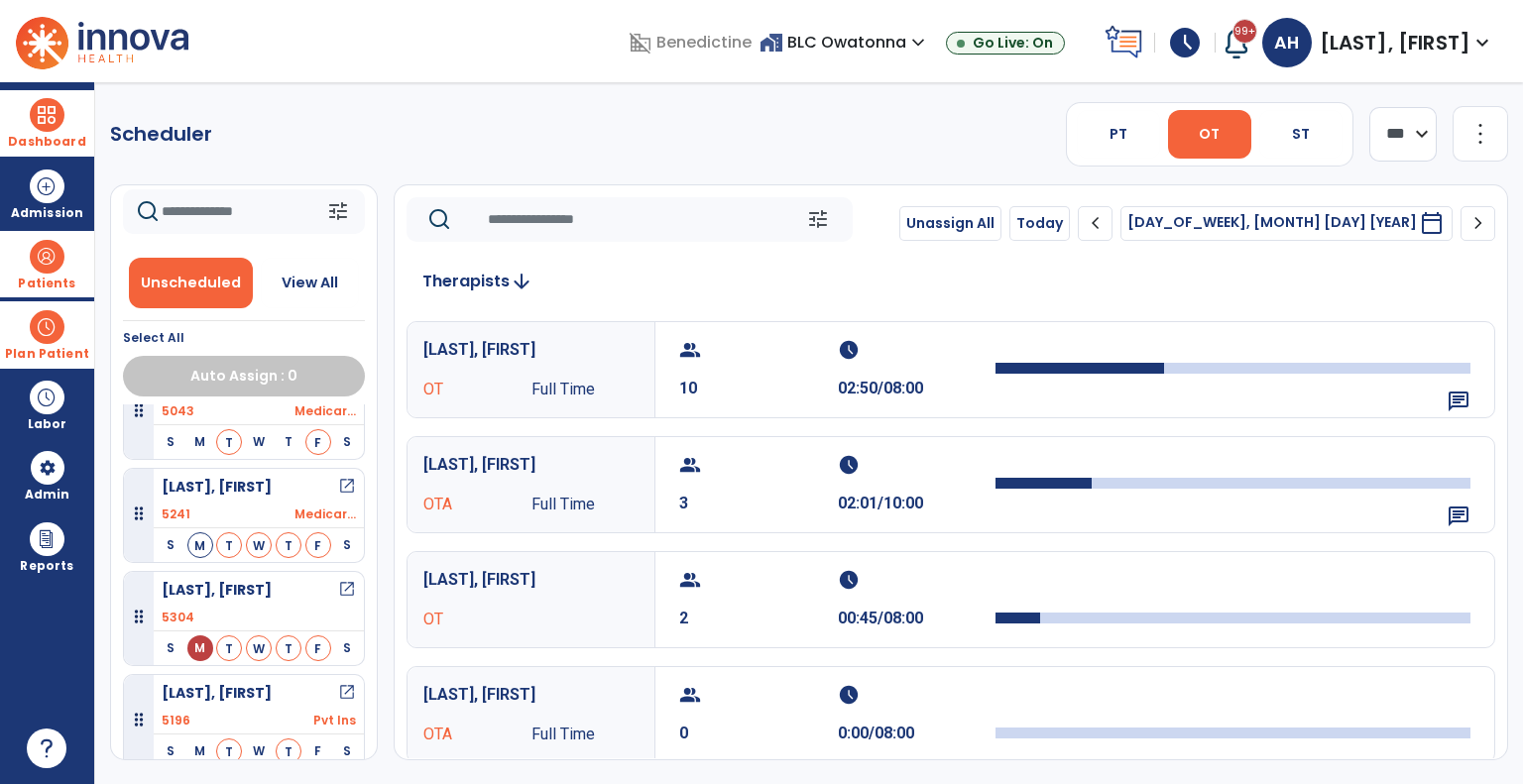 click on "[LAST], [FIRST]" at bounding box center [530, 465] 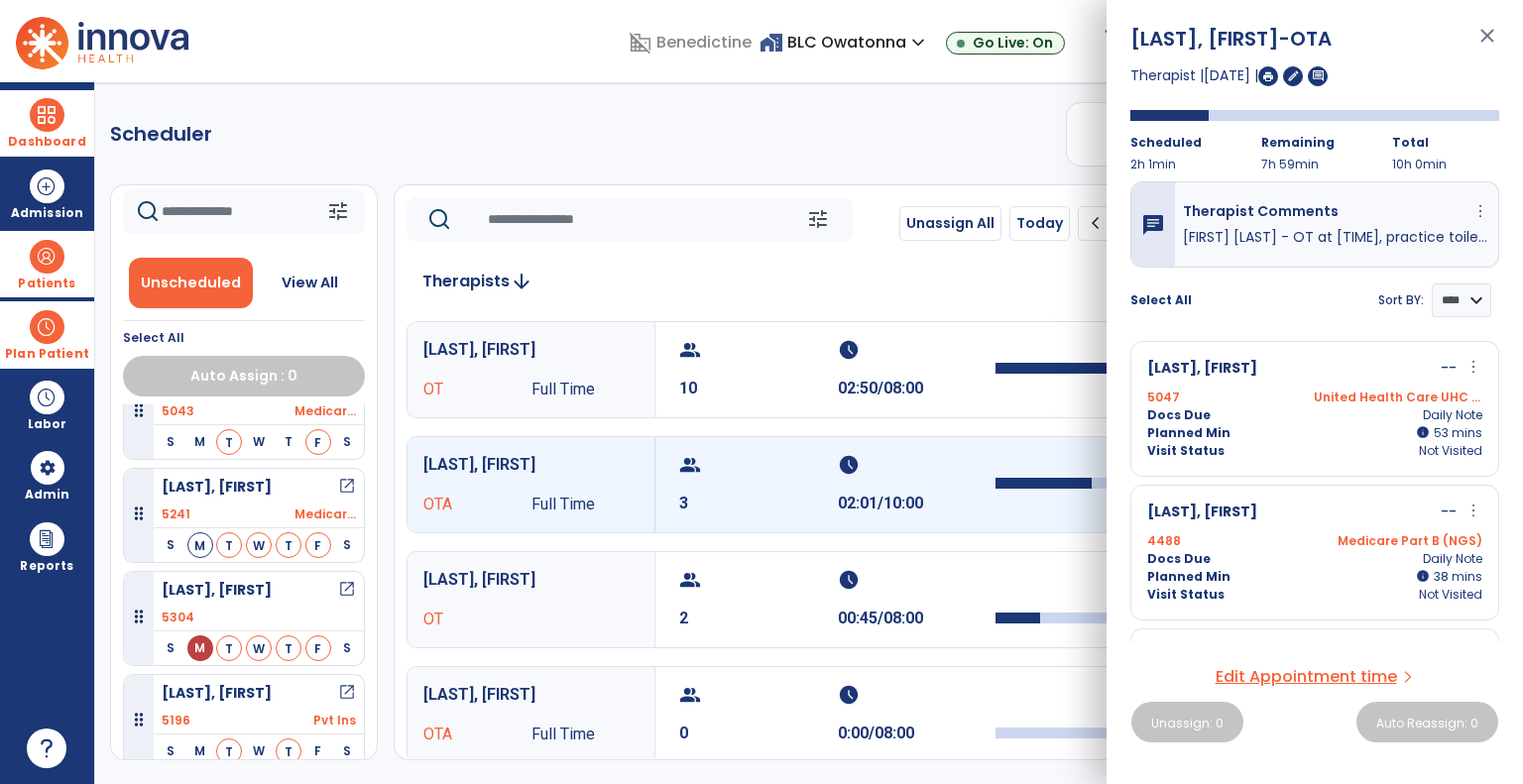 scroll, scrollTop: 120, scrollLeft: 0, axis: vertical 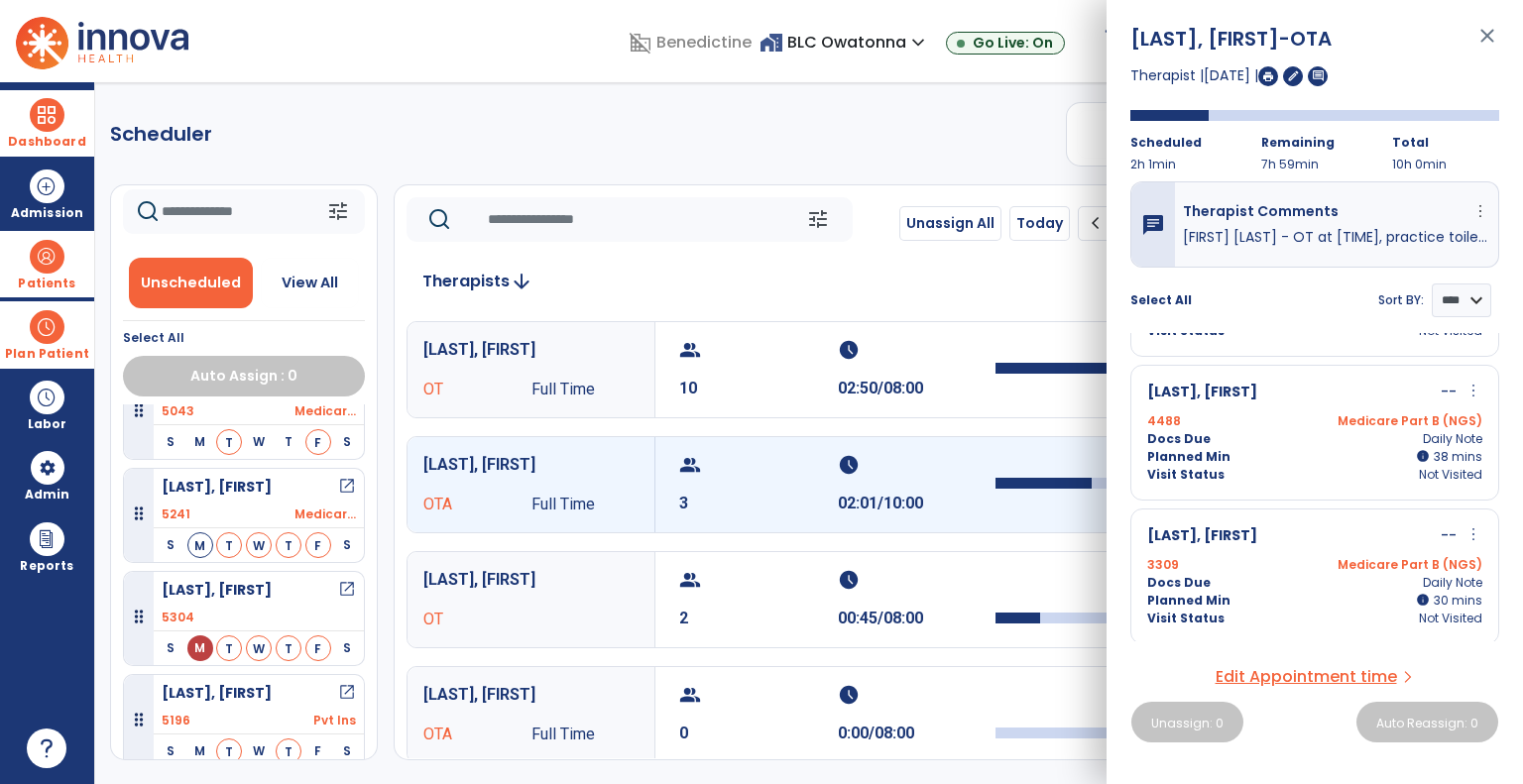 click on "Docs Due Daily Note" at bounding box center [1315, 583] 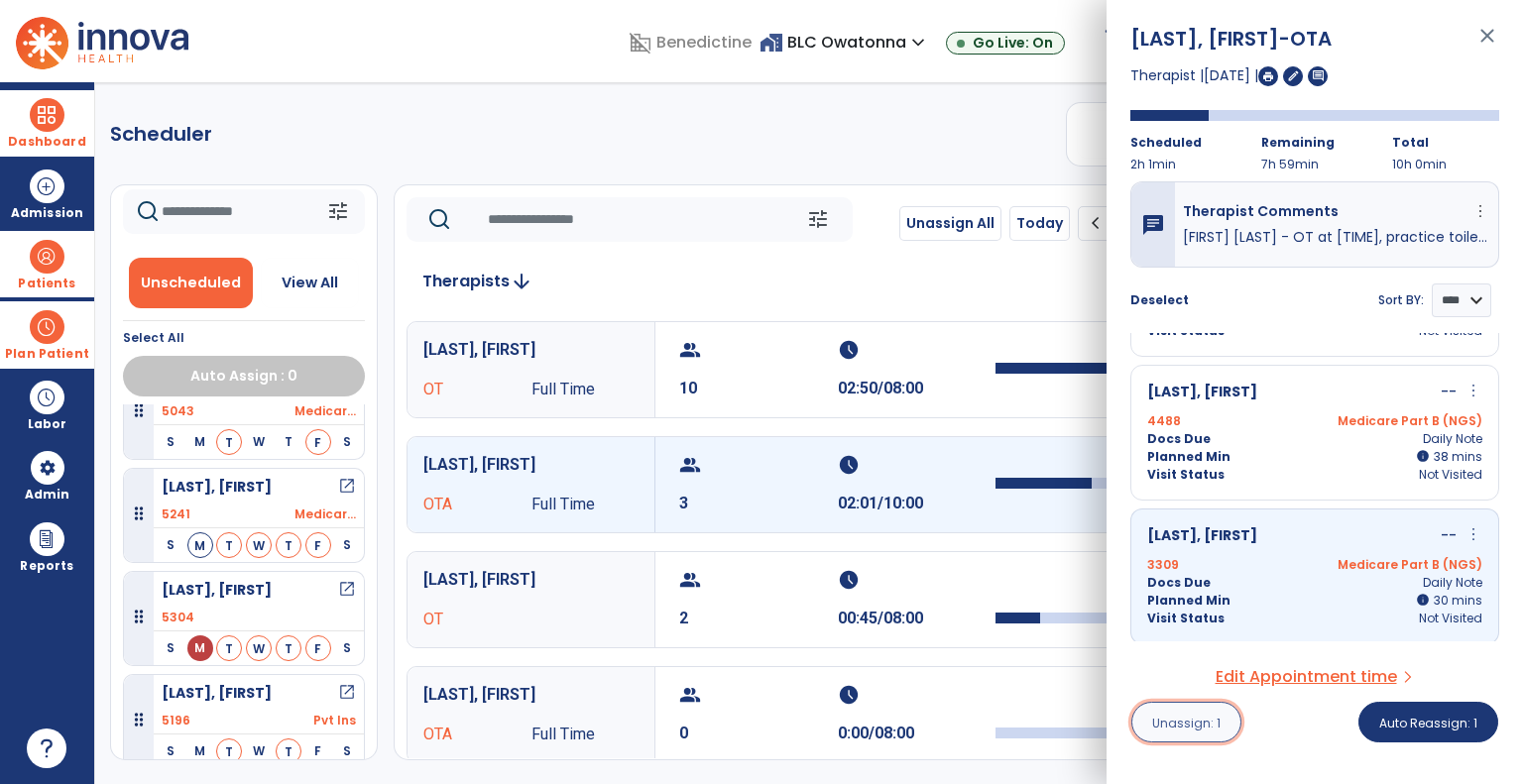 click on "Unassign: 1" at bounding box center [1186, 723] 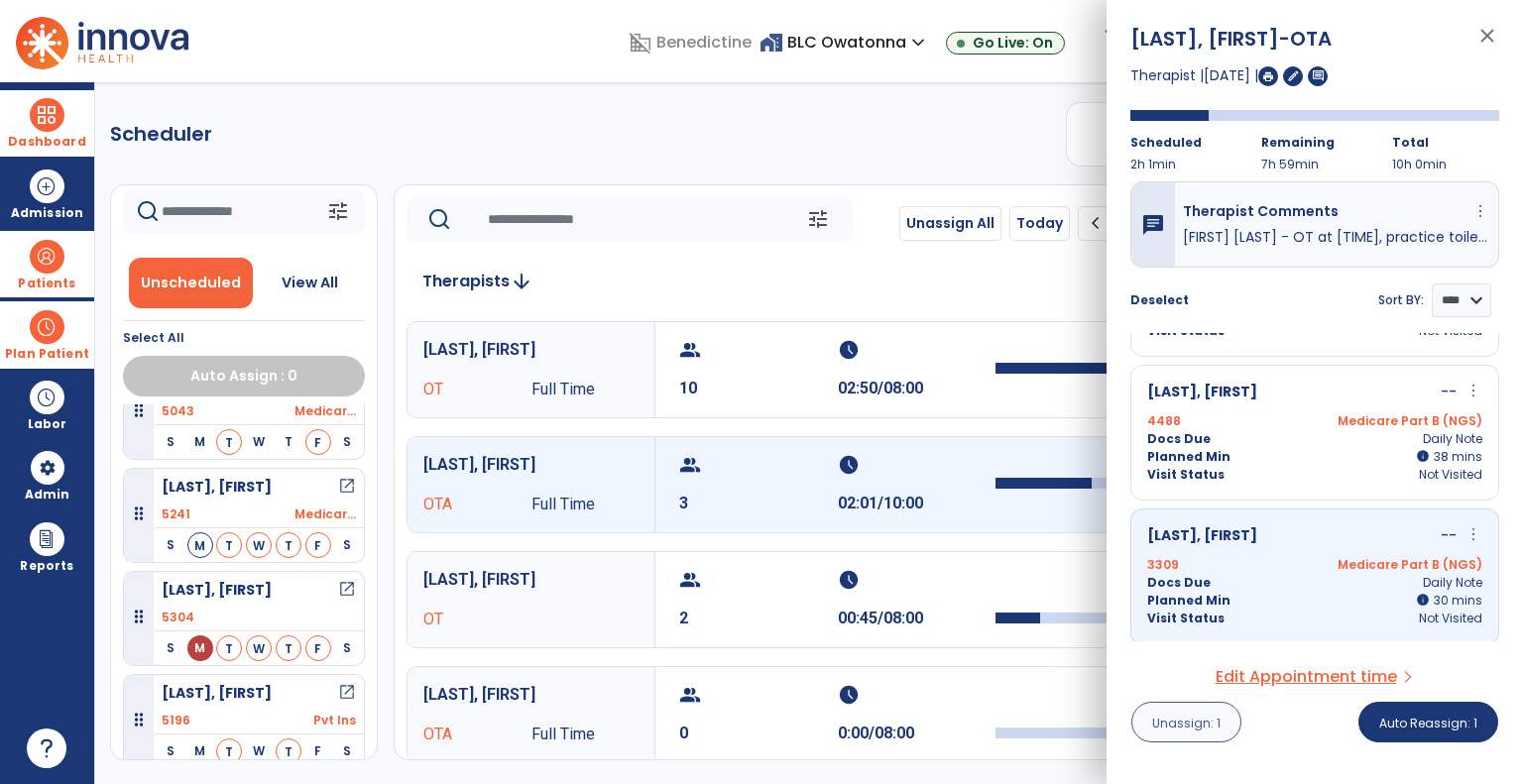 scroll, scrollTop: 0, scrollLeft: 0, axis: both 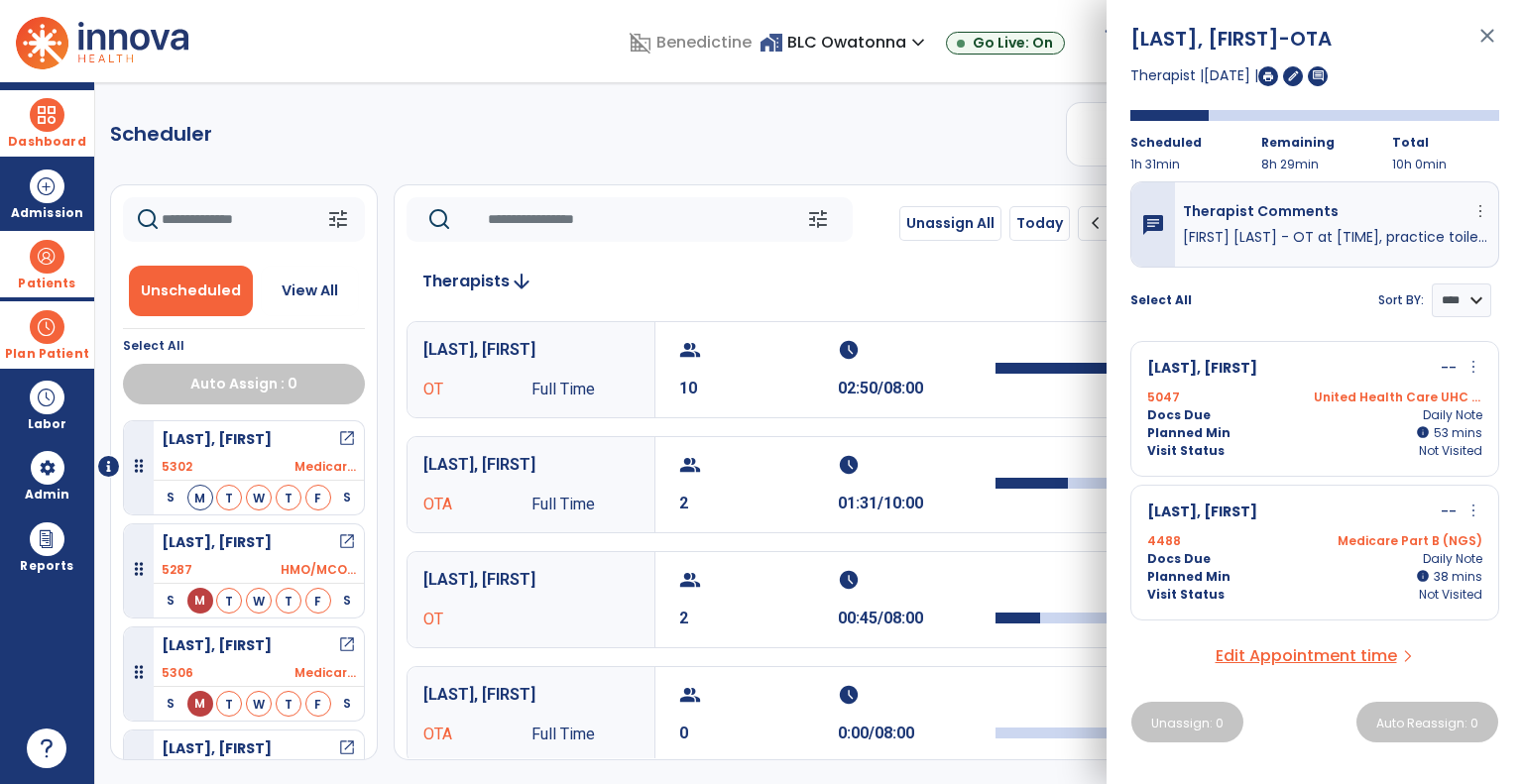 click 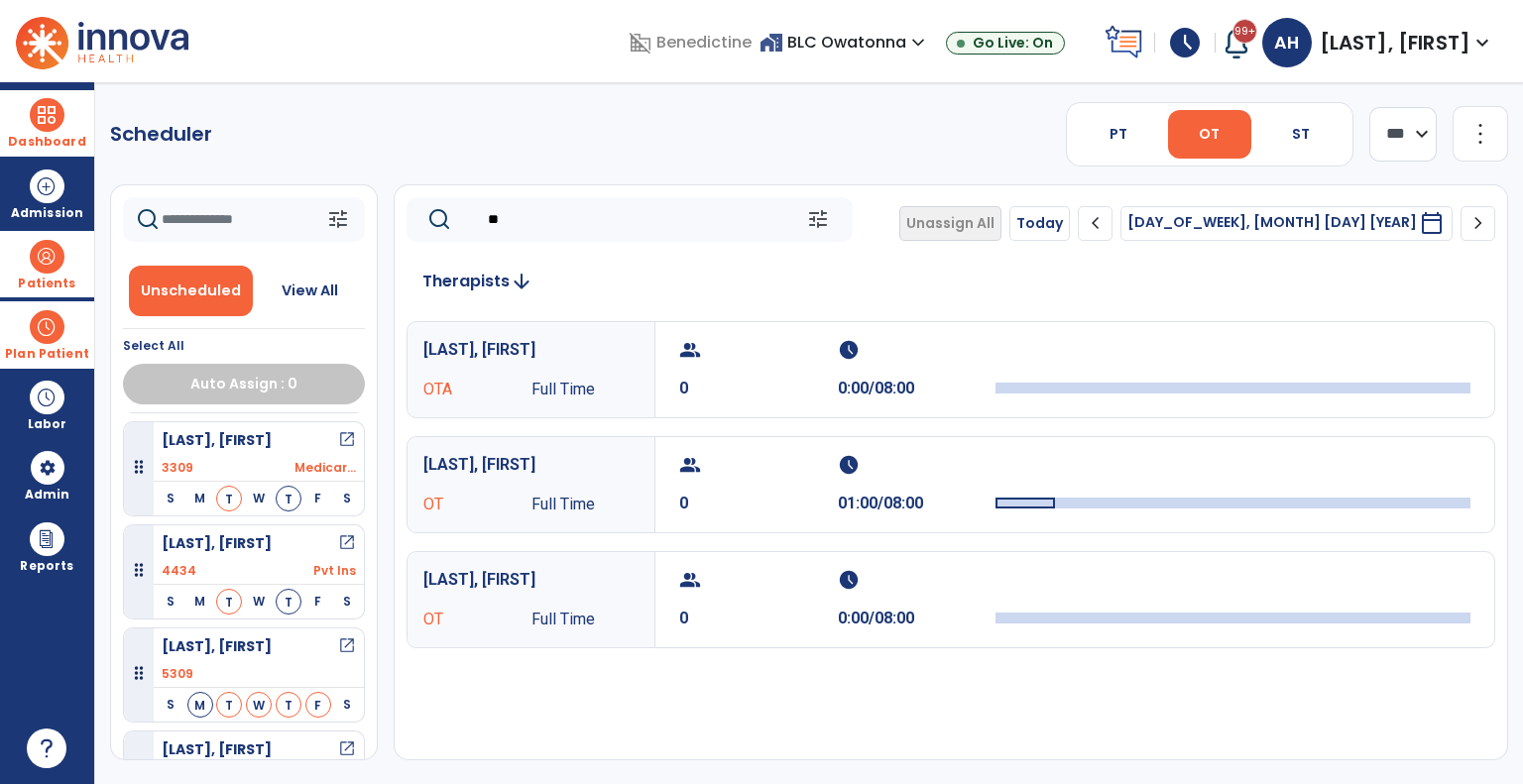 scroll, scrollTop: 1872, scrollLeft: 0, axis: vertical 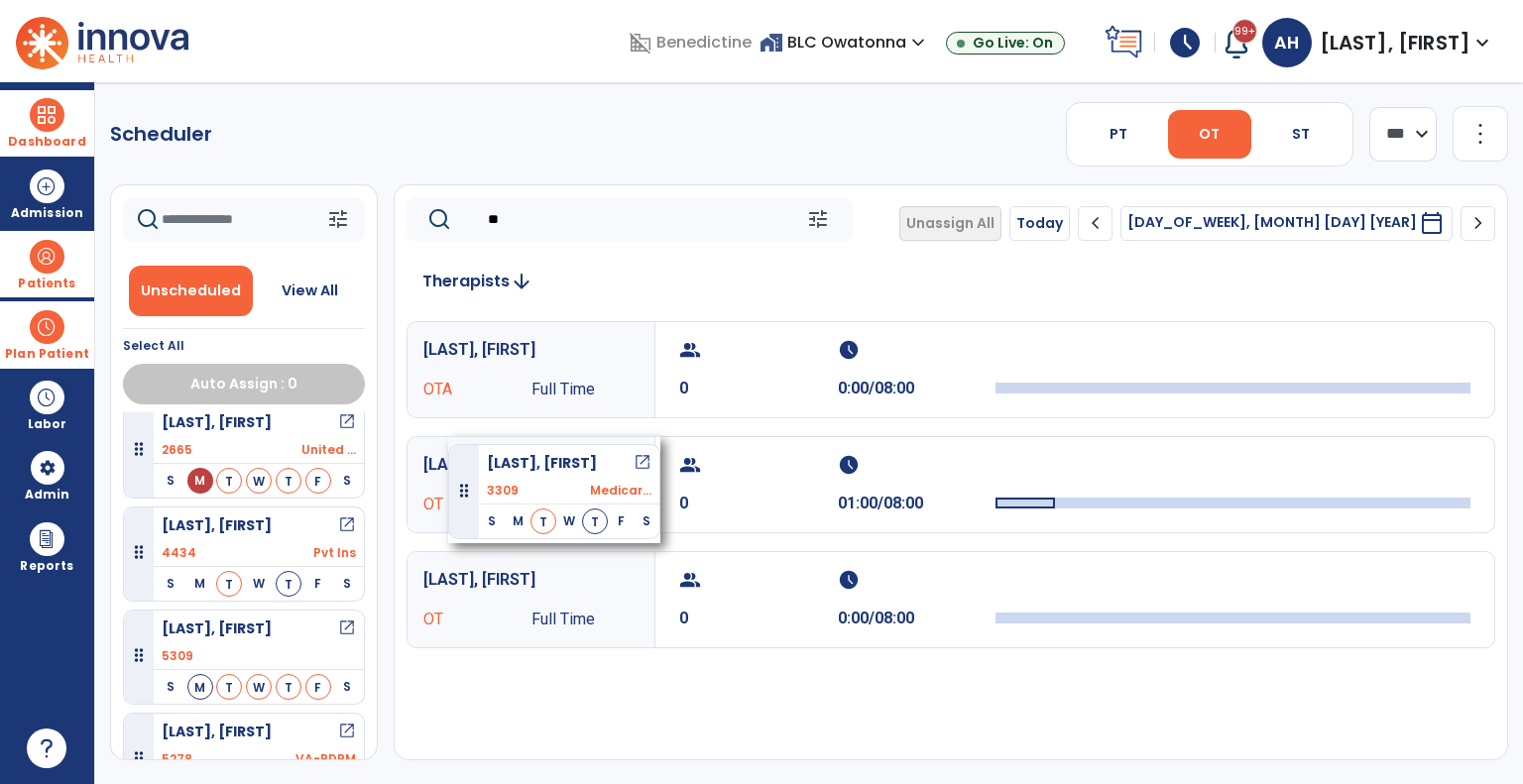 drag, startPoint x: 250, startPoint y: 524, endPoint x: 448, endPoint y: 436, distance: 216.67487 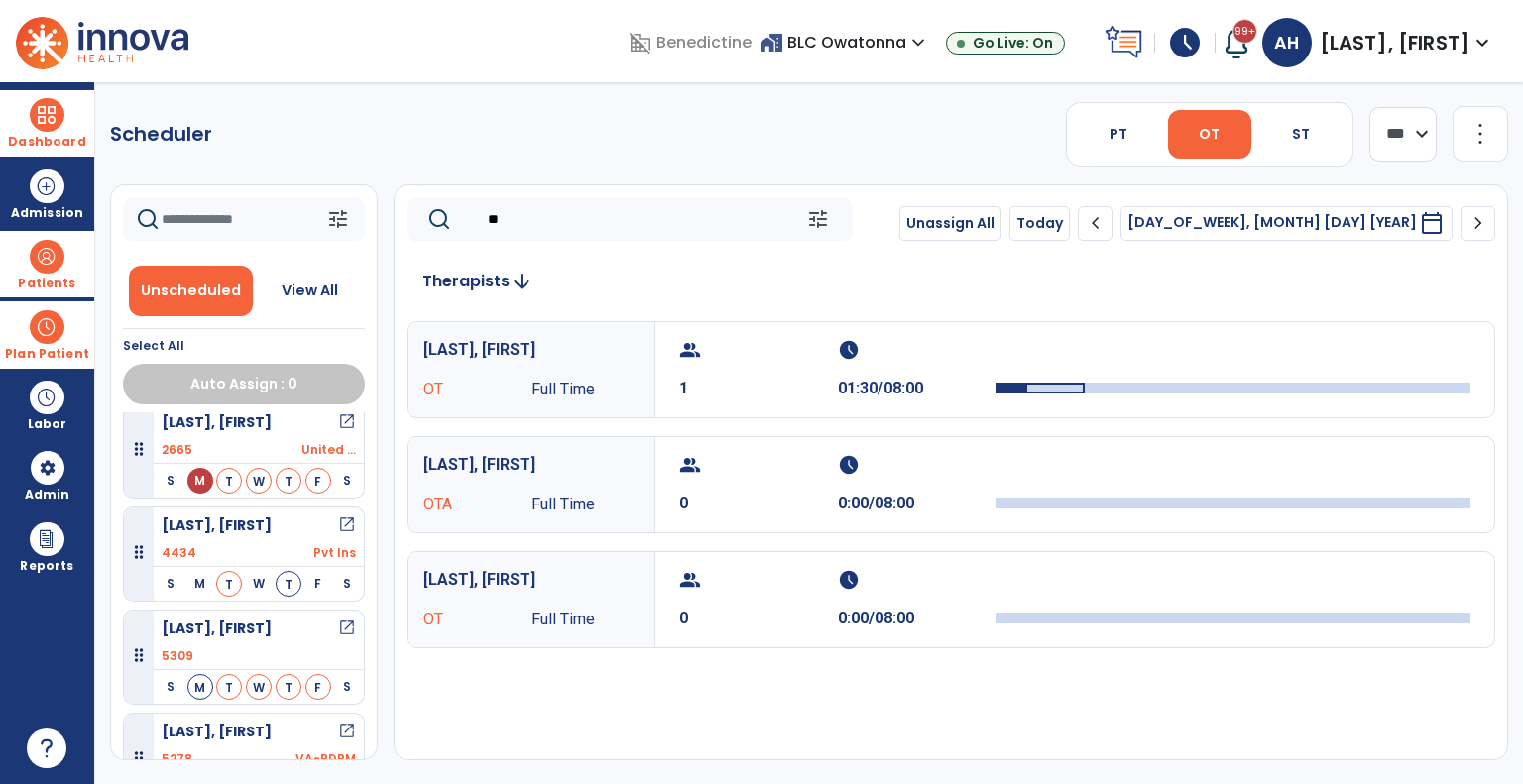 click on "**" 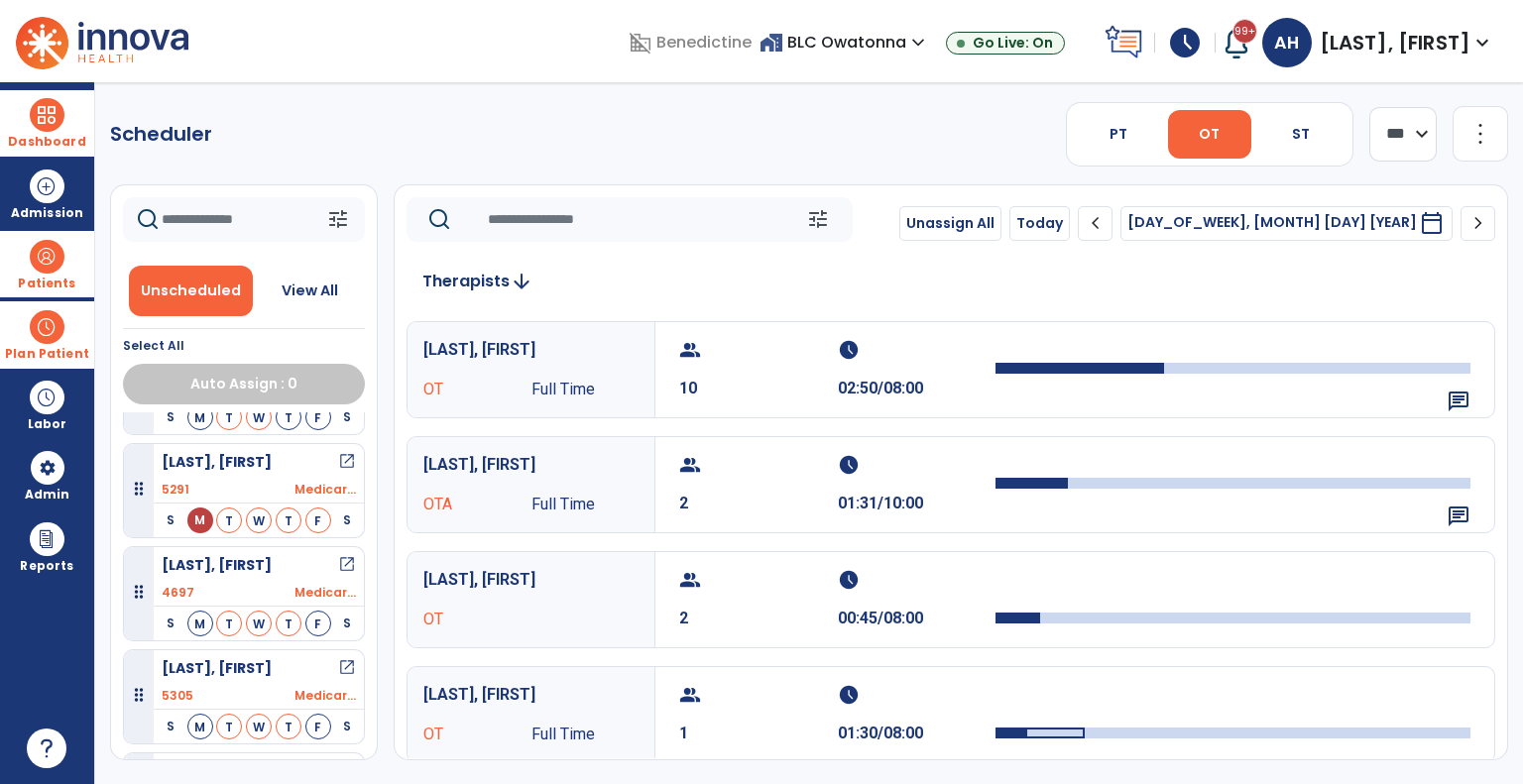 scroll, scrollTop: 1007, scrollLeft: 0, axis: vertical 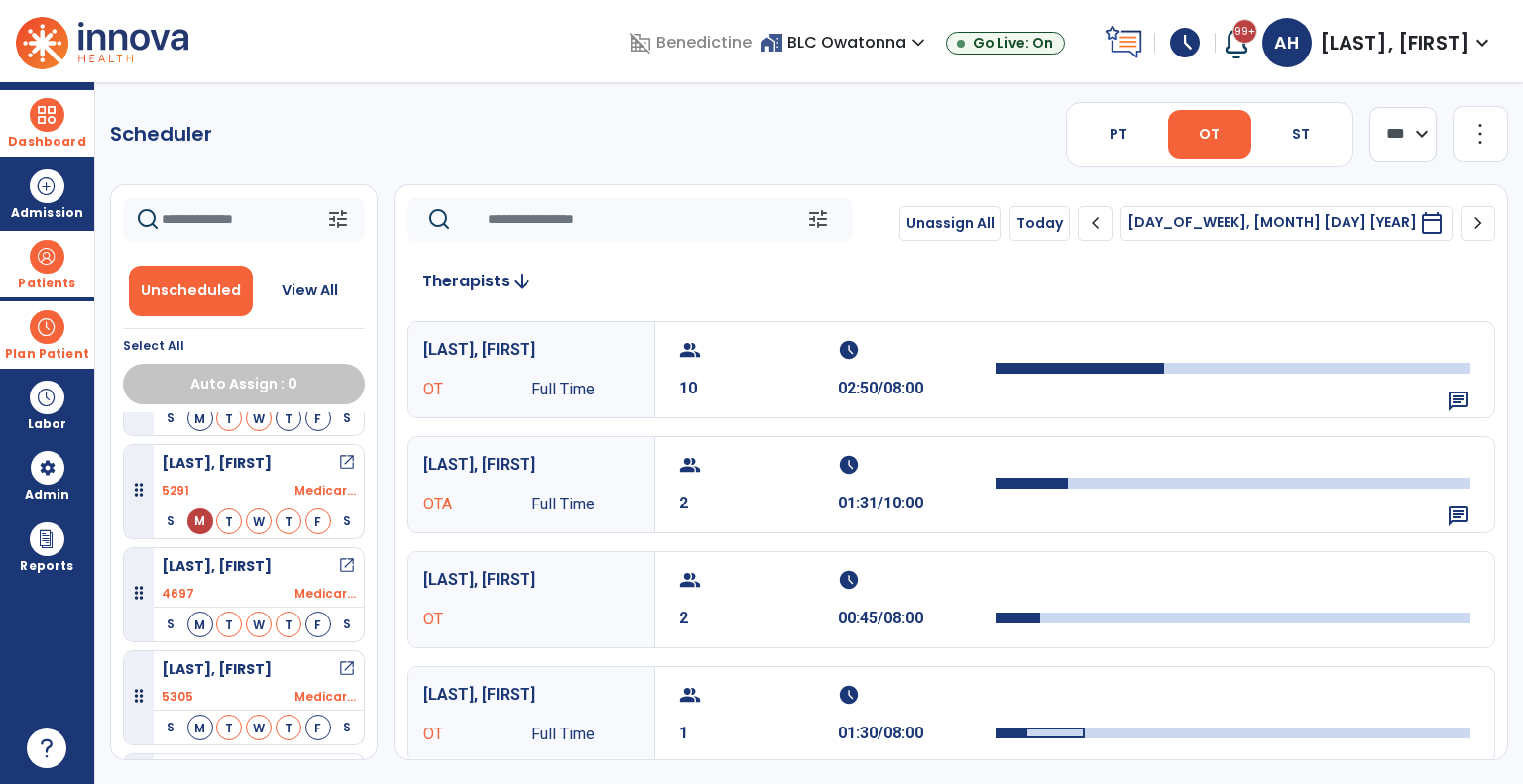 type 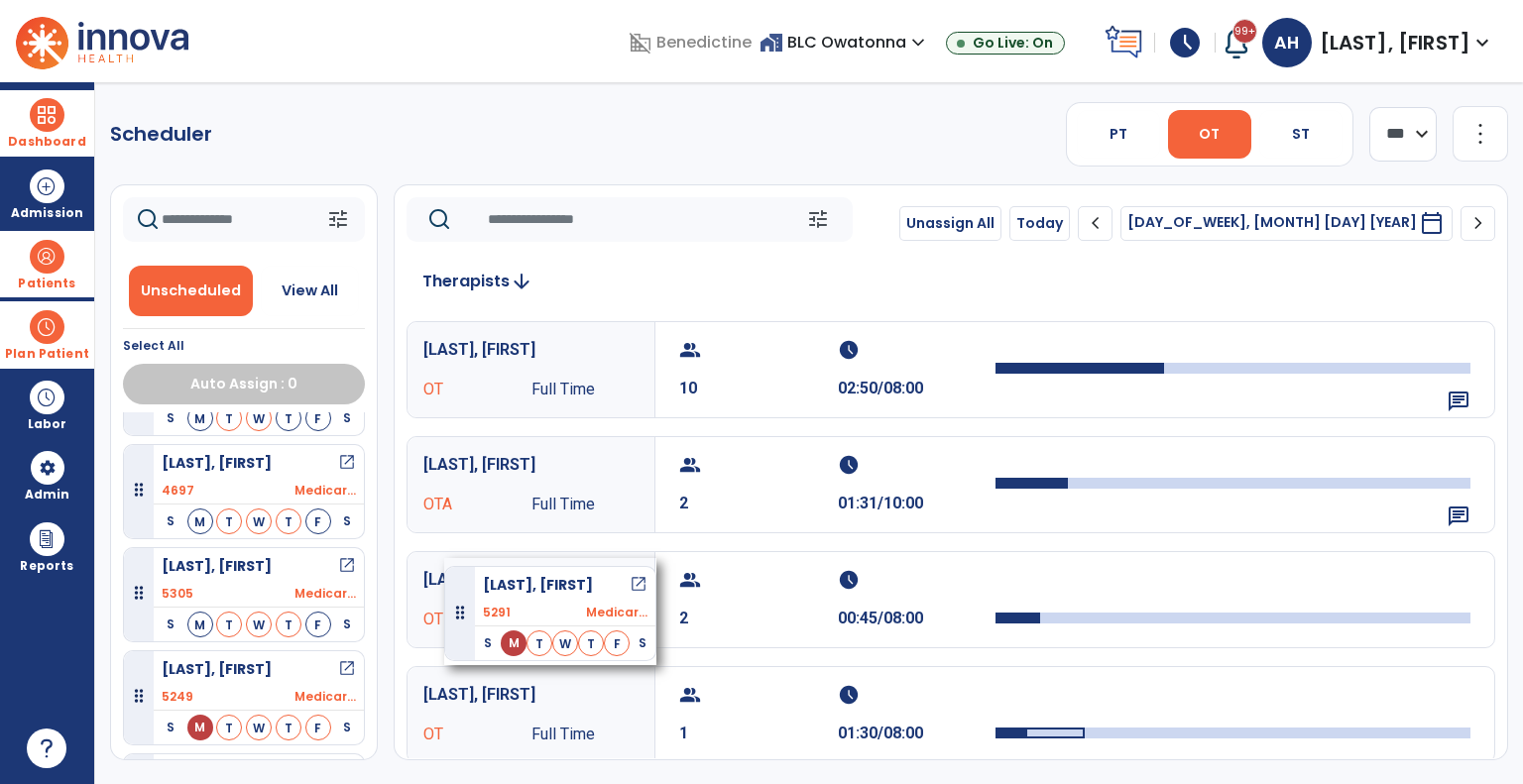 drag, startPoint x: 276, startPoint y: 459, endPoint x: 444, endPoint y: 558, distance: 195 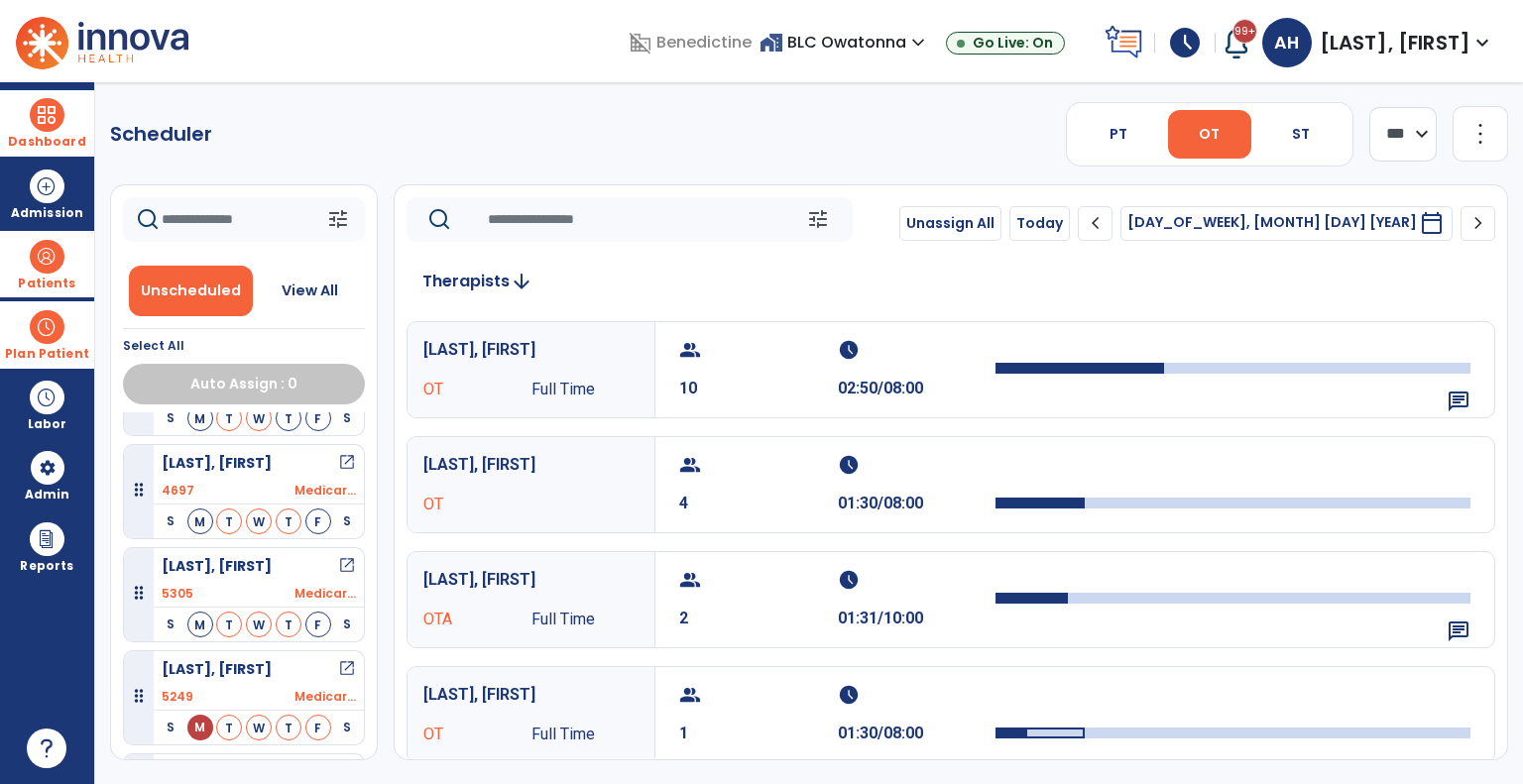 click on "OT" at bounding box center [477, 504] 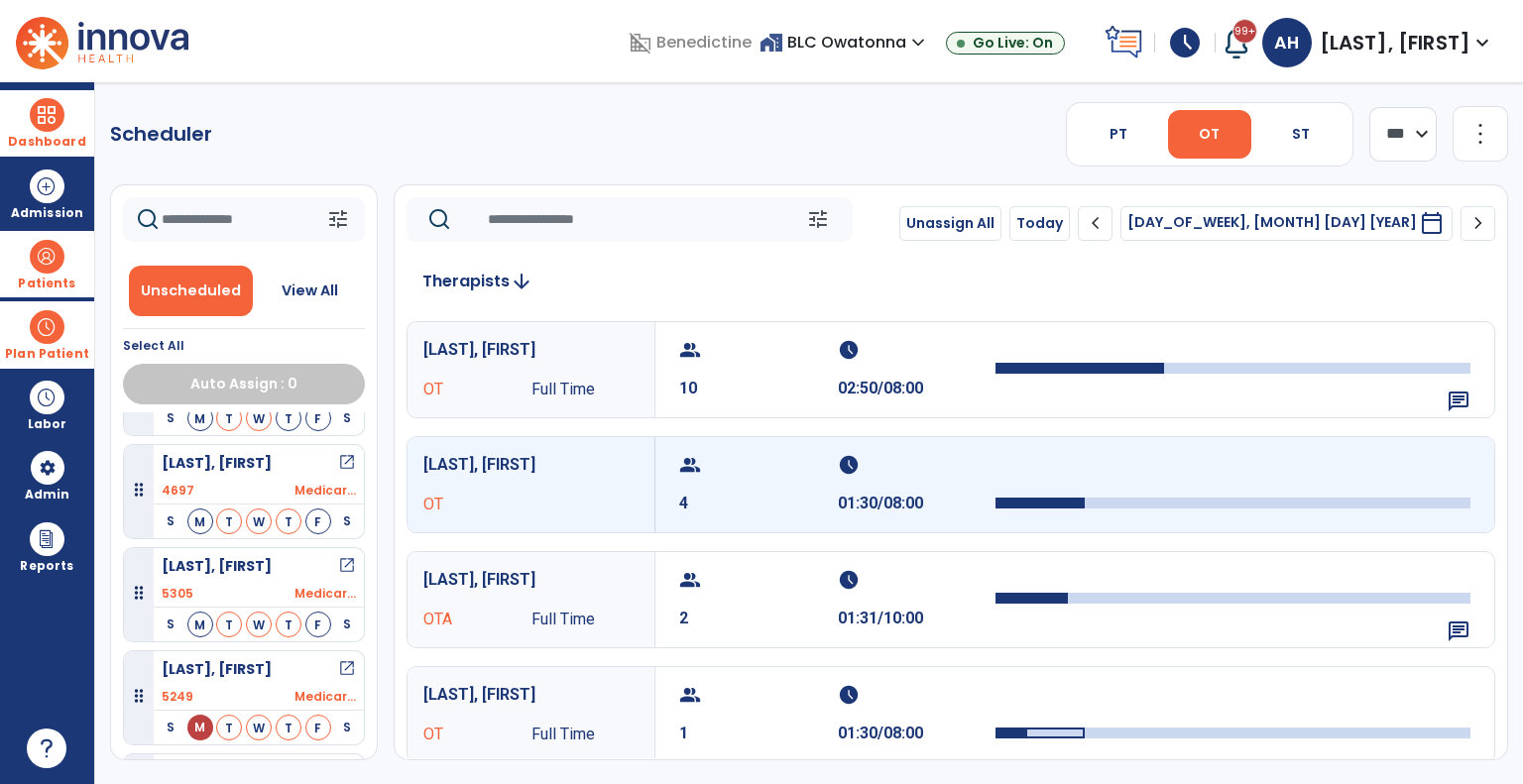 click on "OT" at bounding box center [477, 504] 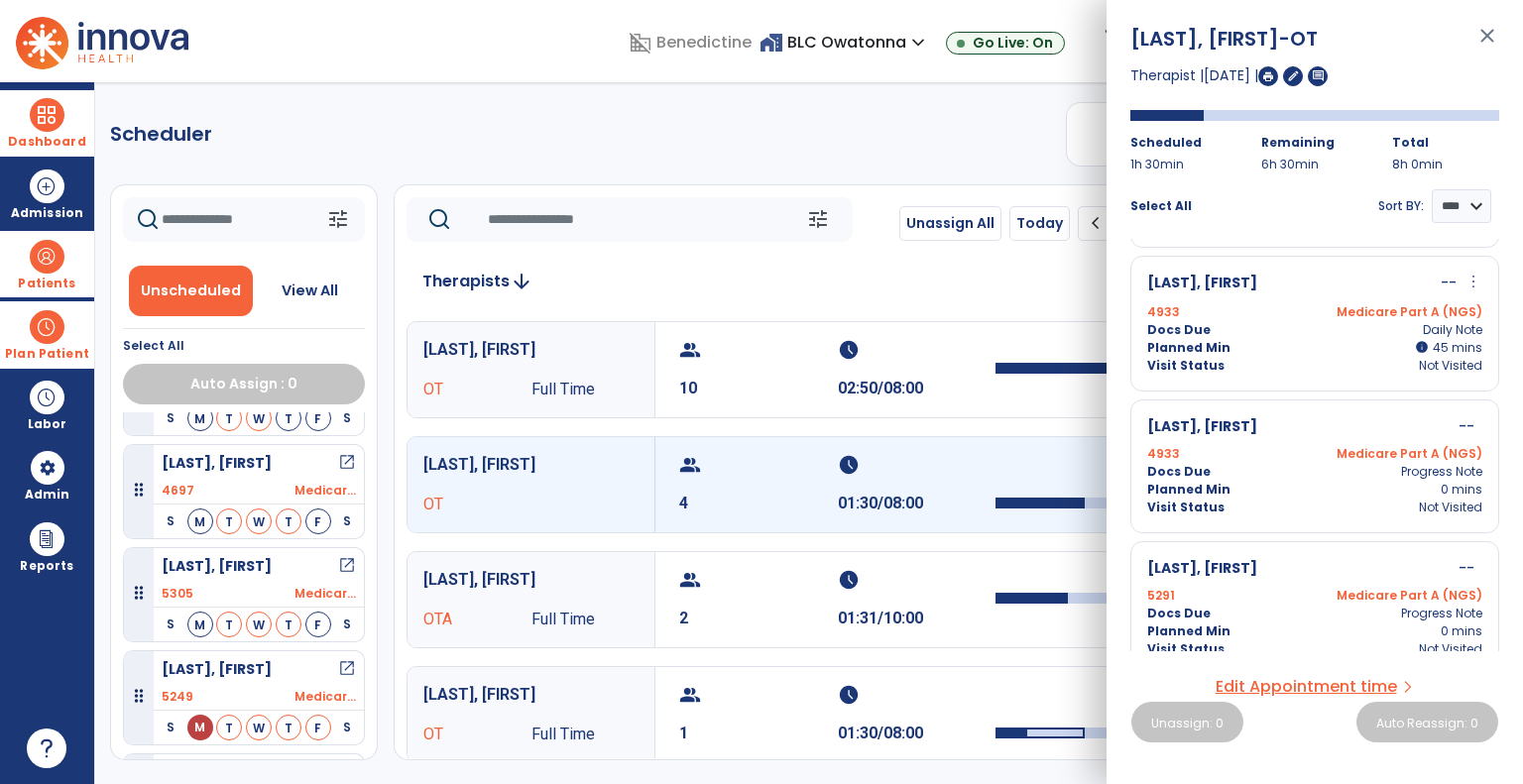 scroll, scrollTop: 156, scrollLeft: 0, axis: vertical 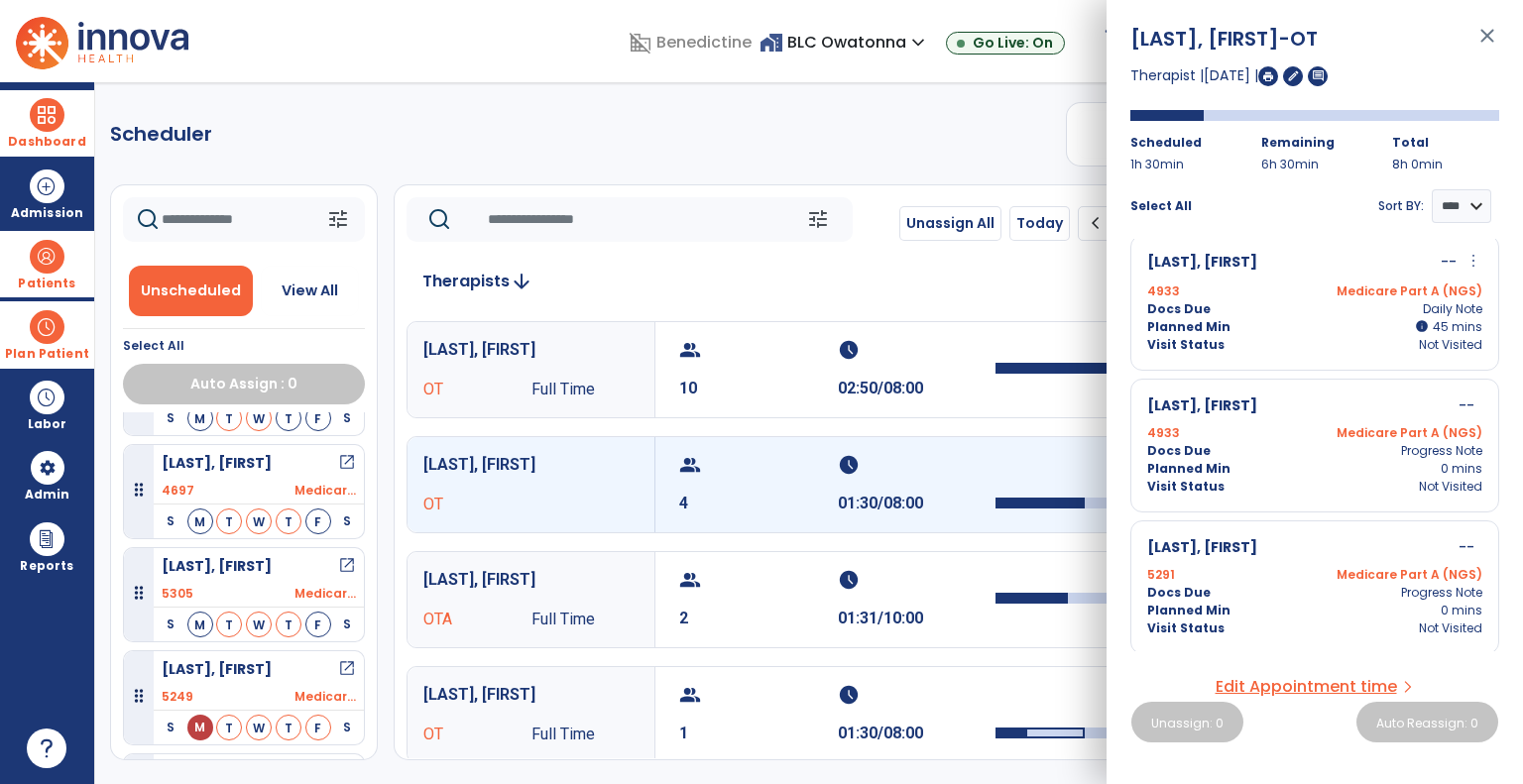 click on "tune Unassign All Today chevron_left [DATE] ********* calendar_today chevron_right" 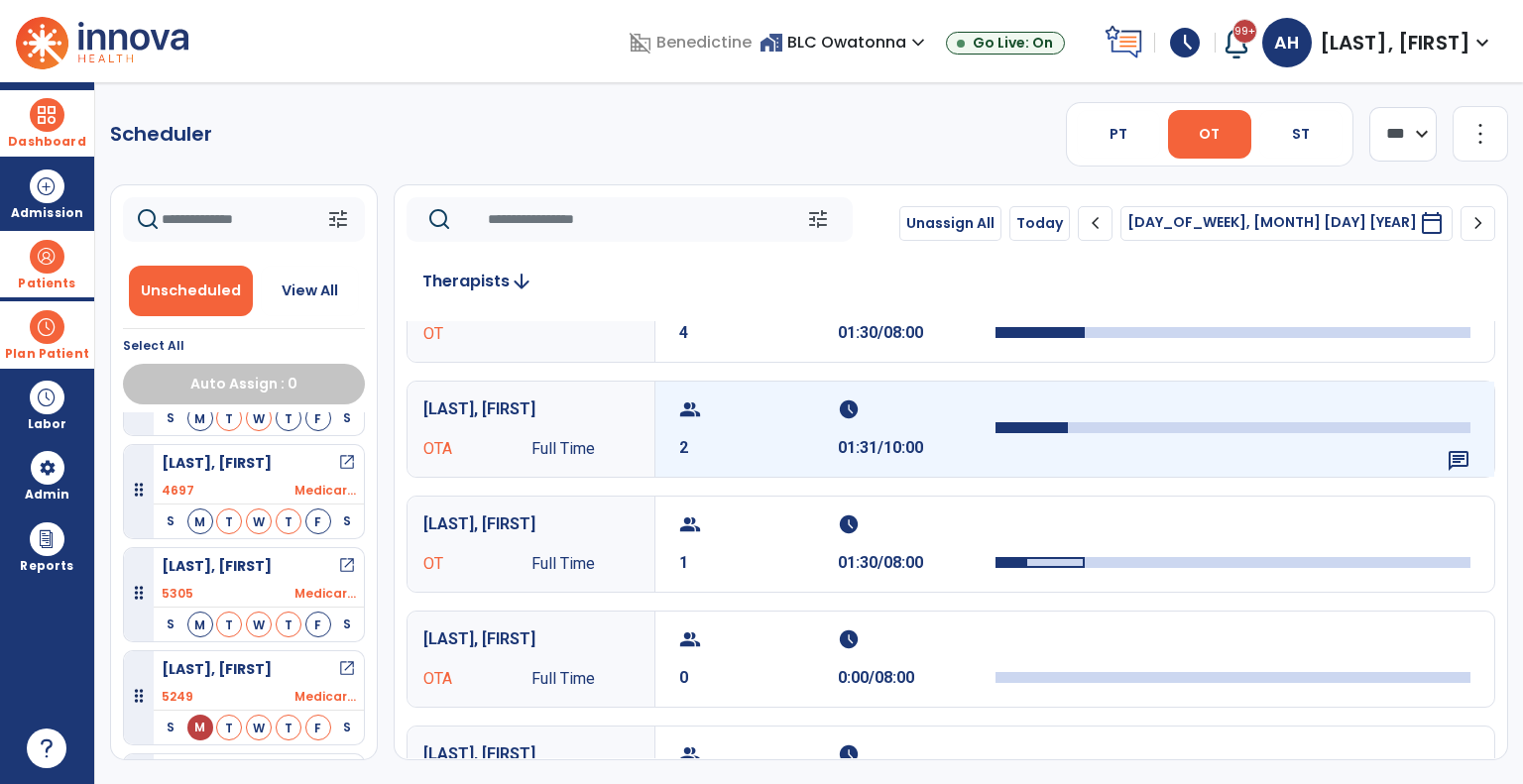 scroll, scrollTop: 0, scrollLeft: 0, axis: both 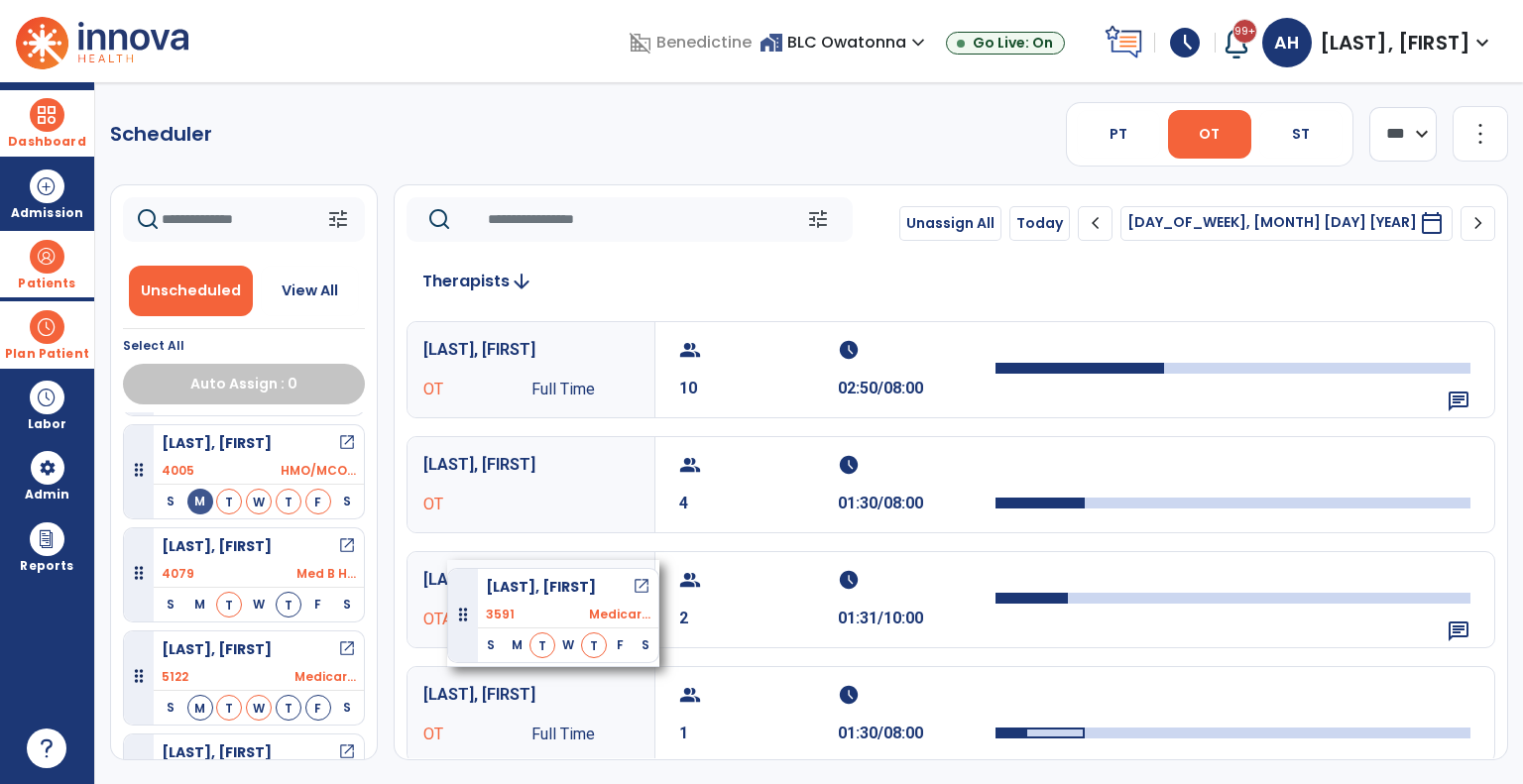 drag, startPoint x: 242, startPoint y: 544, endPoint x: 447, endPoint y: 560, distance: 205.62344 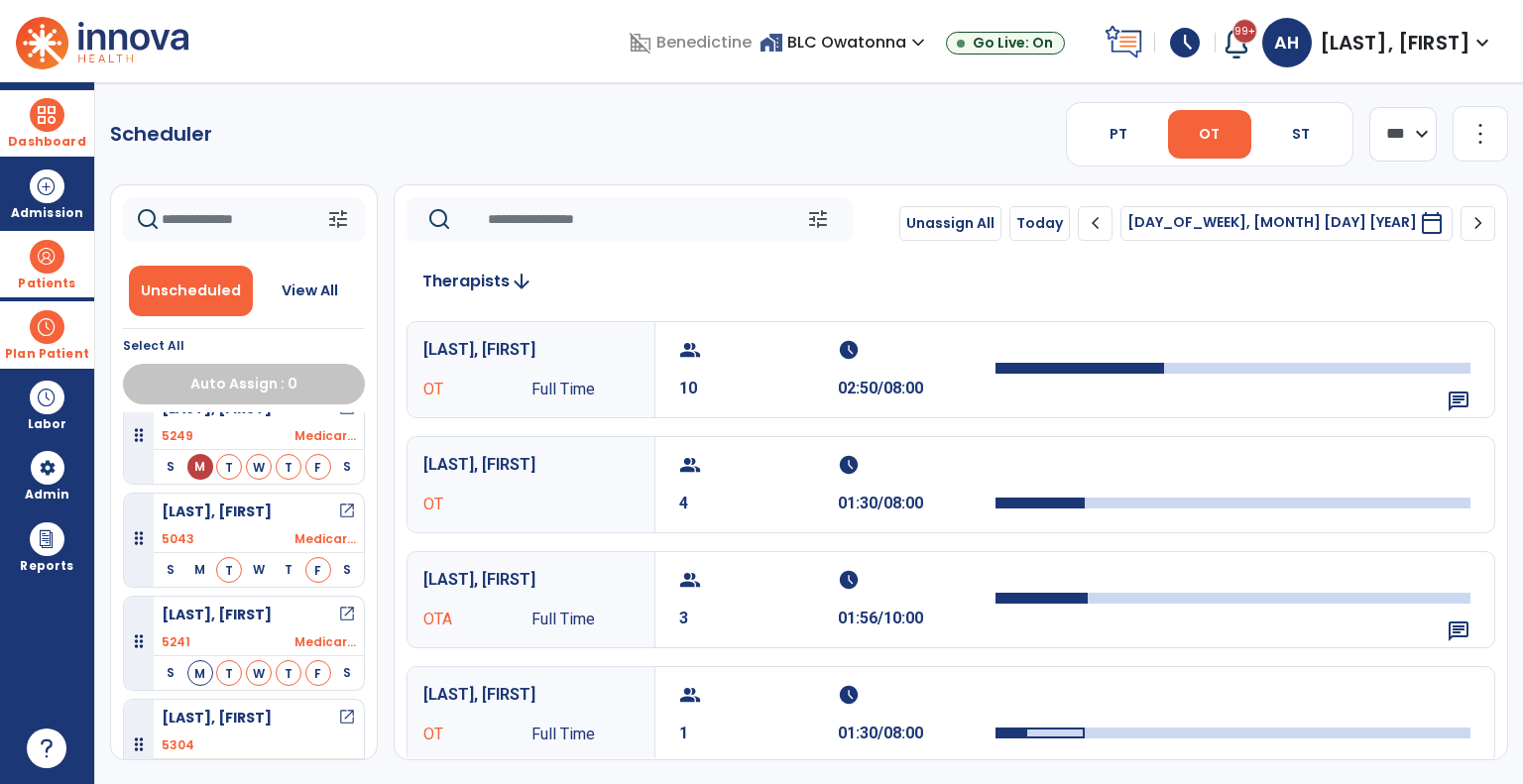 scroll, scrollTop: 1166, scrollLeft: 0, axis: vertical 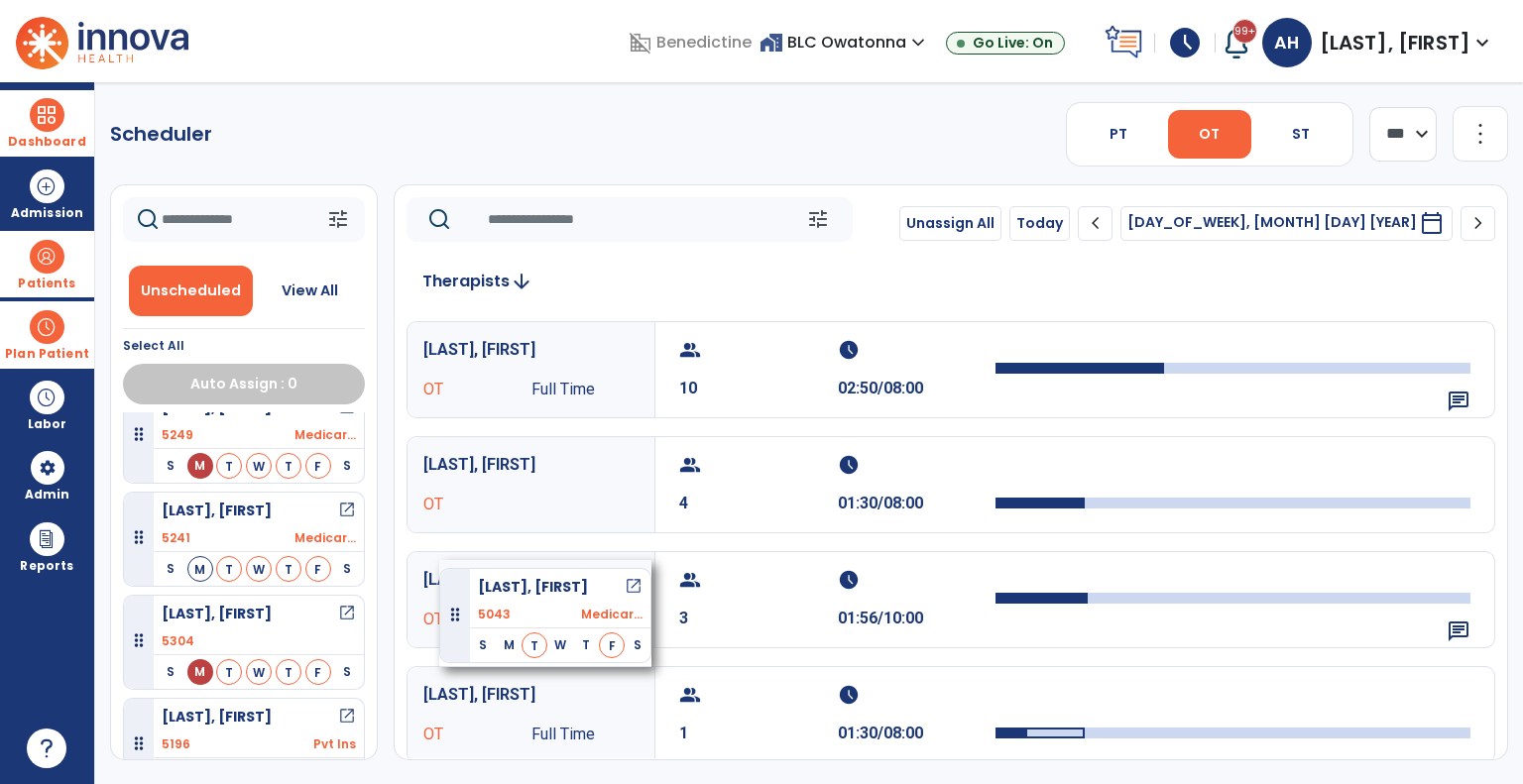 drag, startPoint x: 250, startPoint y: 504, endPoint x: 439, endPoint y: 560, distance: 197.12179 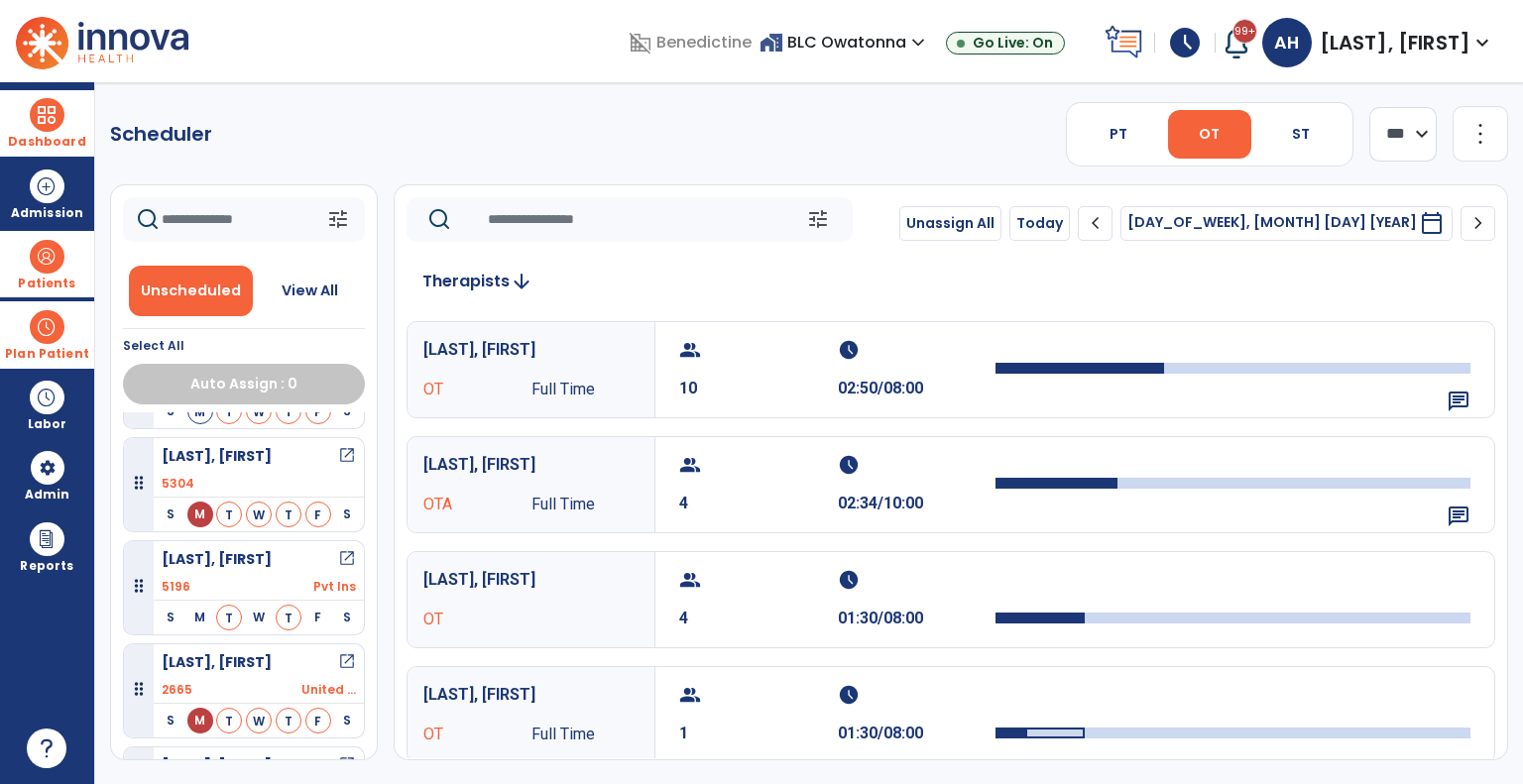 scroll, scrollTop: 1324, scrollLeft: 0, axis: vertical 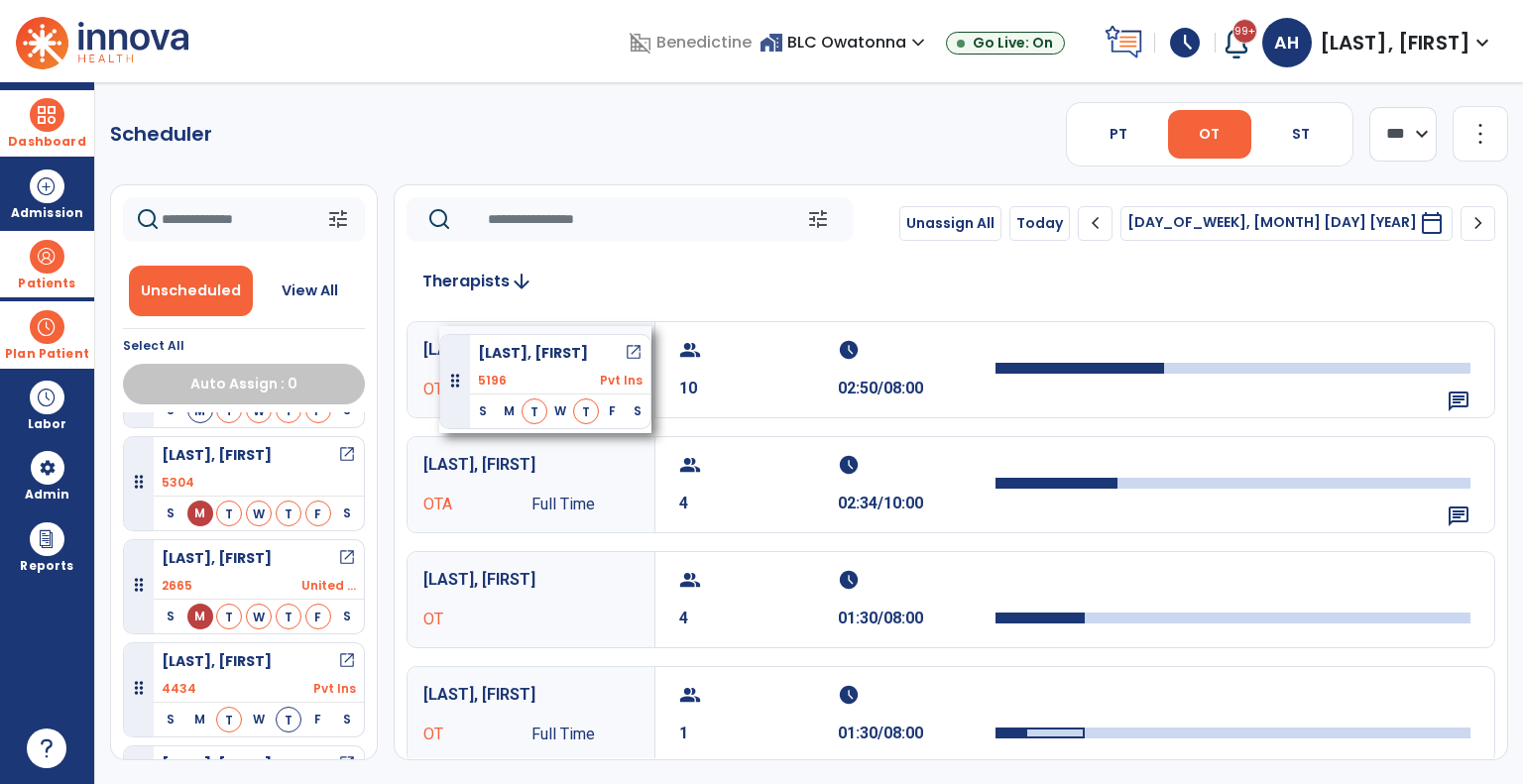drag, startPoint x: 274, startPoint y: 549, endPoint x: 439, endPoint y: 326, distance: 277.4058 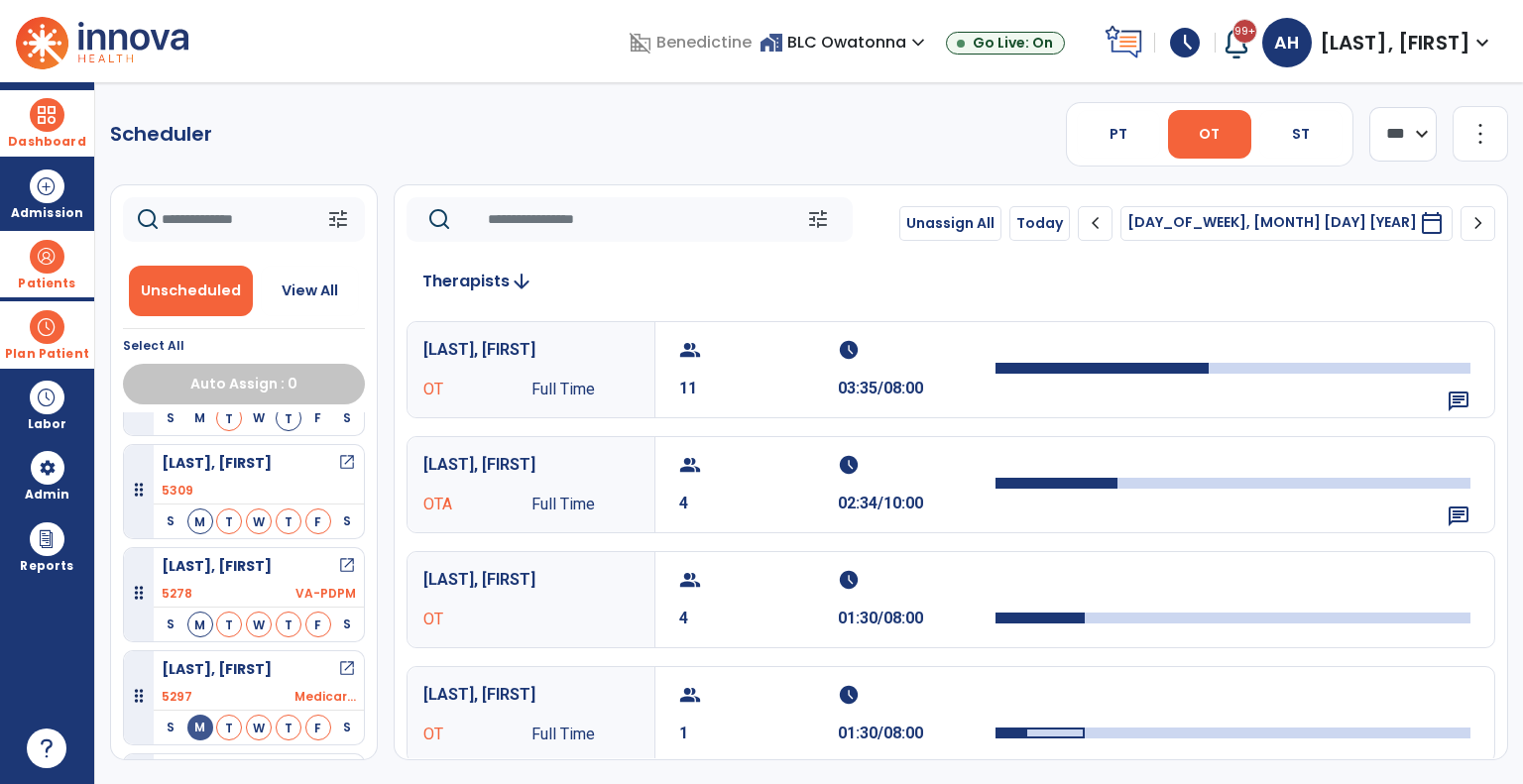 scroll, scrollTop: 1693, scrollLeft: 0, axis: vertical 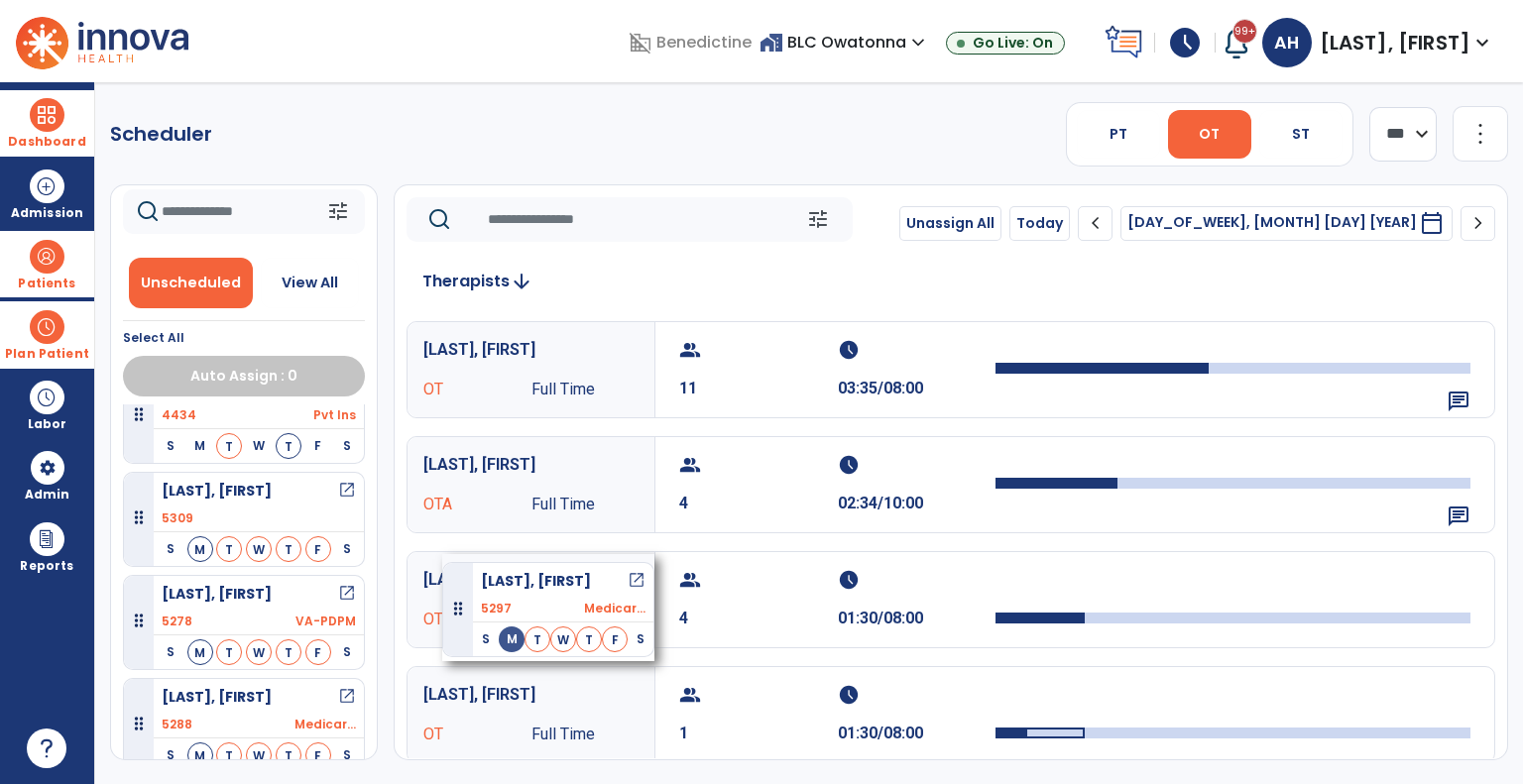 drag, startPoint x: 234, startPoint y: 595, endPoint x: 442, endPoint y: 554, distance: 212.00236 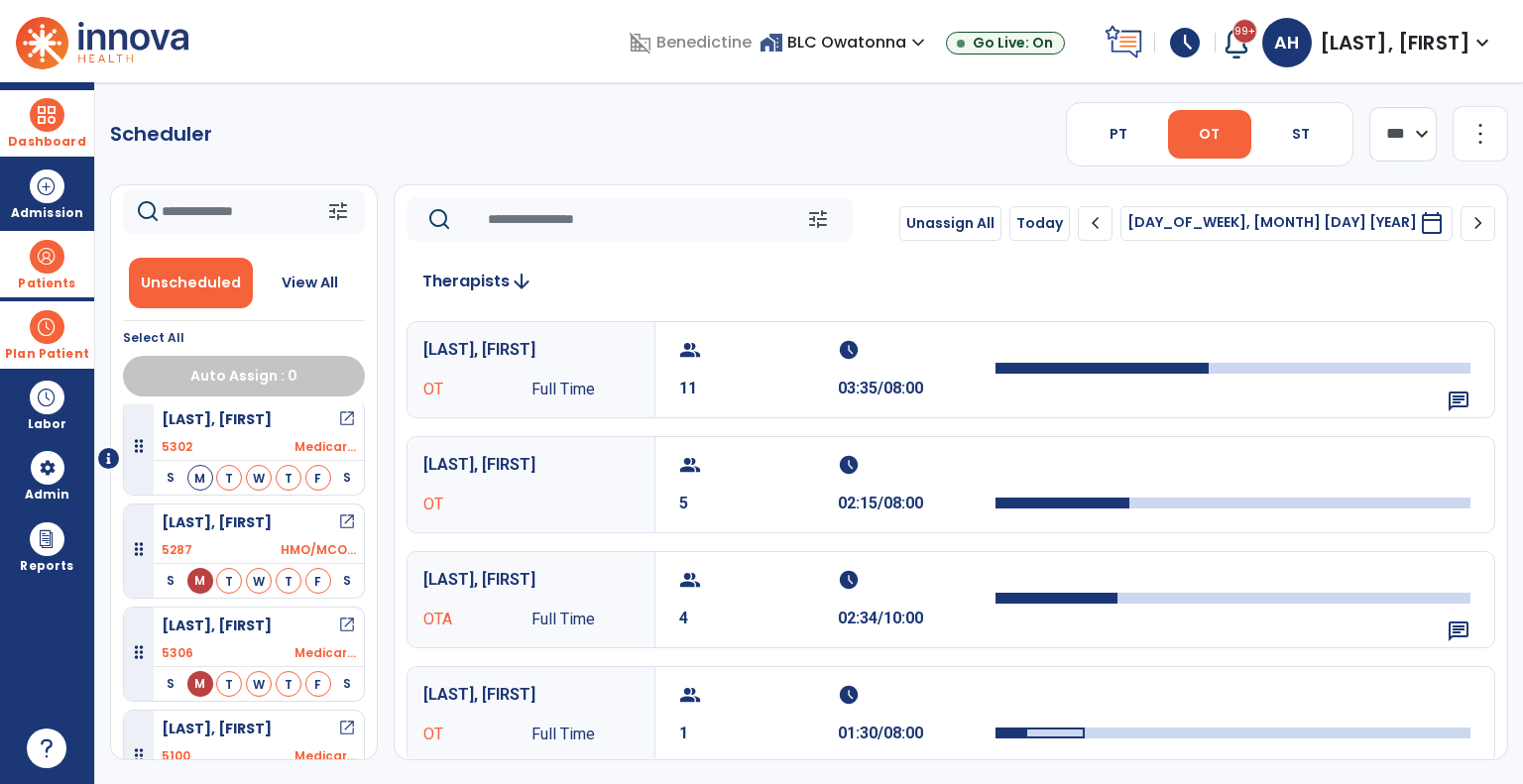 scroll, scrollTop: 0, scrollLeft: 0, axis: both 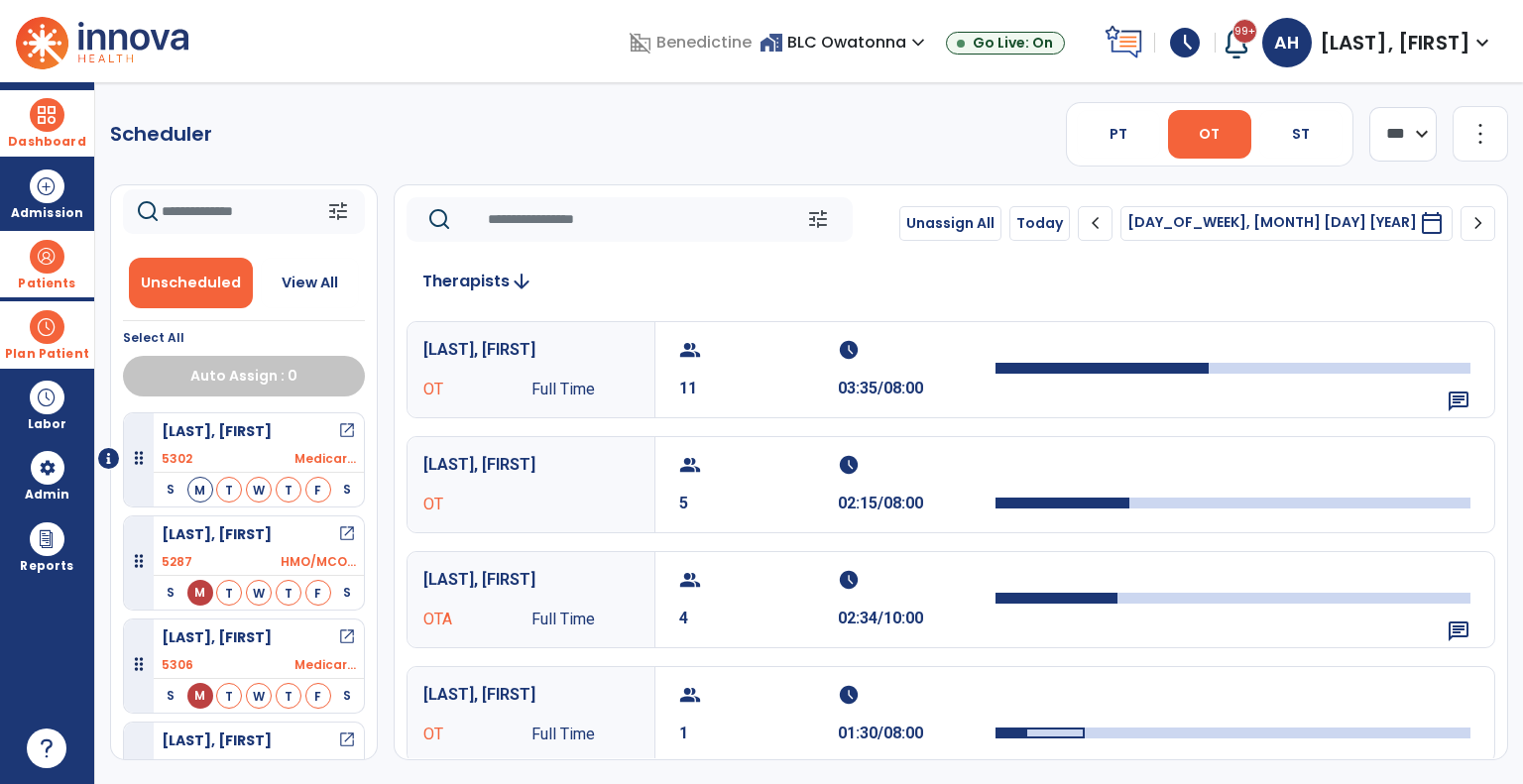 click on "OT" at bounding box center [477, 390] 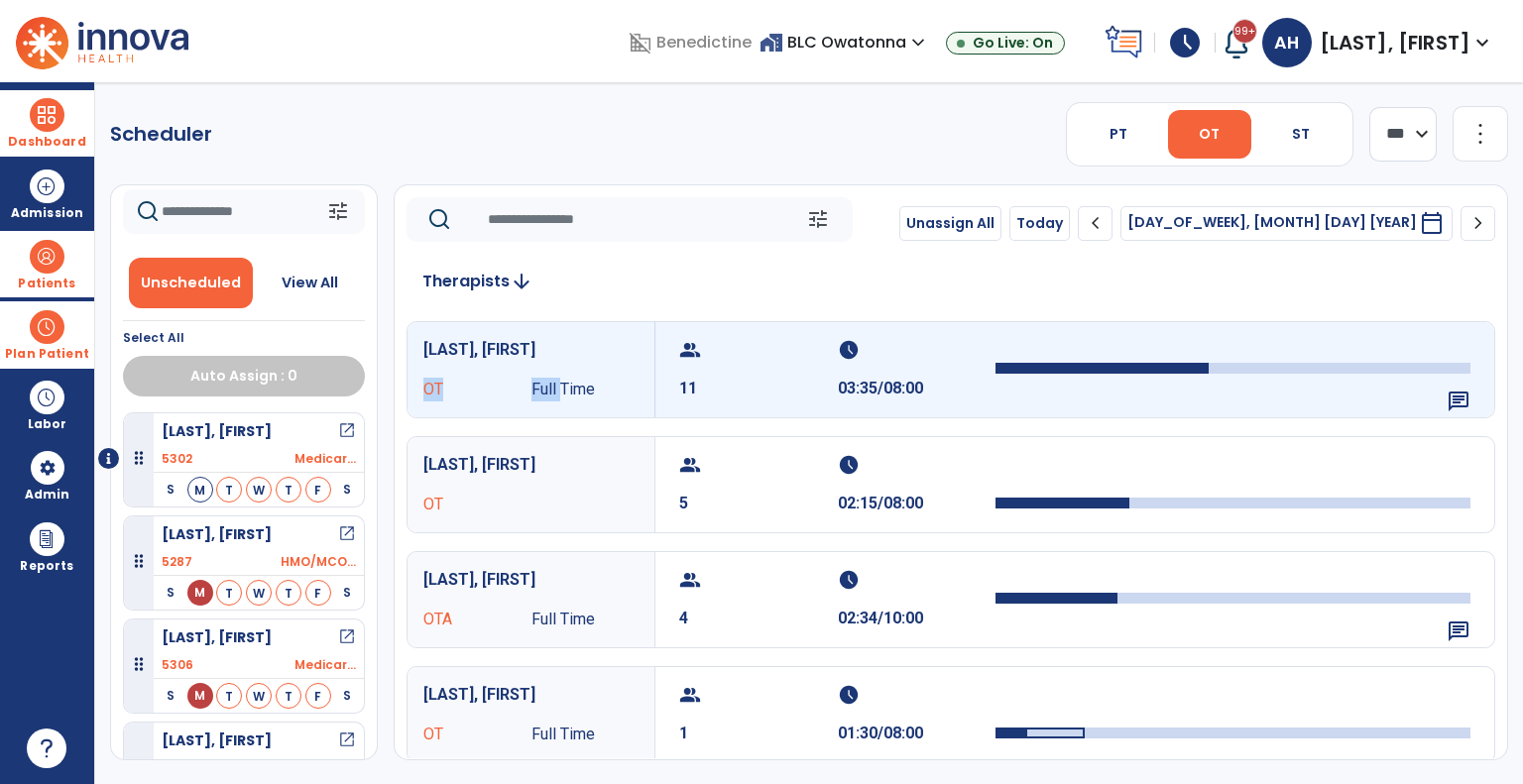 click on "OT" at bounding box center (477, 390) 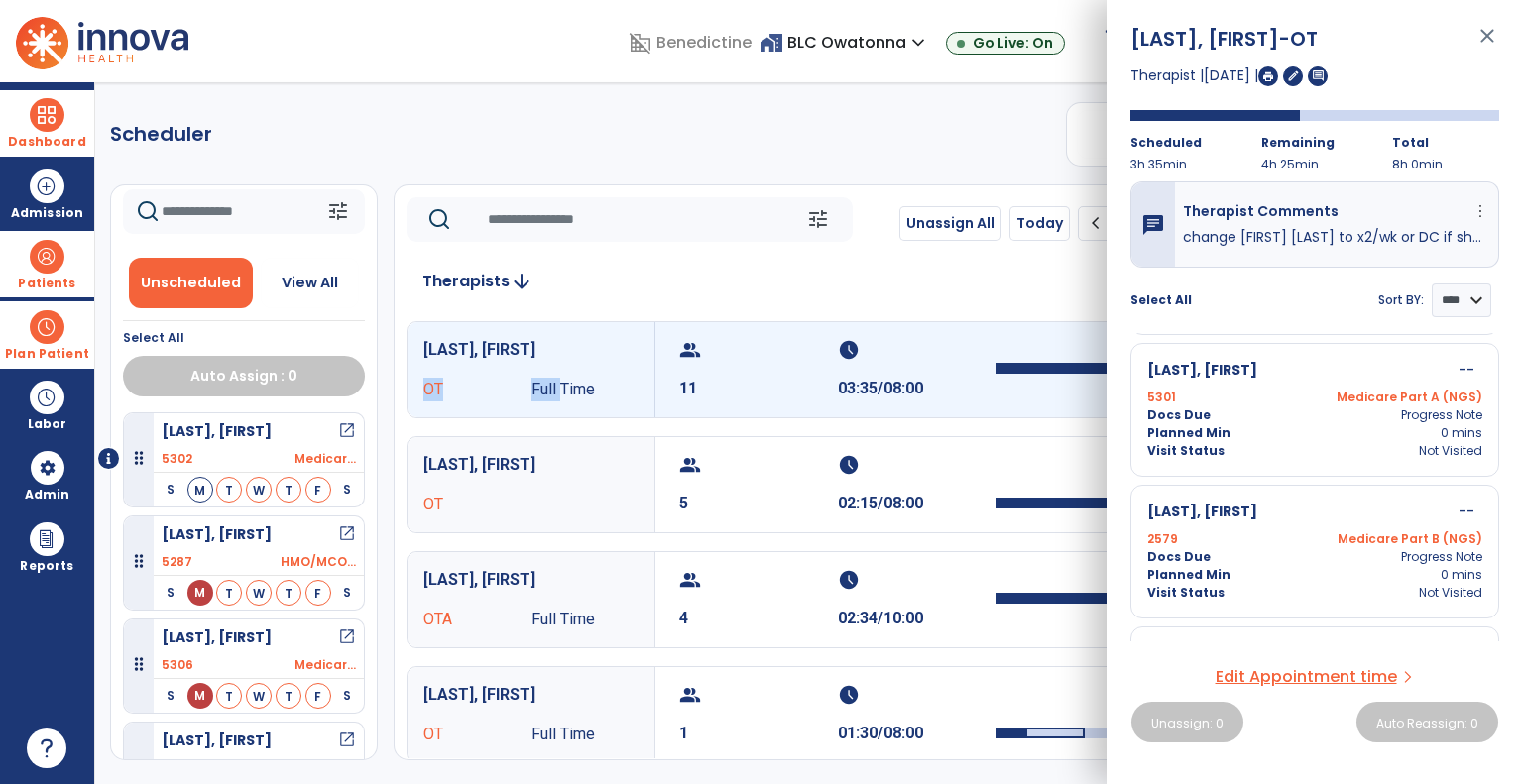 scroll, scrollTop: 1258, scrollLeft: 0, axis: vertical 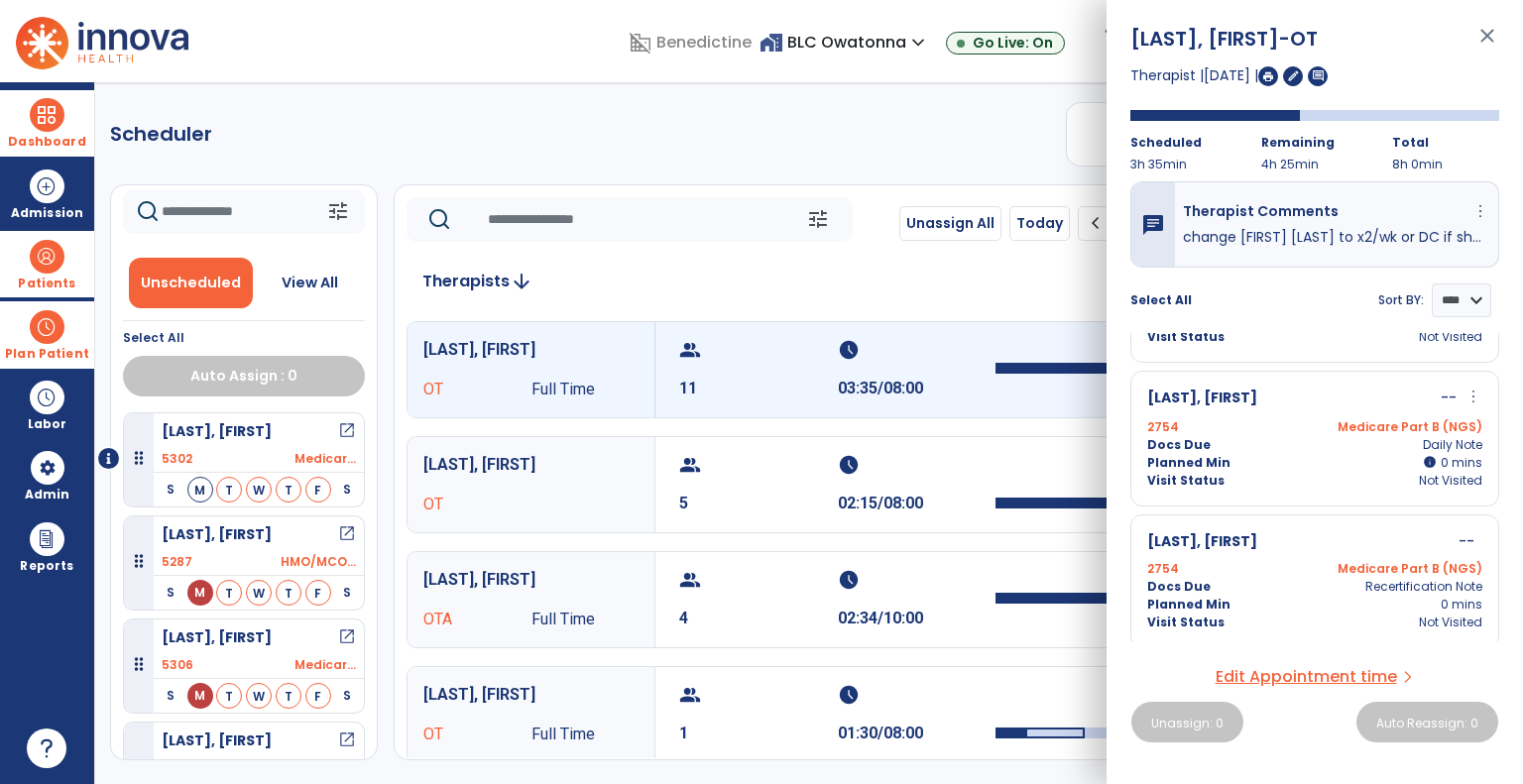 click on "more_vert" at bounding box center [1473, 396] 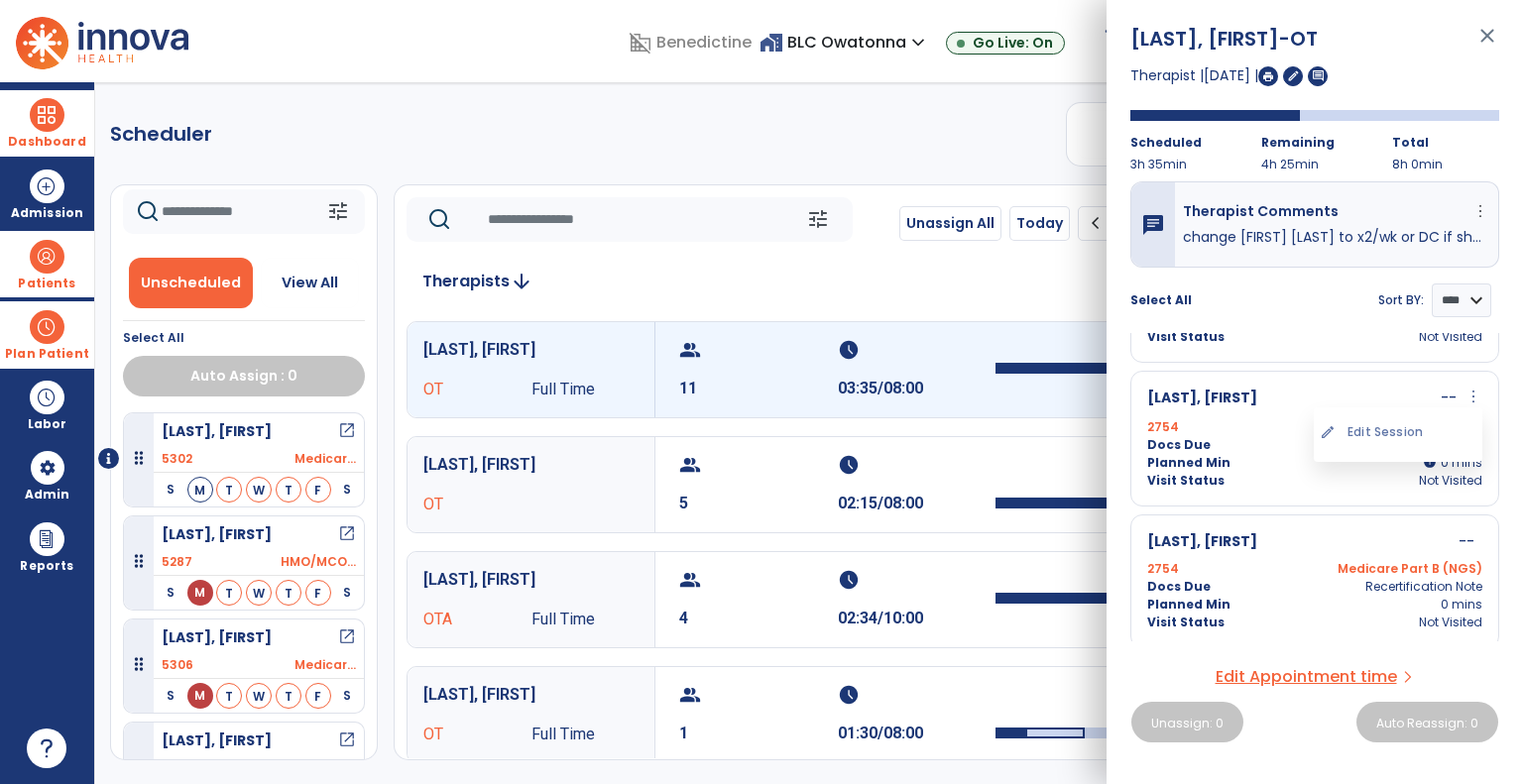 click on "more_vert" at bounding box center (1473, 396) 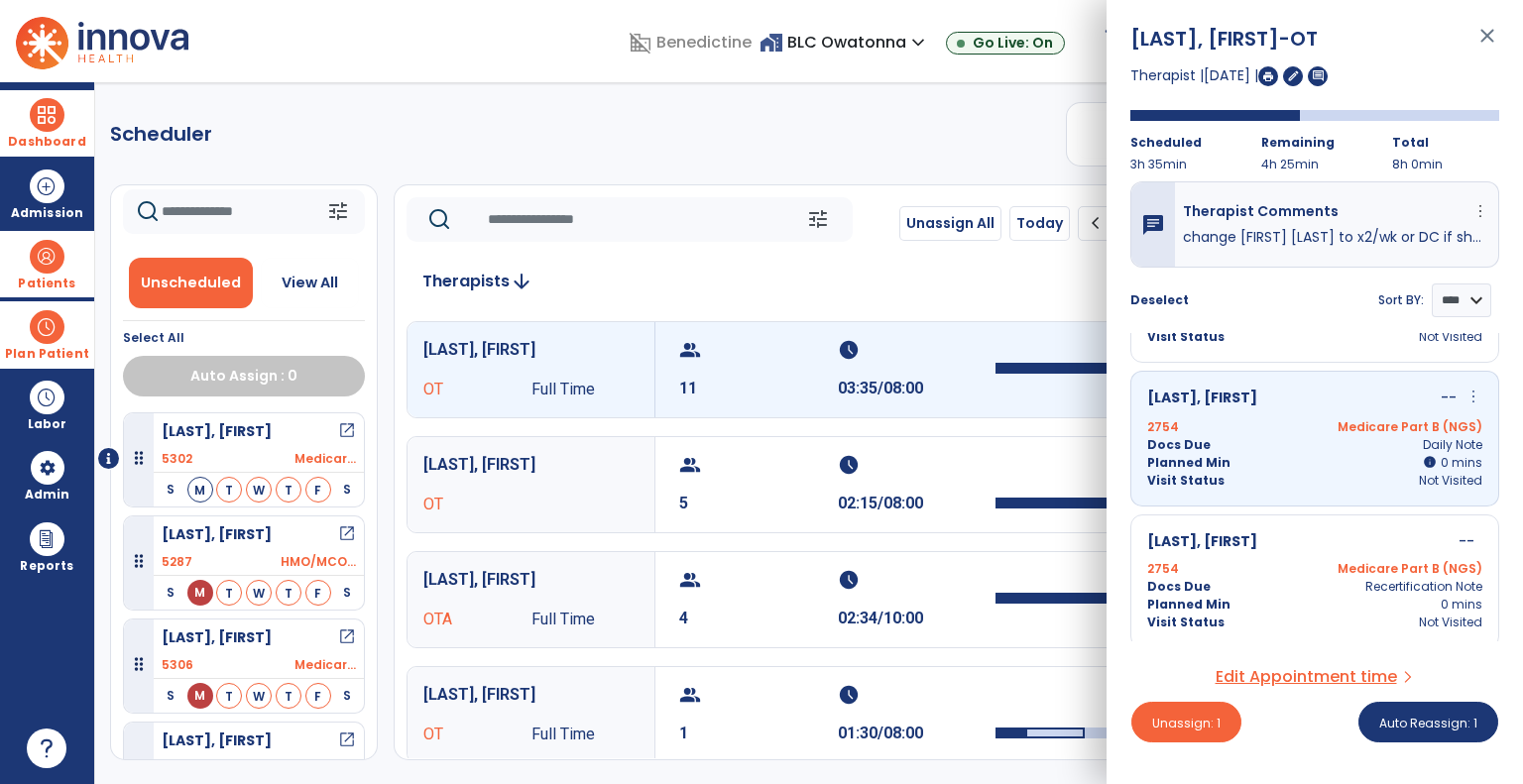 click on "tune Unassign All Today chevron_left [DATE] ********* calendar_today chevron_right" 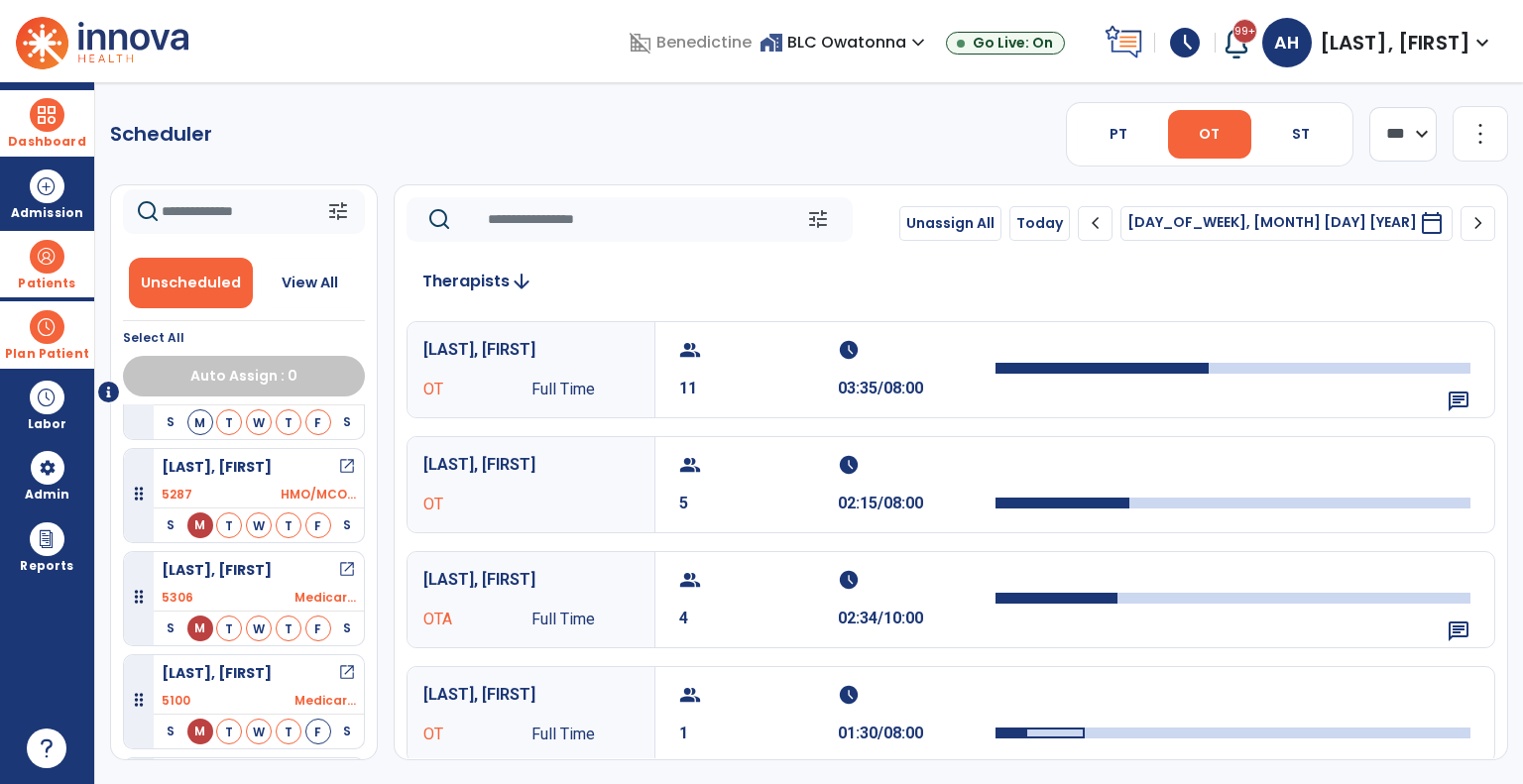 scroll, scrollTop: 66, scrollLeft: 0, axis: vertical 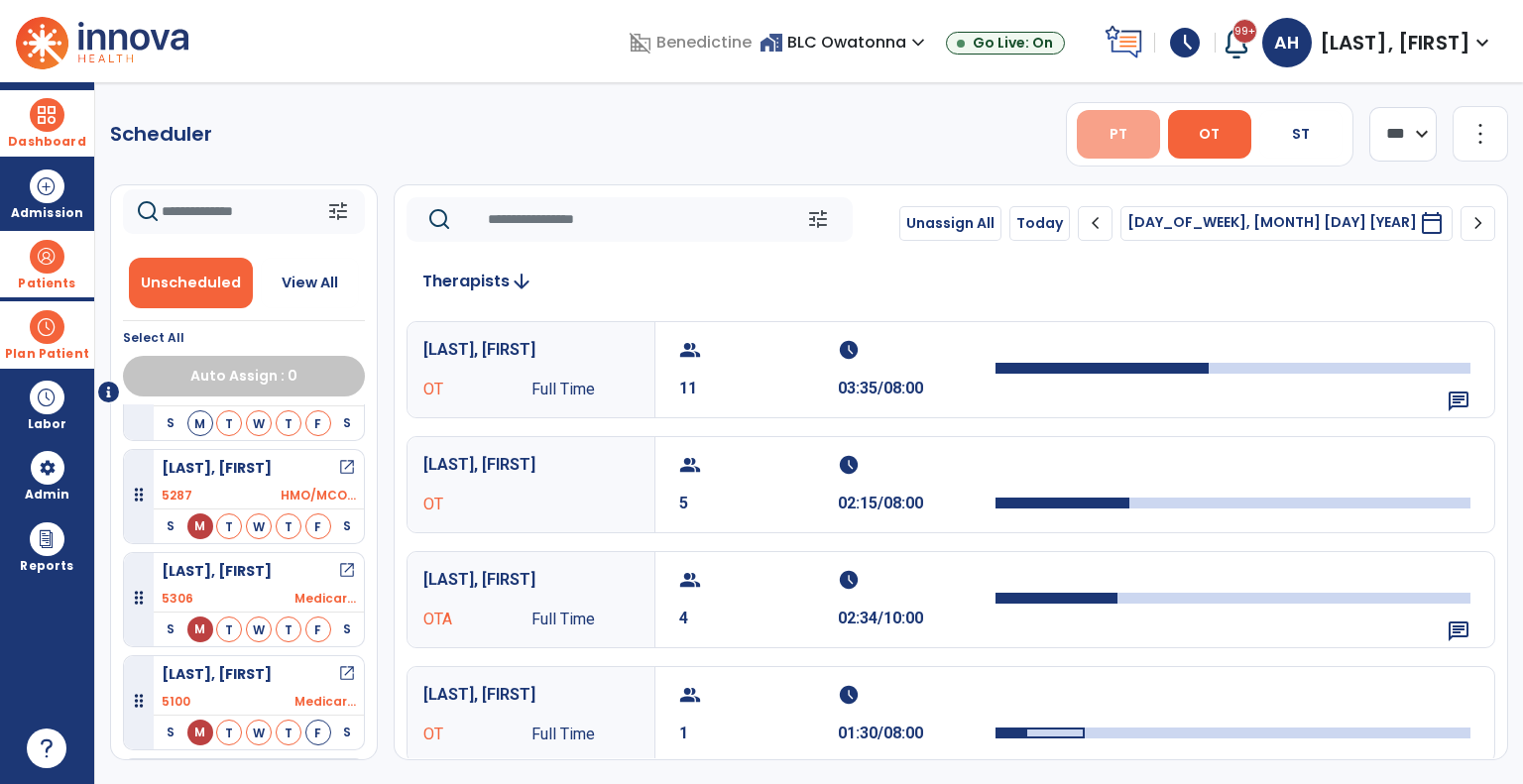 click on "PT" at bounding box center [1118, 134] 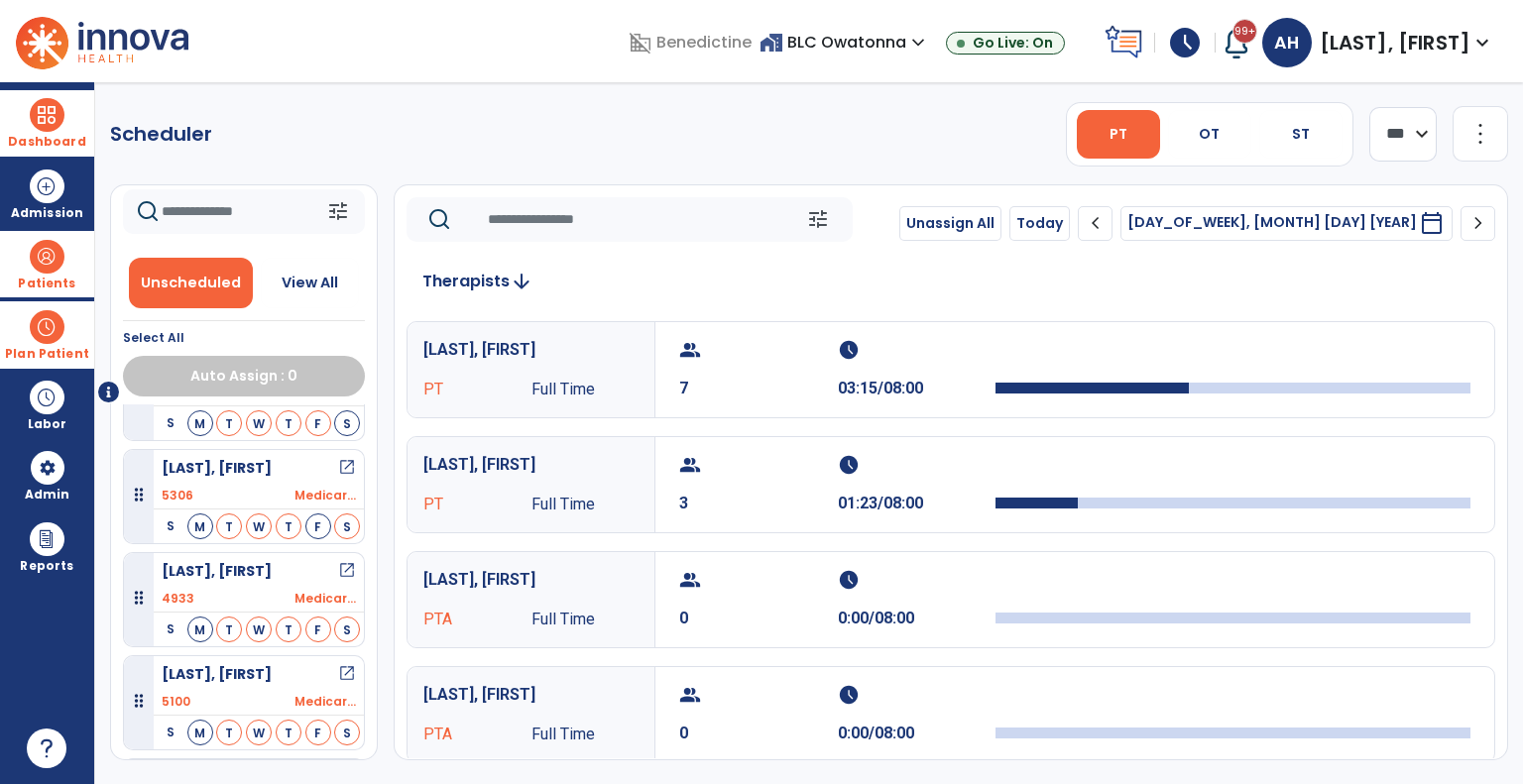 click on "chevron_left" 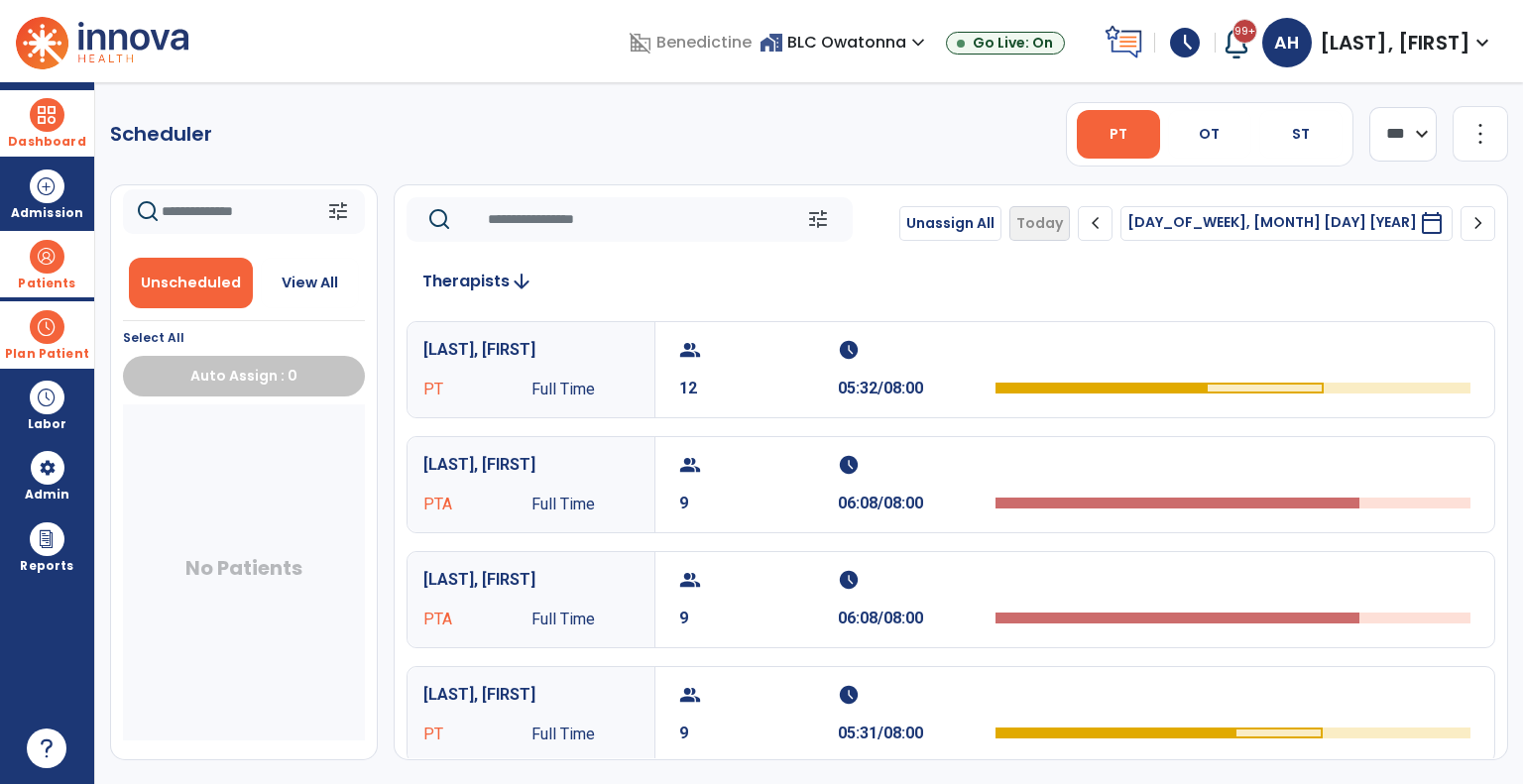 scroll, scrollTop: 0, scrollLeft: 0, axis: both 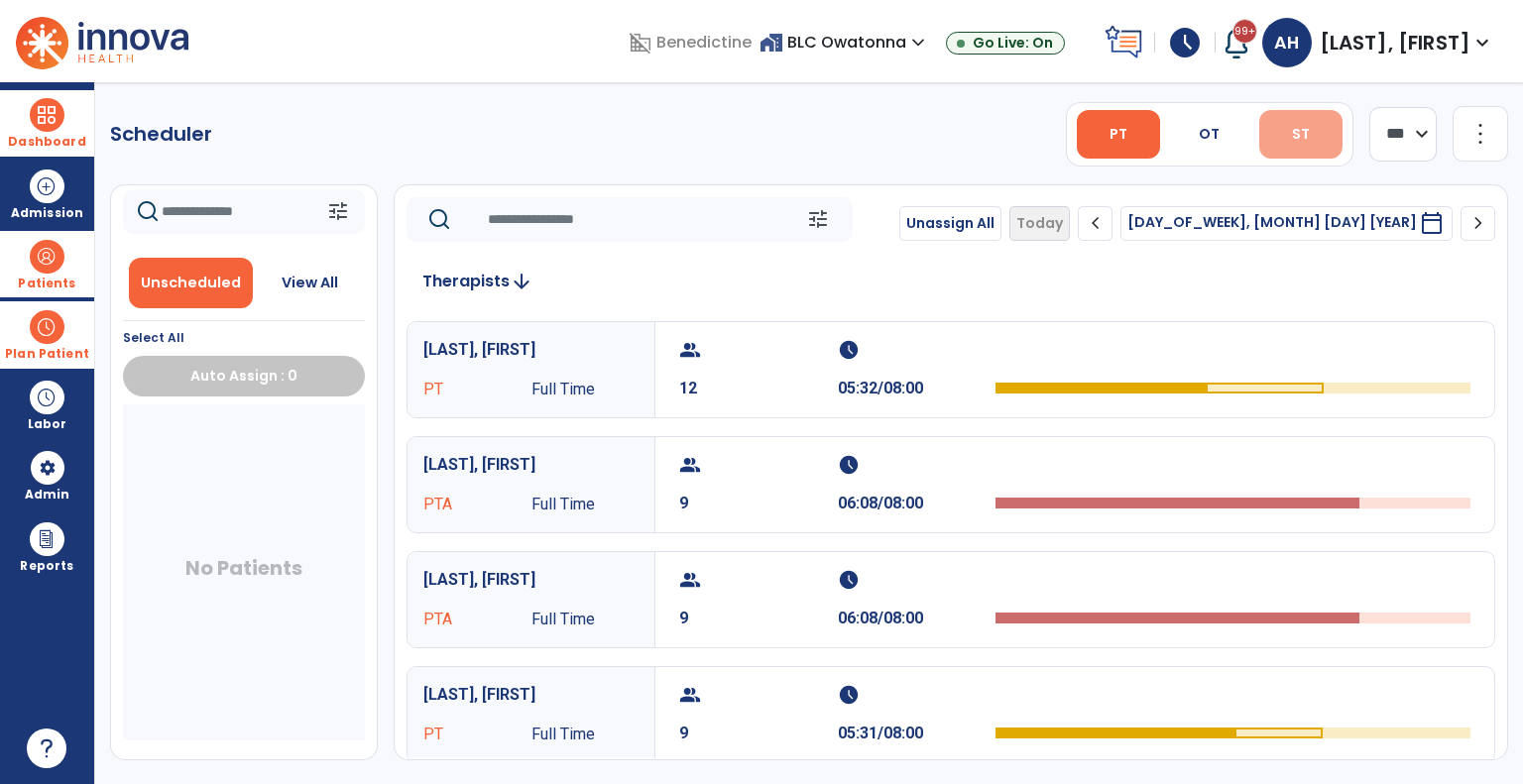 click on "ST" at bounding box center [1301, 134] 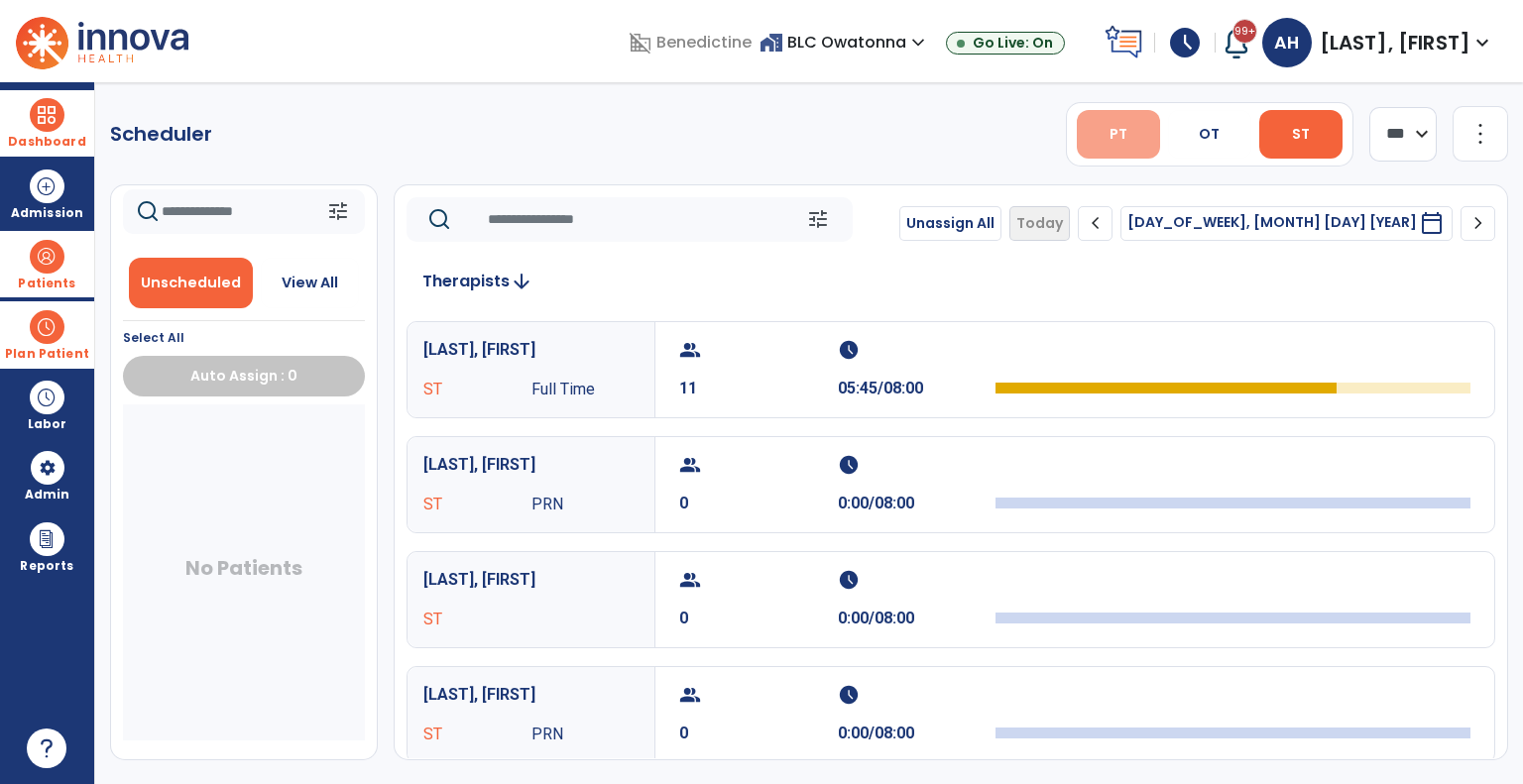 click on "PT" at bounding box center (1118, 134) 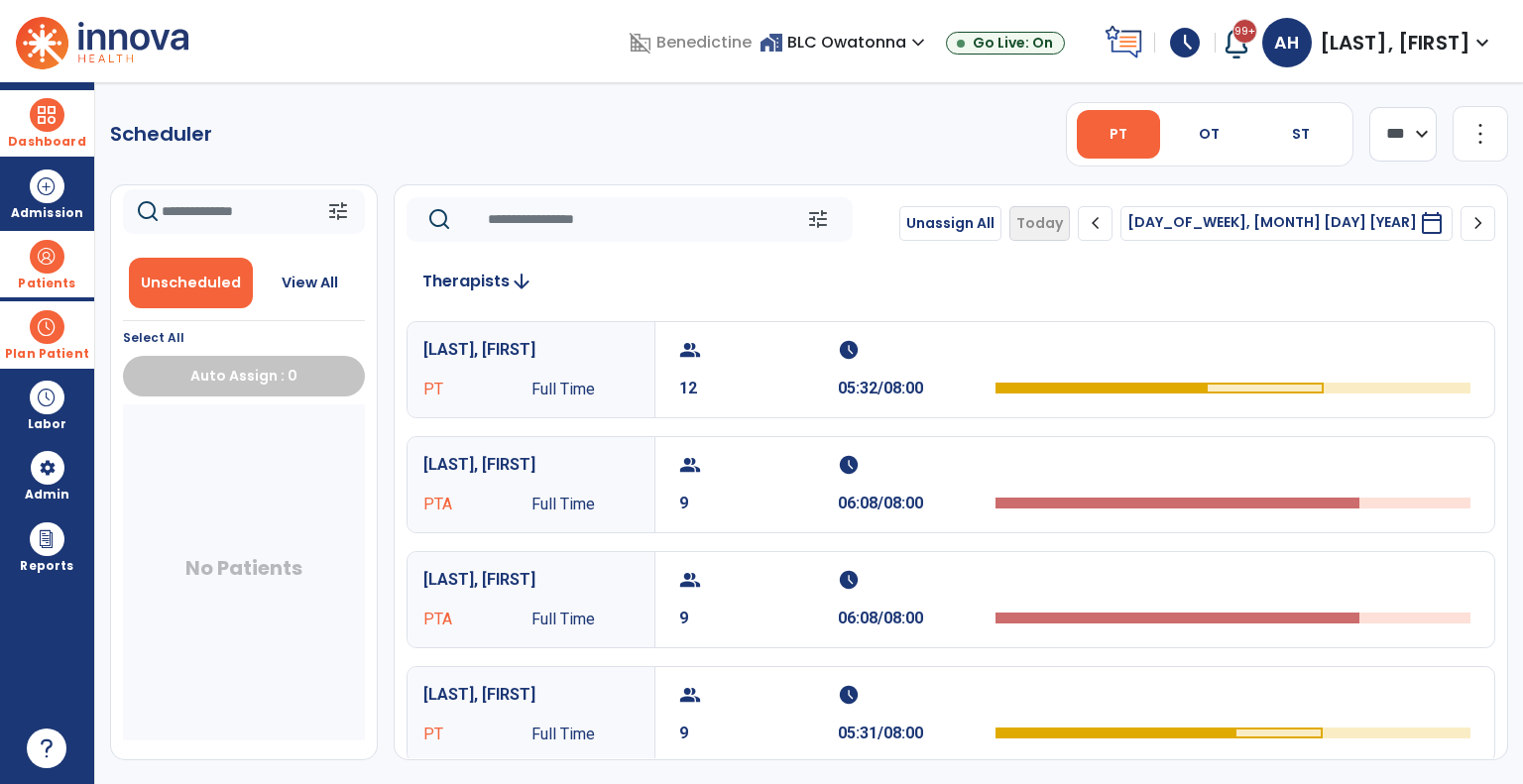click on "chevron_right" 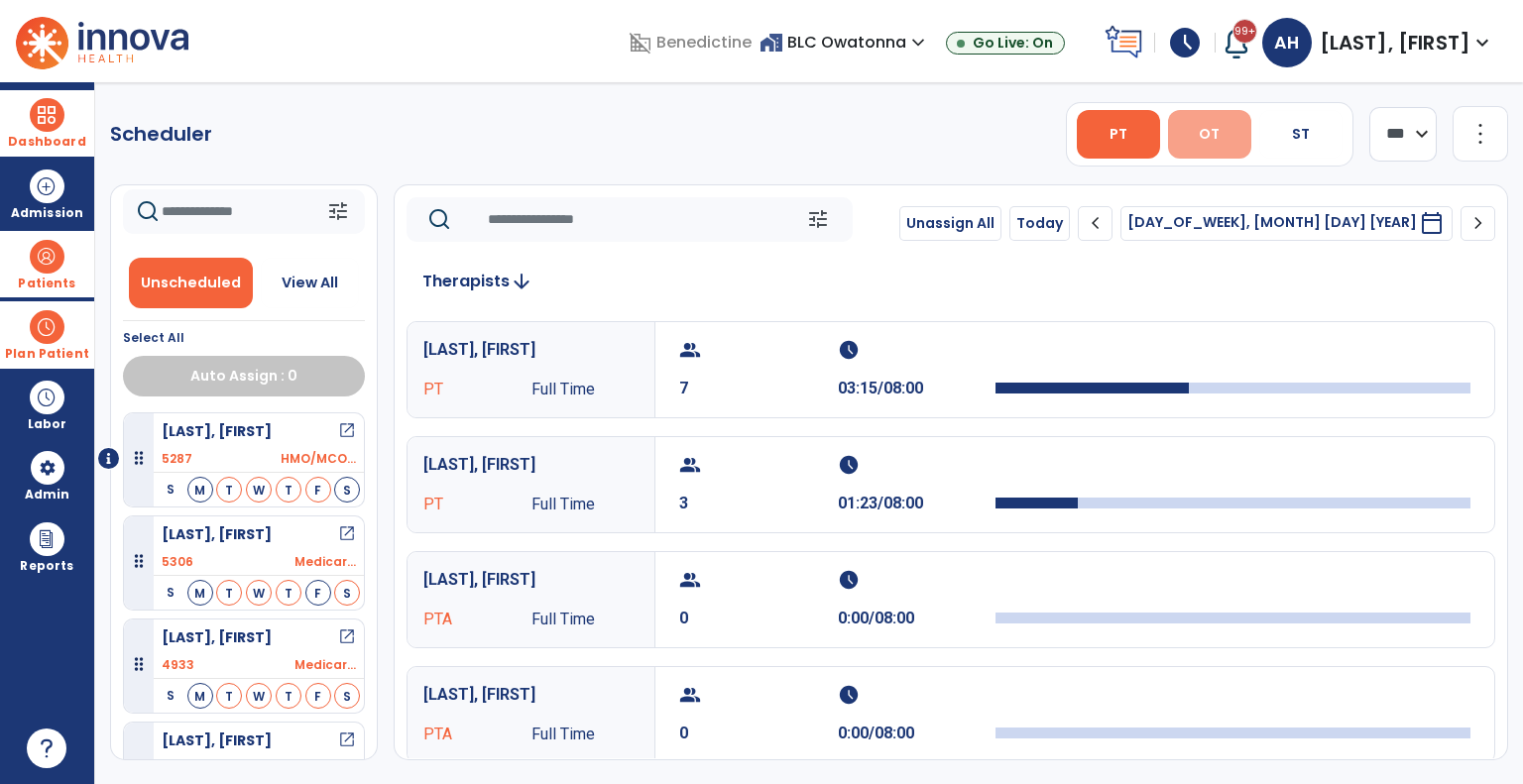 click on "OT" at bounding box center (1210, 134) 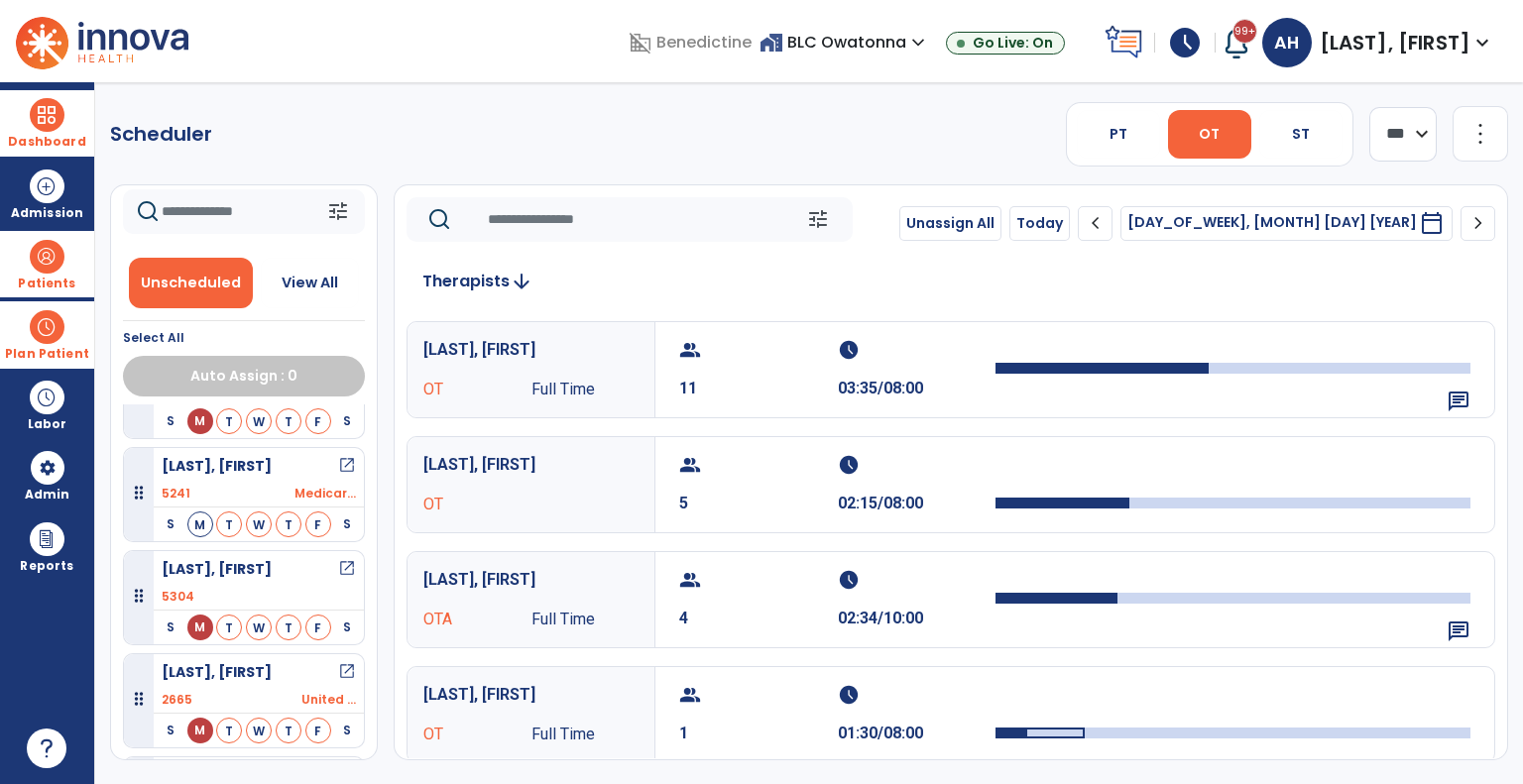 scroll, scrollTop: 1201, scrollLeft: 0, axis: vertical 